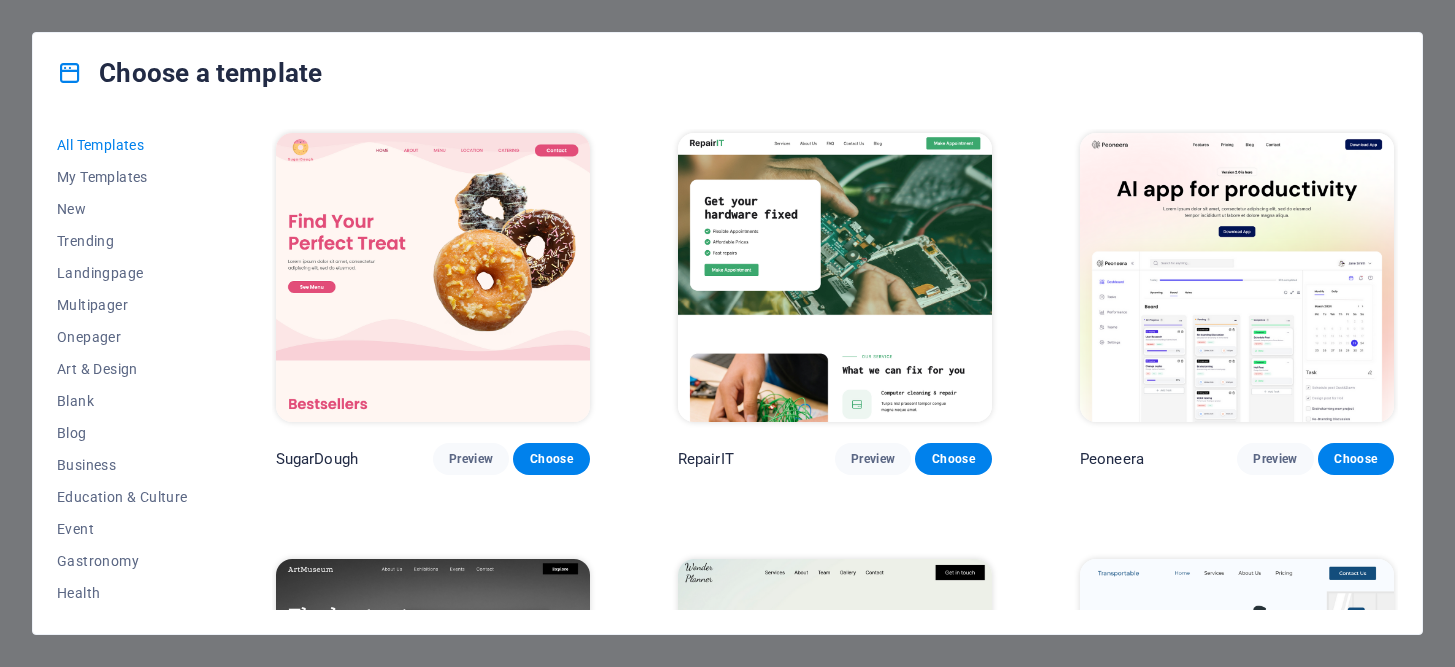 scroll, scrollTop: 0, scrollLeft: 0, axis: both 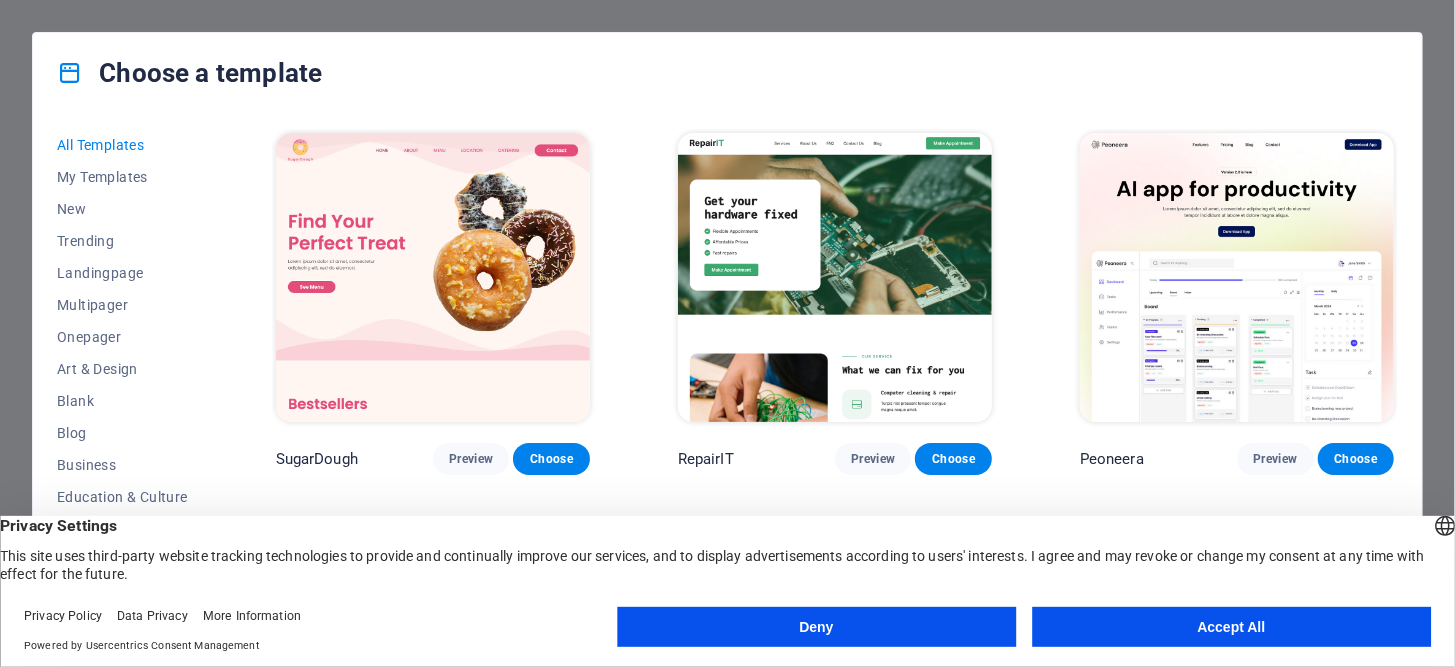 click on "Accept All" at bounding box center (1231, 627) 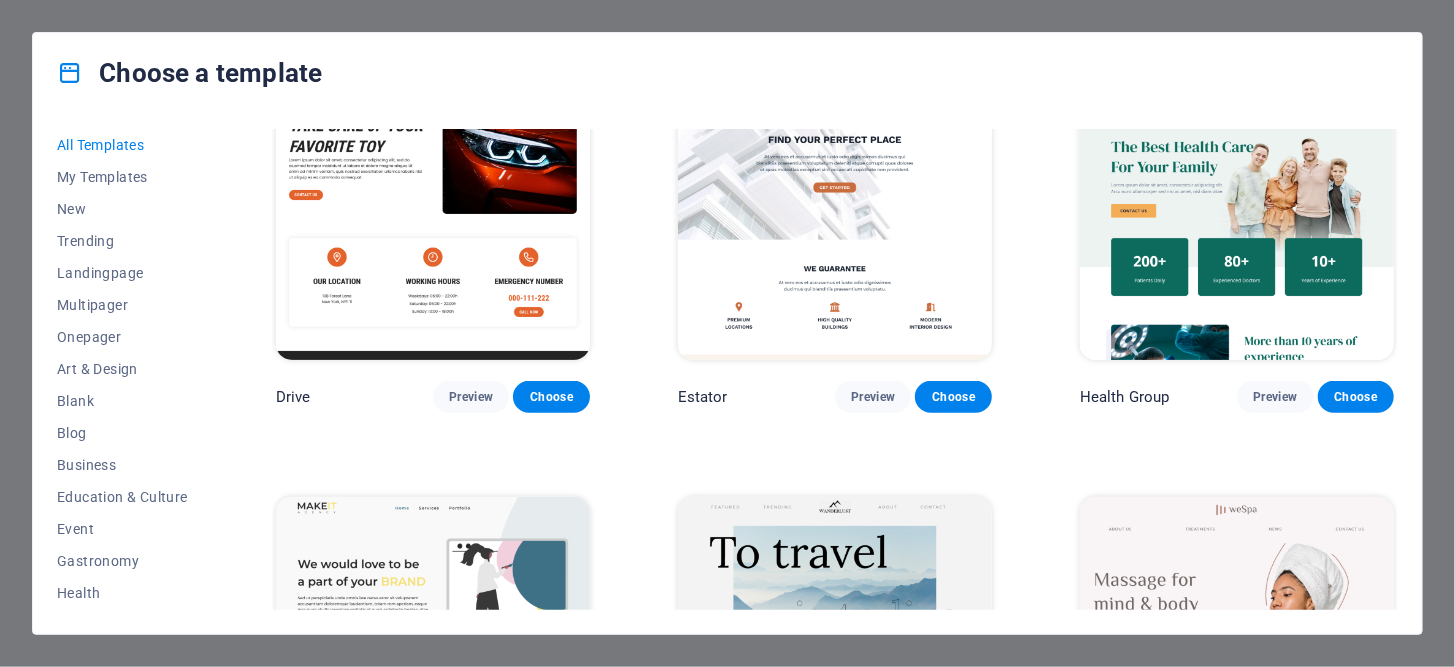 scroll, scrollTop: 3800, scrollLeft: 0, axis: vertical 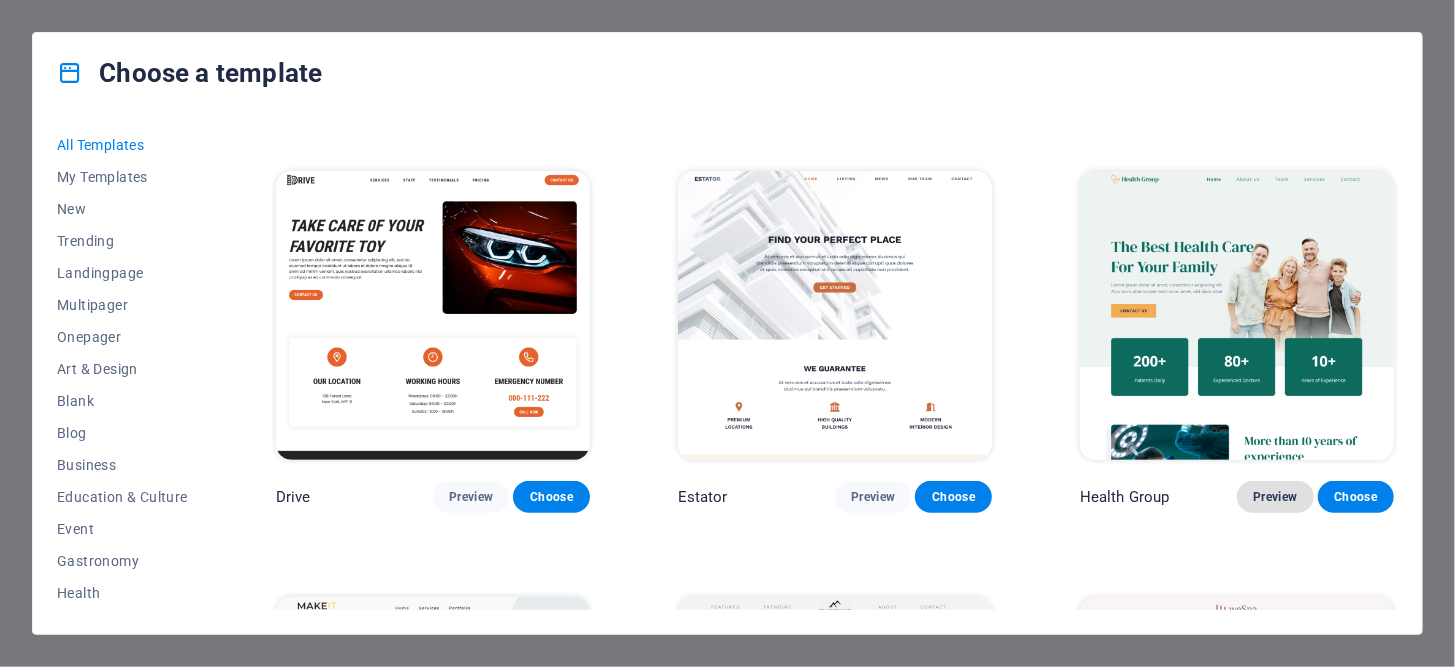 click on "Preview" at bounding box center (1275, 497) 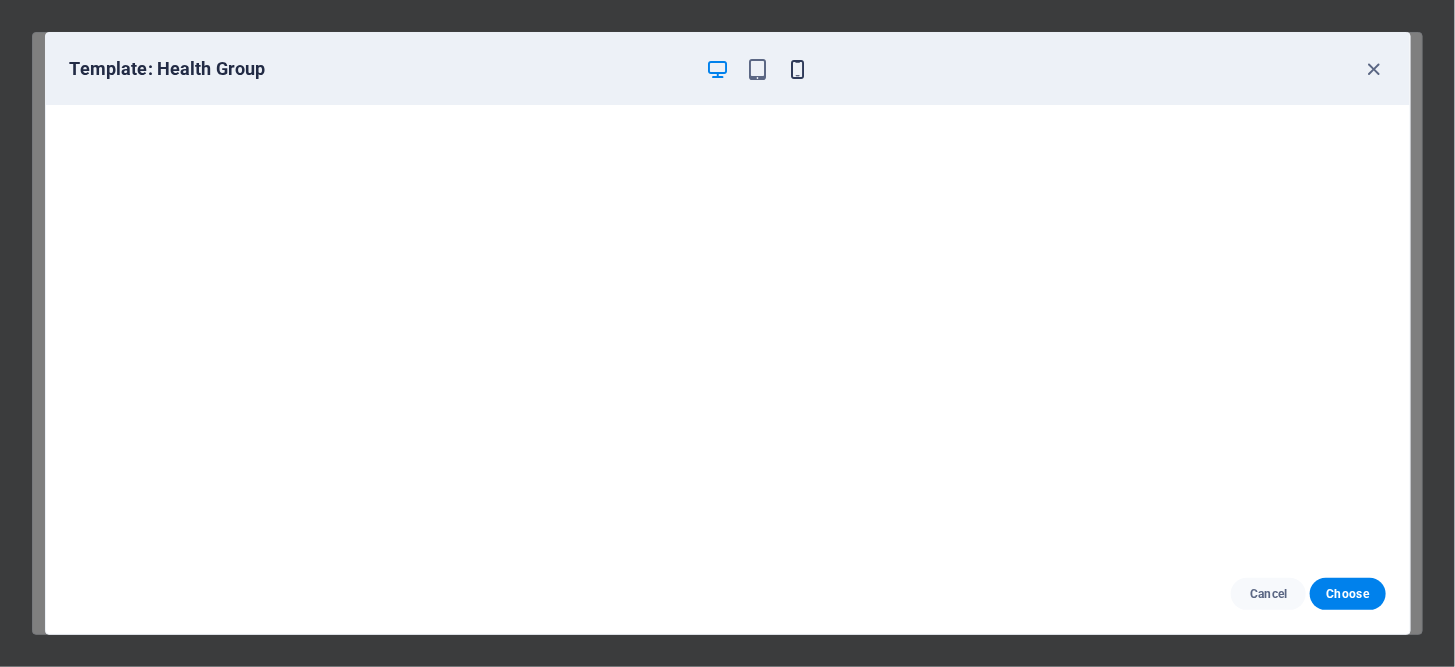 click at bounding box center (797, 69) 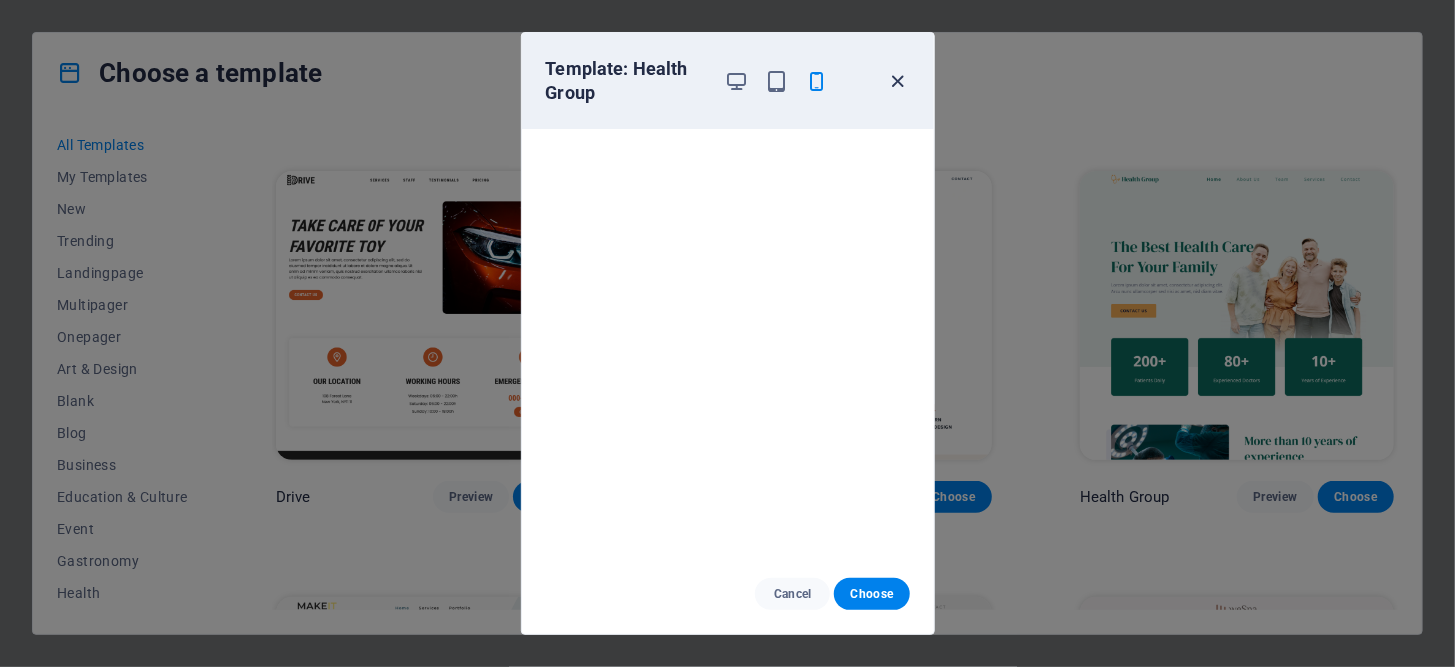 click at bounding box center (897, 81) 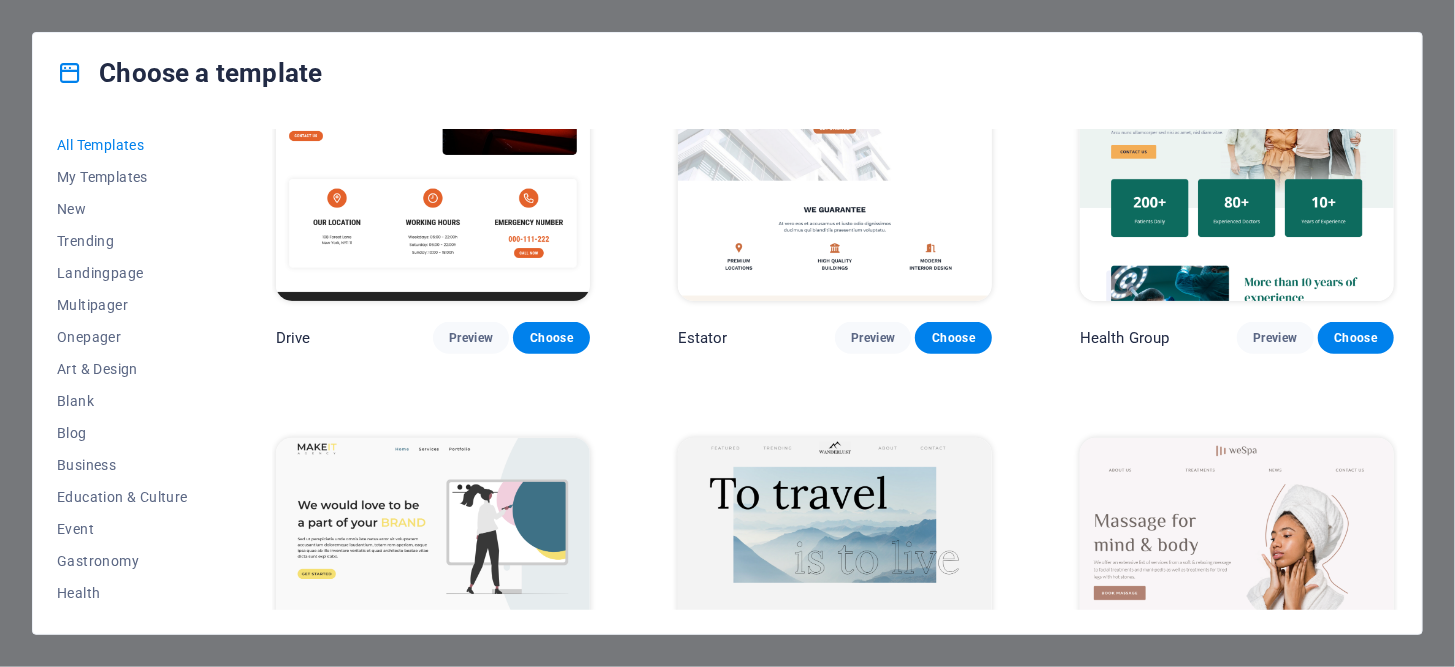 scroll, scrollTop: 4100, scrollLeft: 0, axis: vertical 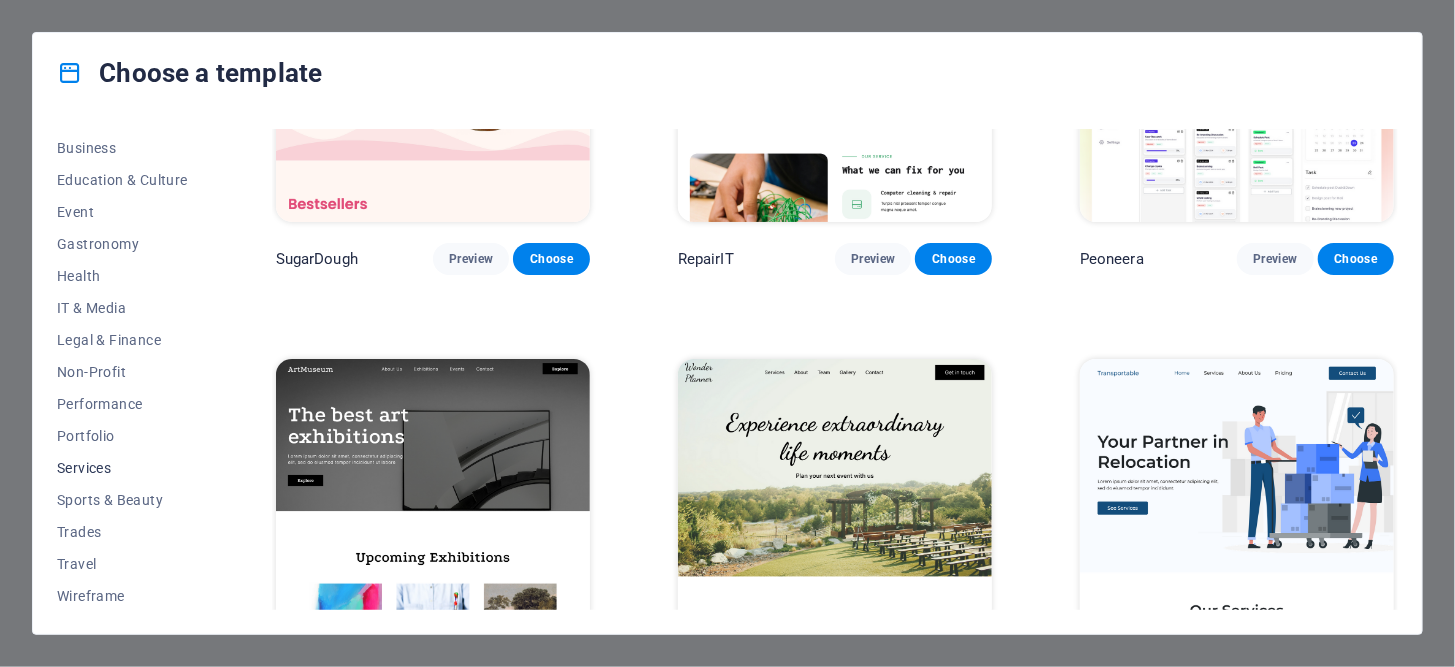 click on "Services" at bounding box center [122, 468] 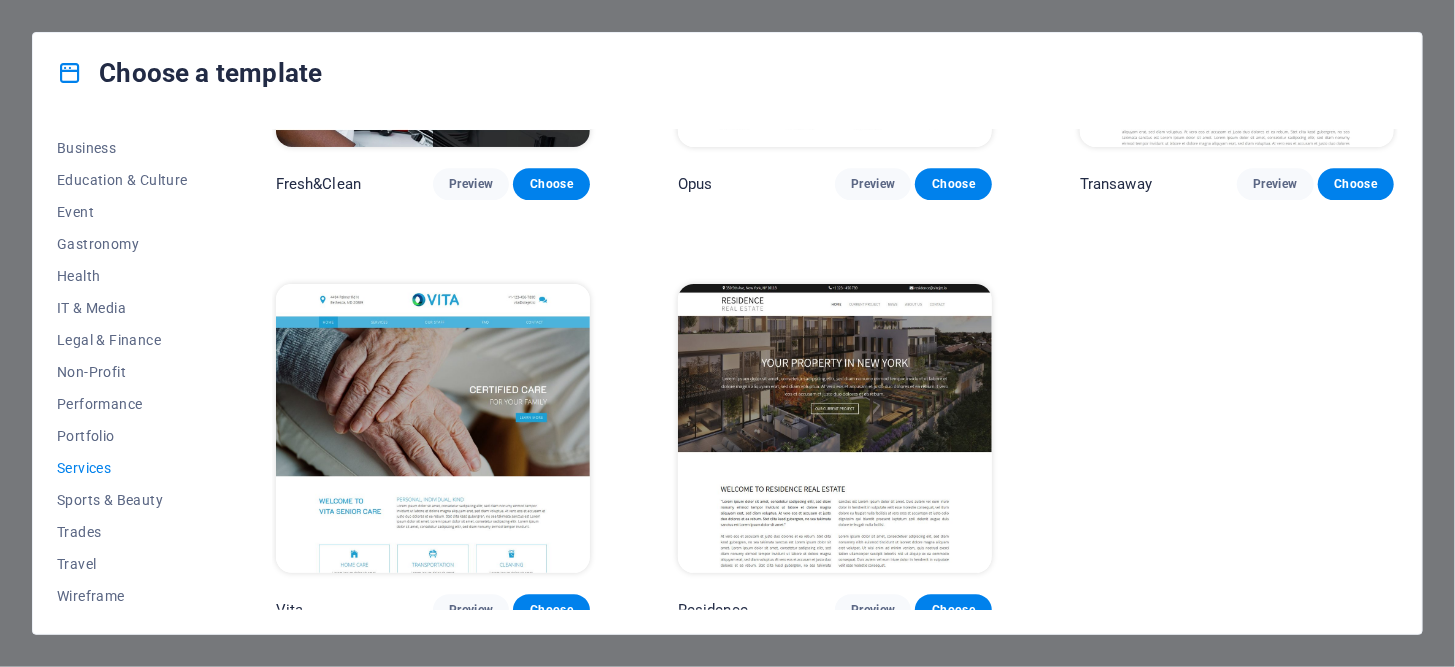 scroll, scrollTop: 2008, scrollLeft: 0, axis: vertical 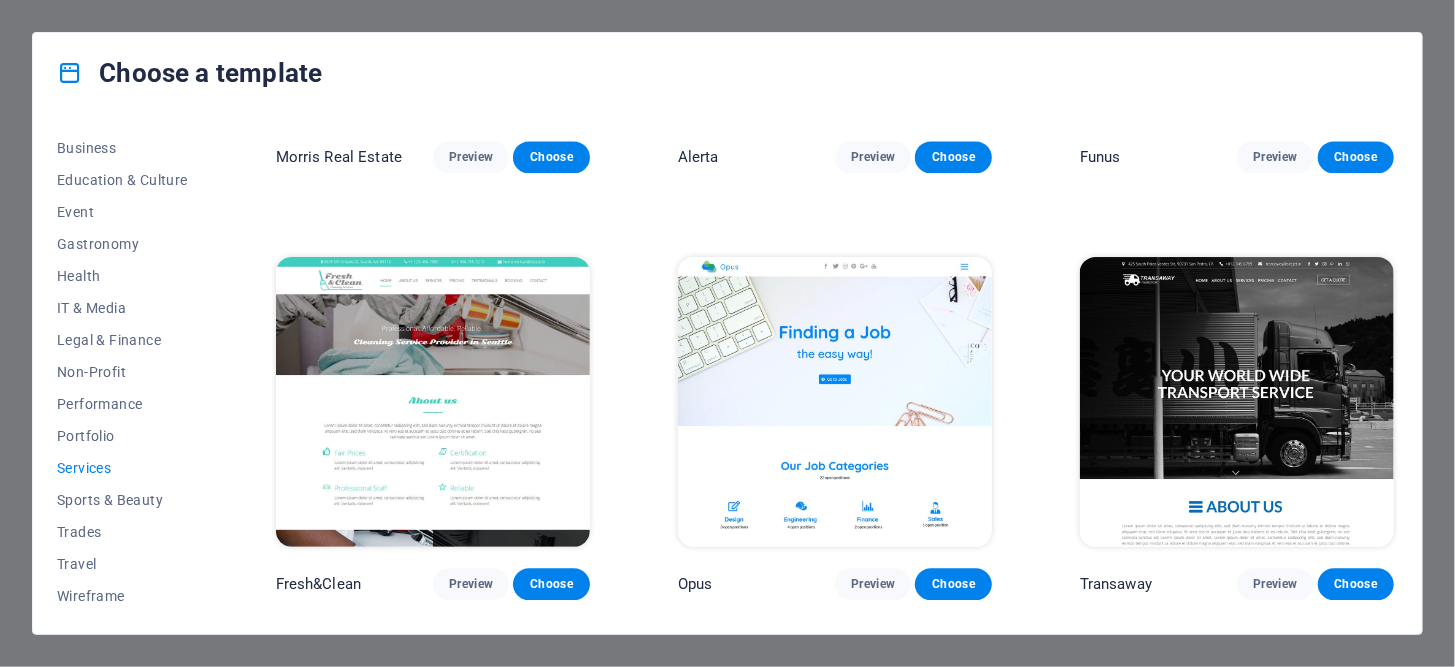 click at bounding box center [433, 401] 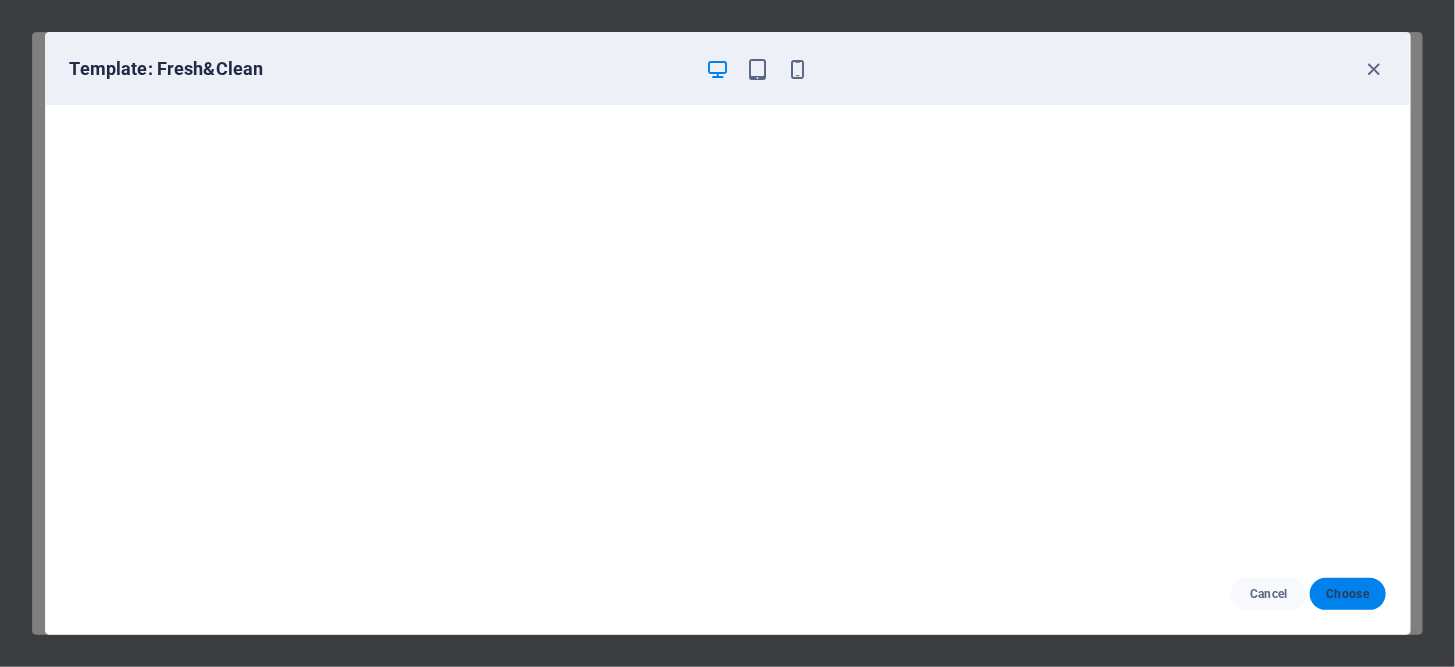 click on "Choose" at bounding box center [1347, 594] 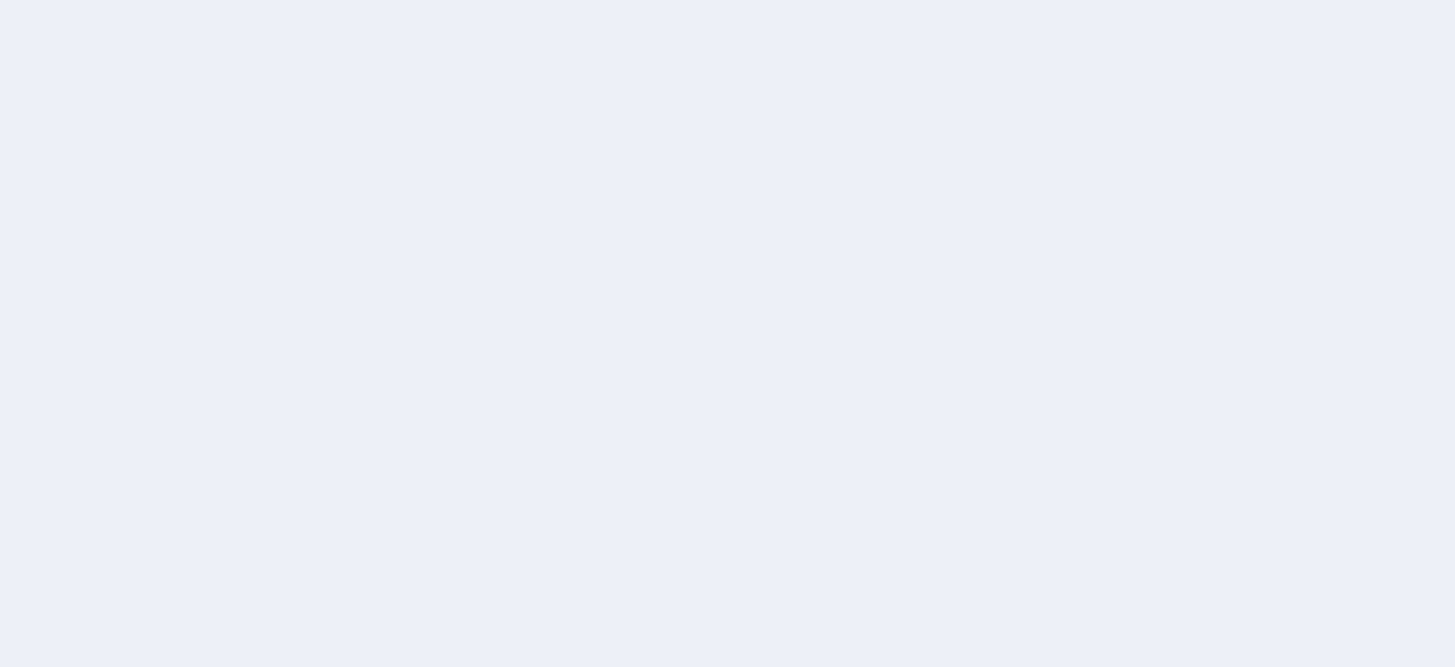 scroll, scrollTop: 0, scrollLeft: 0, axis: both 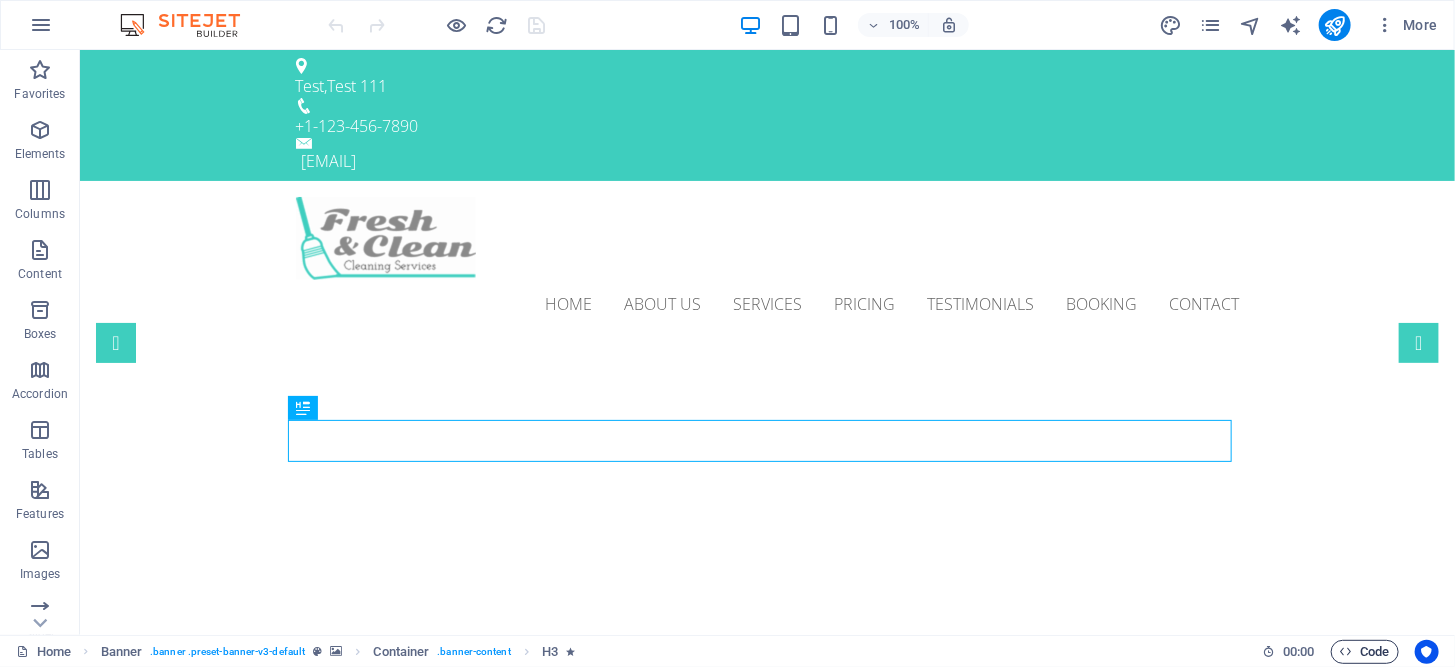 click at bounding box center (1346, 651) 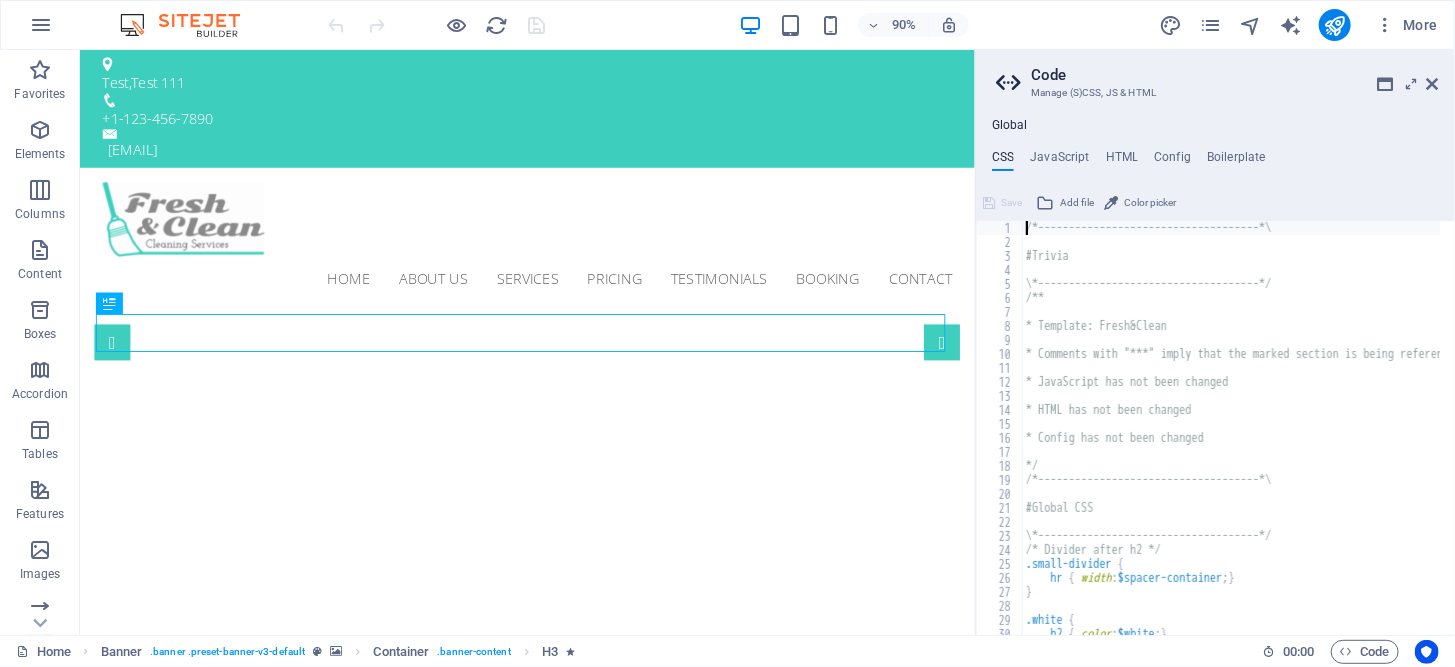 scroll, scrollTop: 0, scrollLeft: 0, axis: both 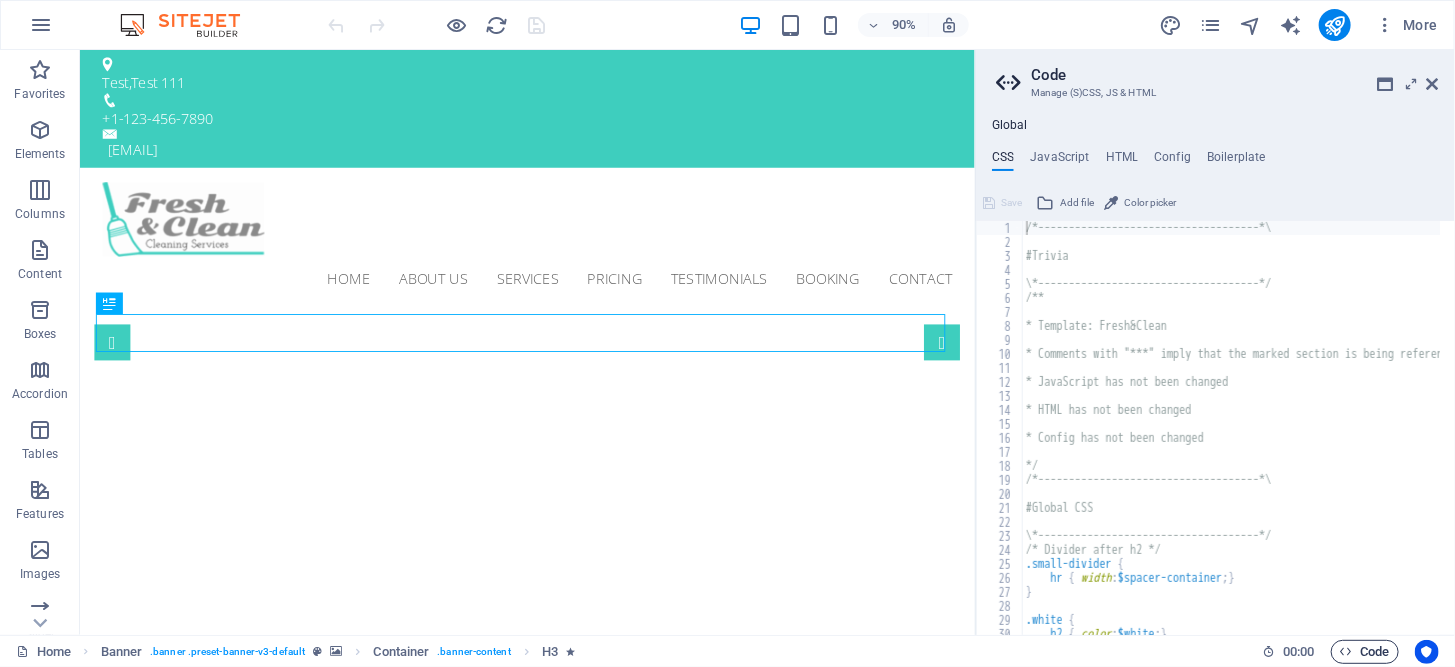 click on "Code" at bounding box center (1365, 652) 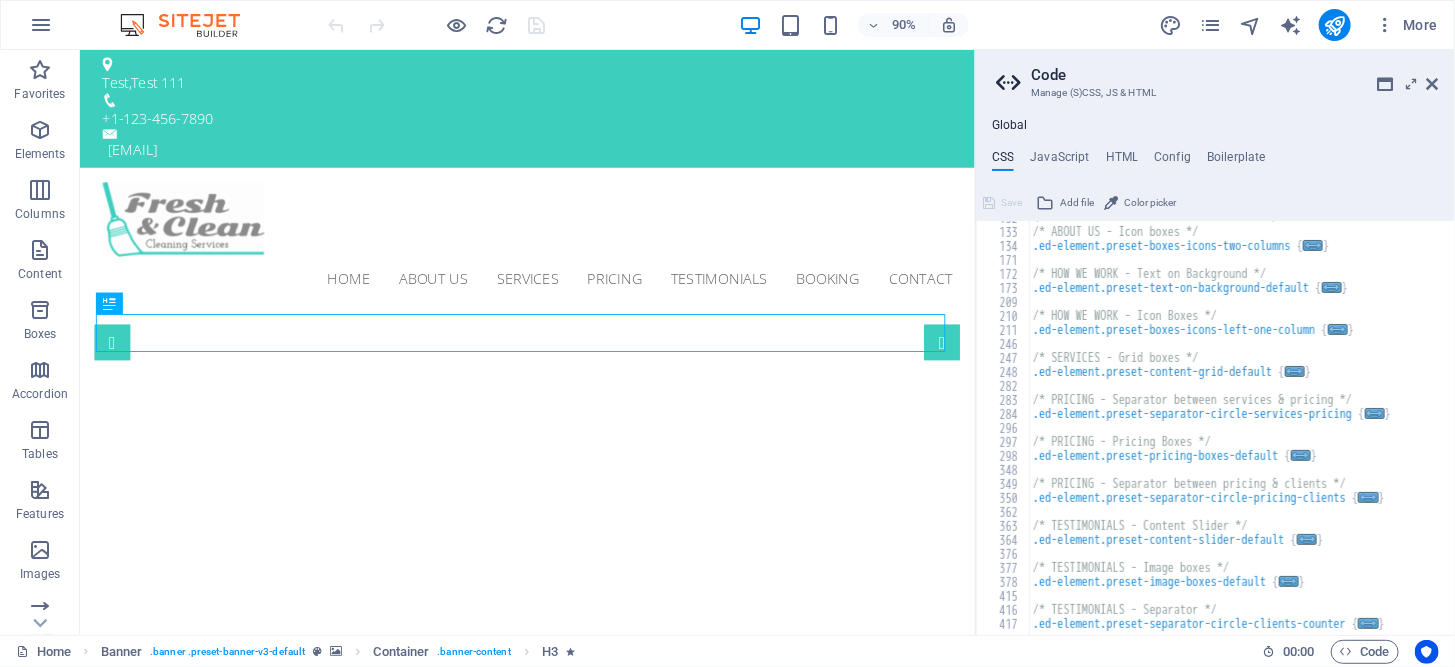 scroll, scrollTop: 874, scrollLeft: 0, axis: vertical 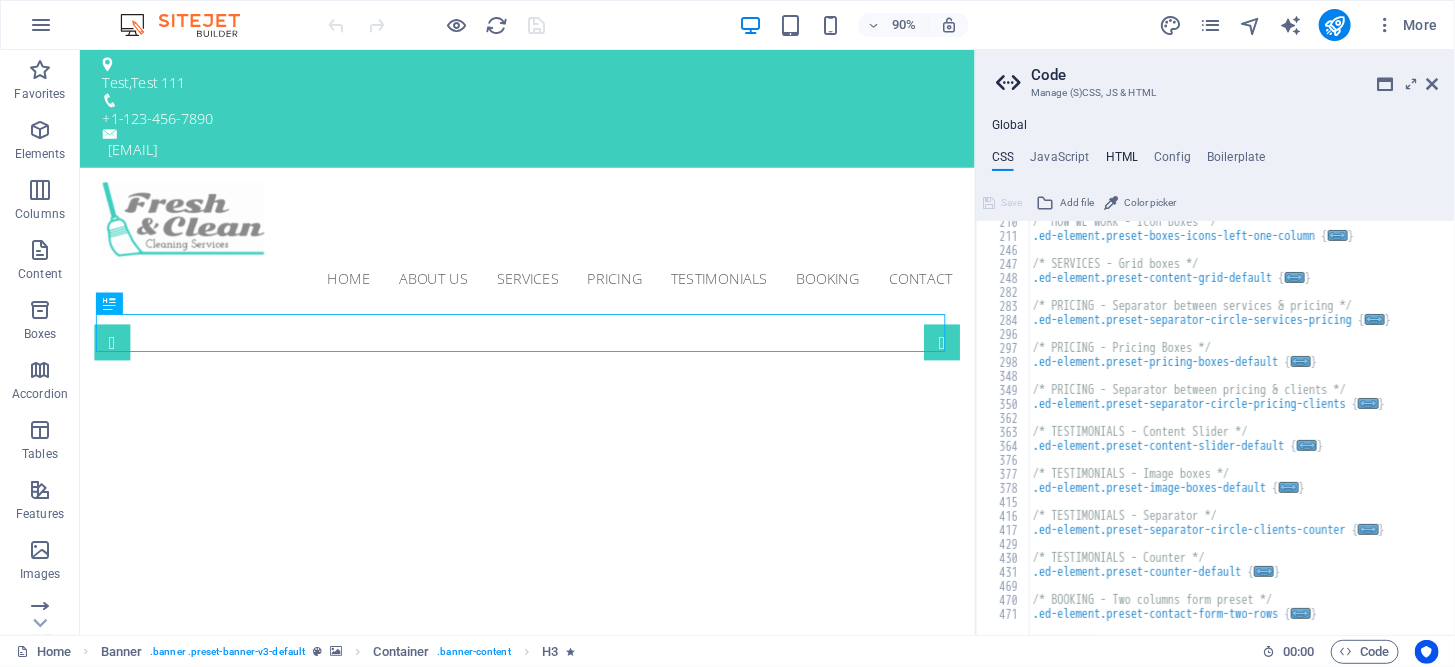 click on "HTML" at bounding box center (1122, 161) 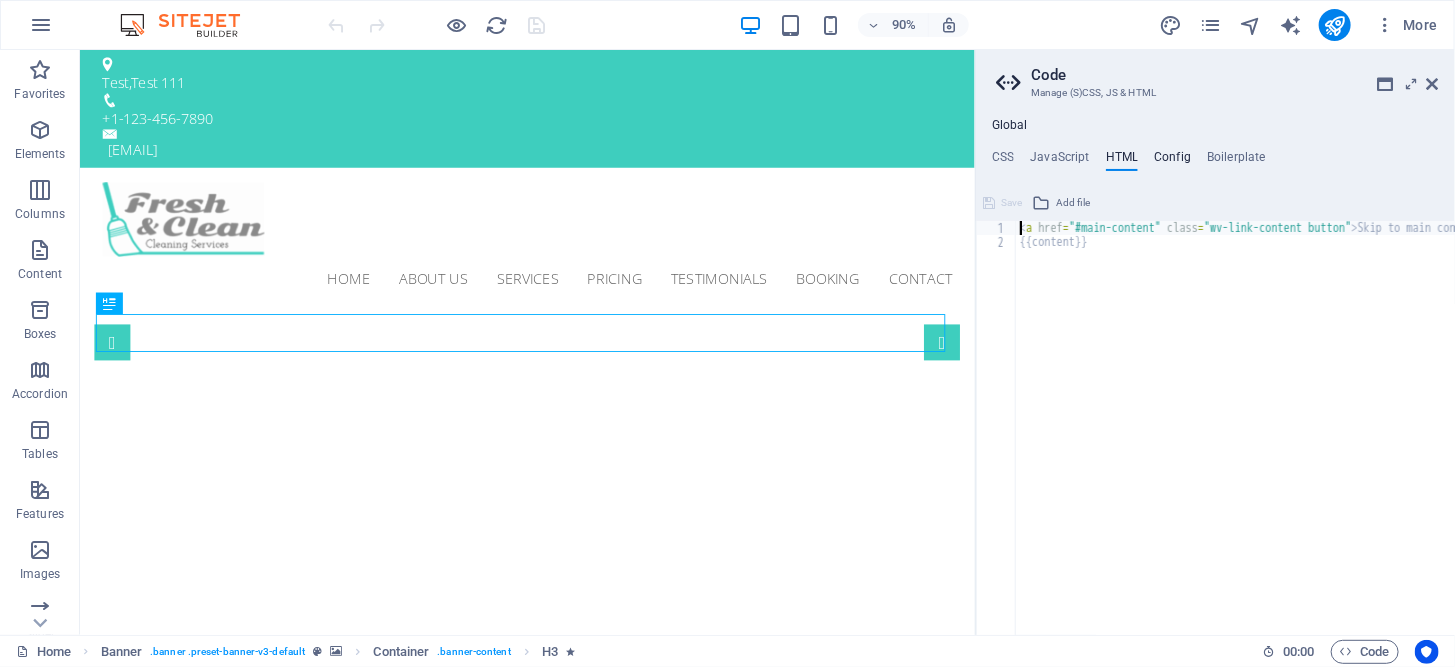 click on "Config" at bounding box center [1172, 161] 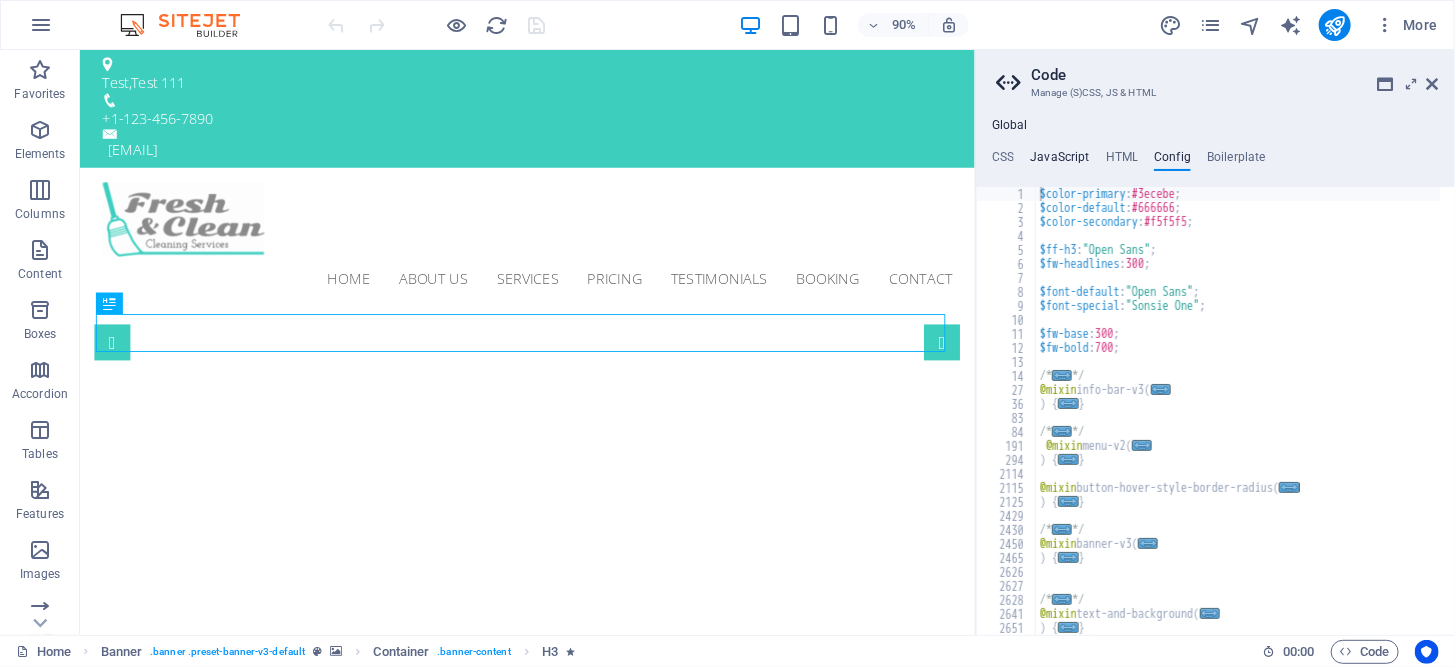 click on "JavaScript" at bounding box center [1059, 161] 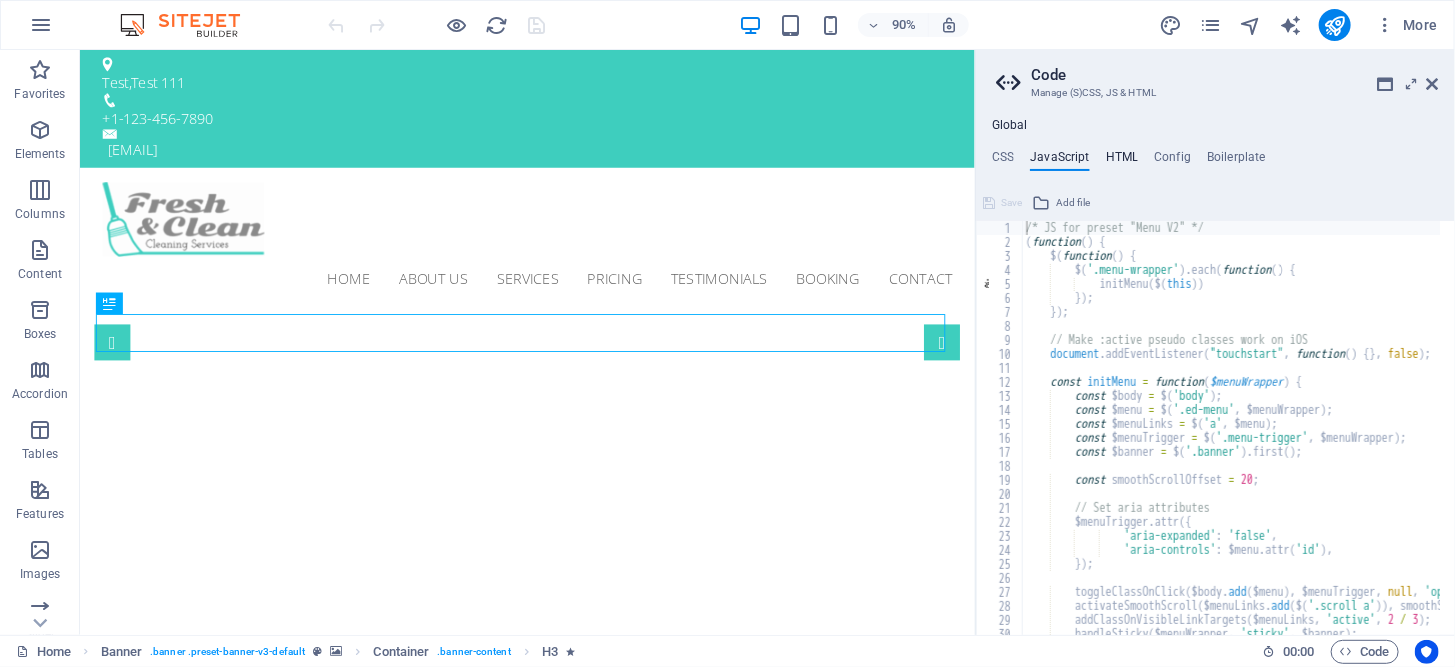 click on "HTML" at bounding box center (1122, 161) 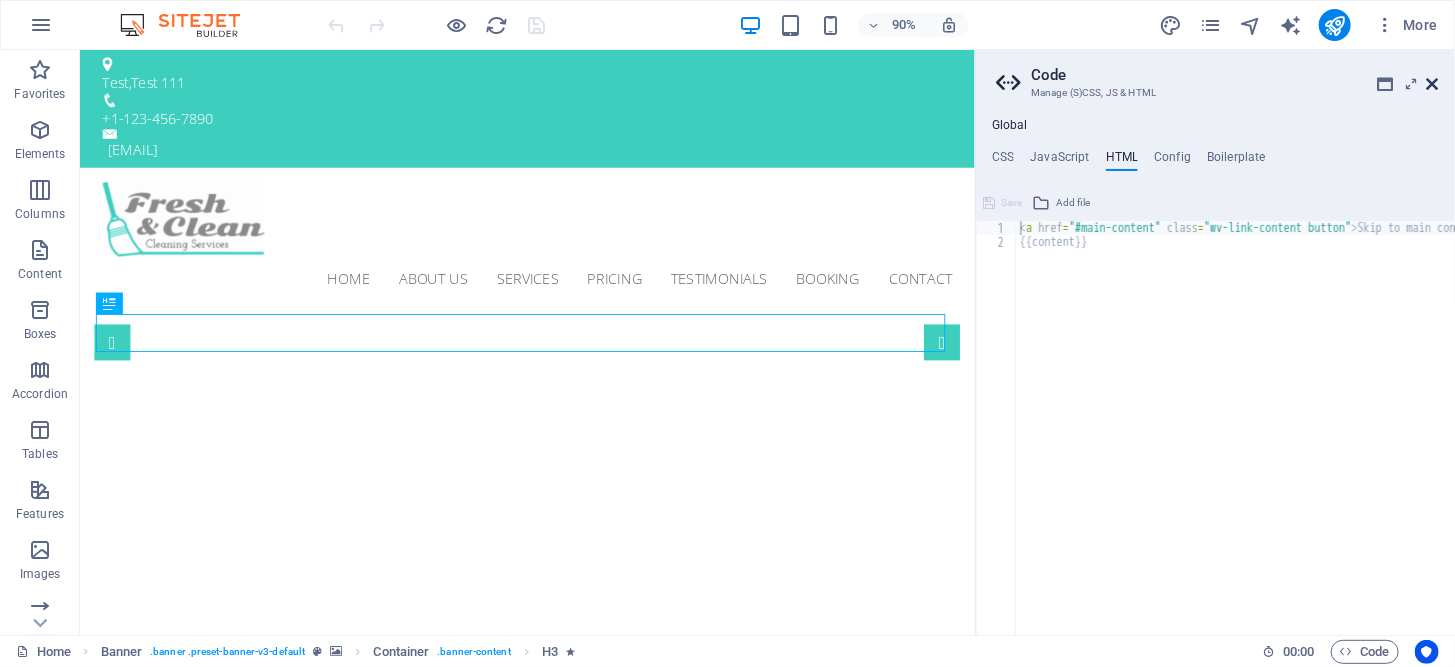 drag, startPoint x: 1430, startPoint y: 87, endPoint x: 1326, endPoint y: 55, distance: 108.81177 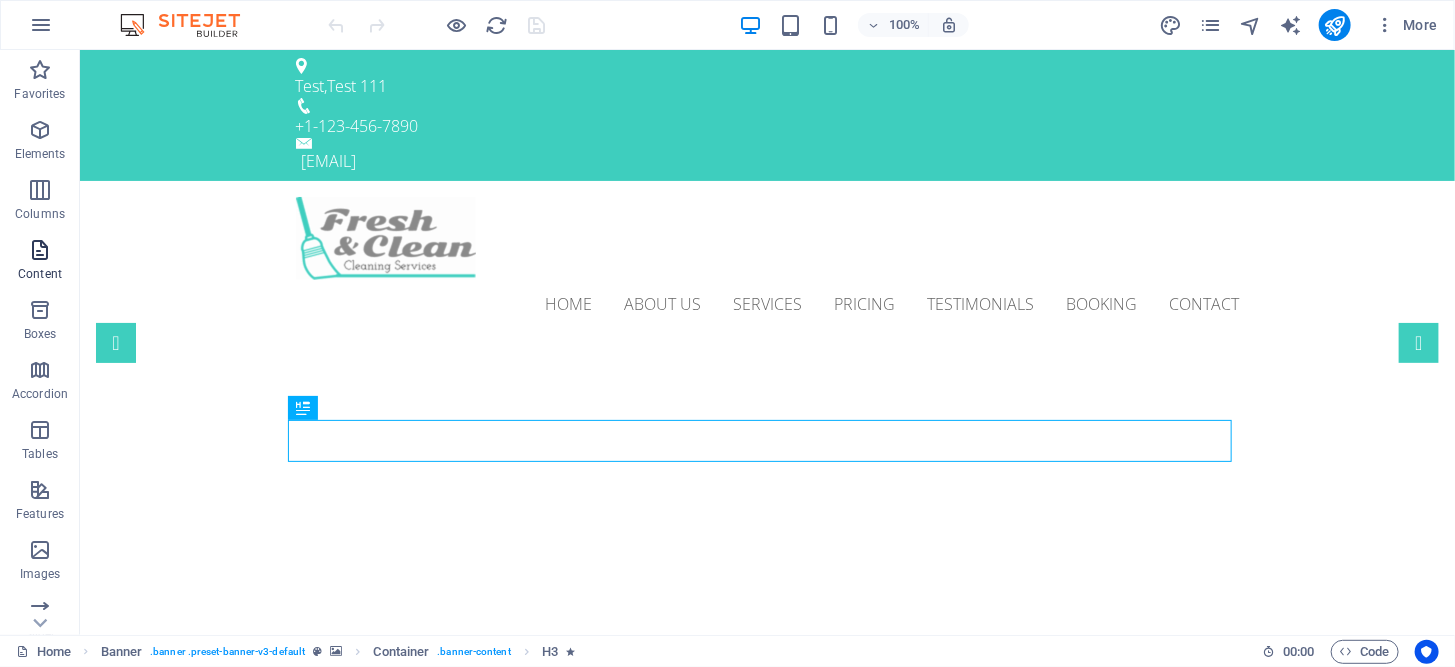 click on "Content" at bounding box center [40, 274] 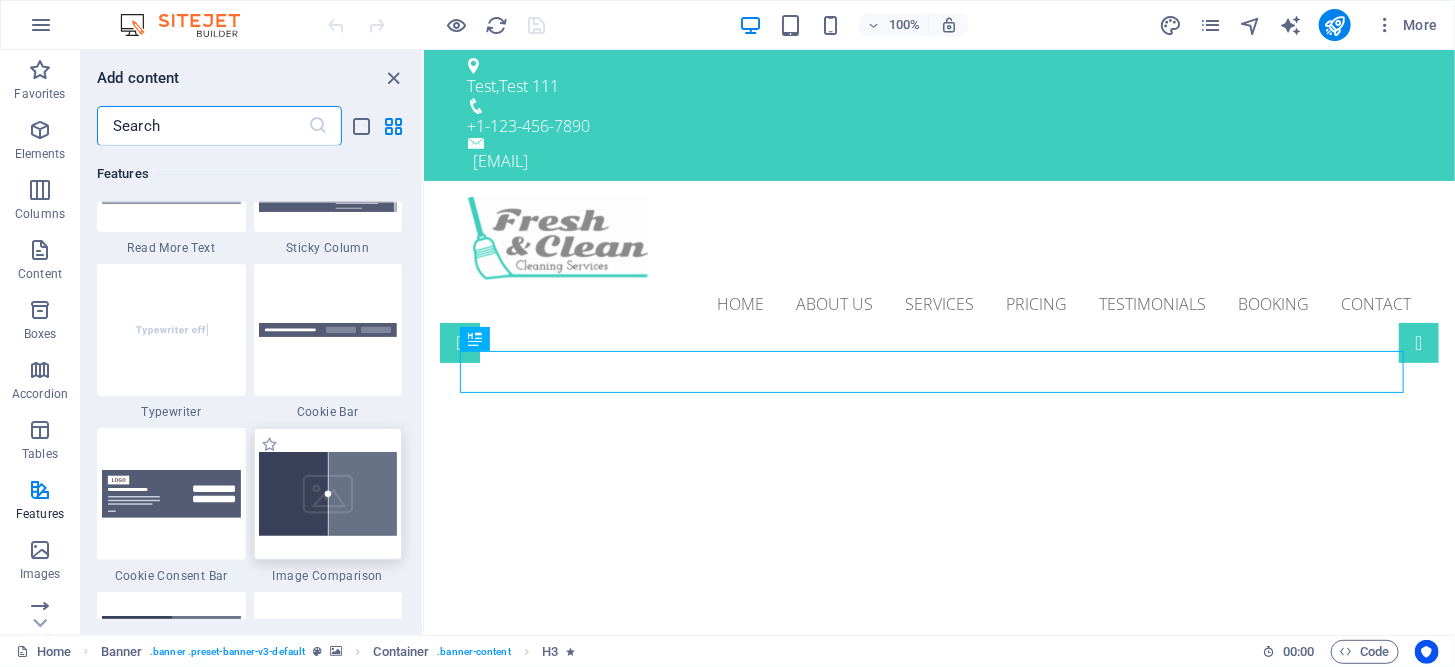 scroll, scrollTop: 7798, scrollLeft: 0, axis: vertical 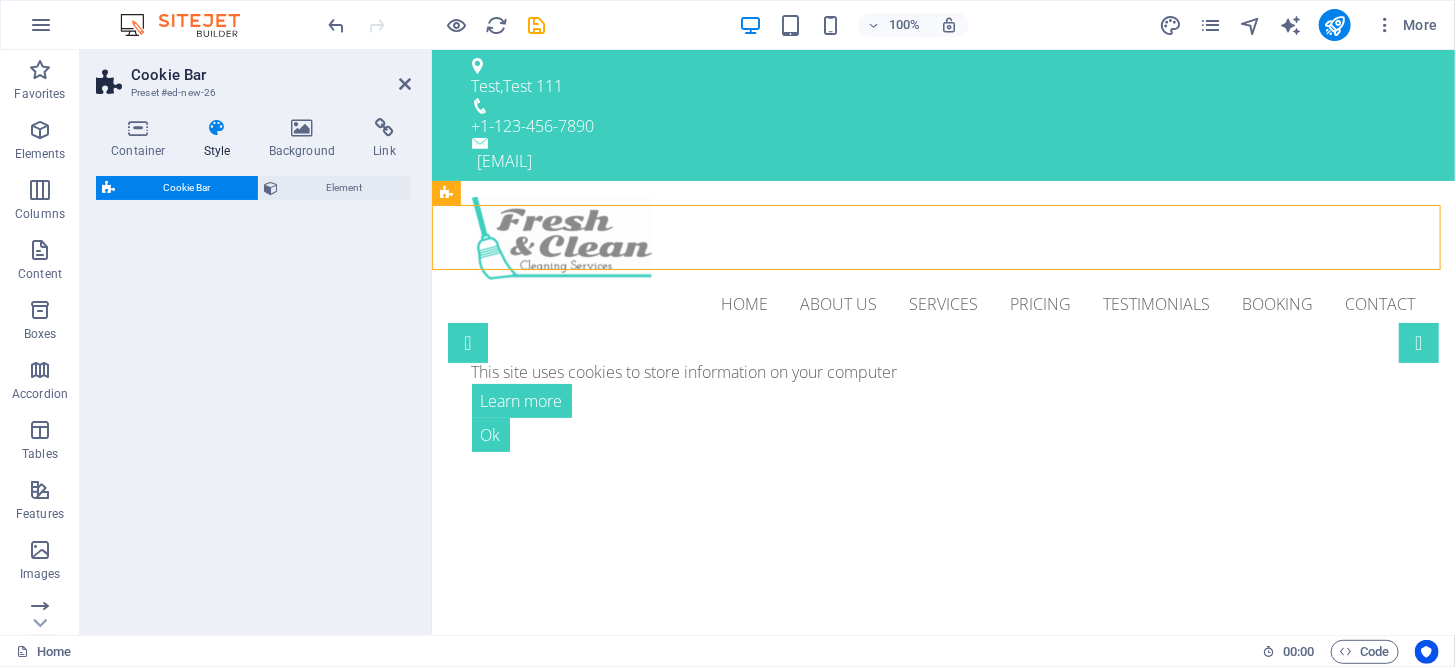 select on "px" 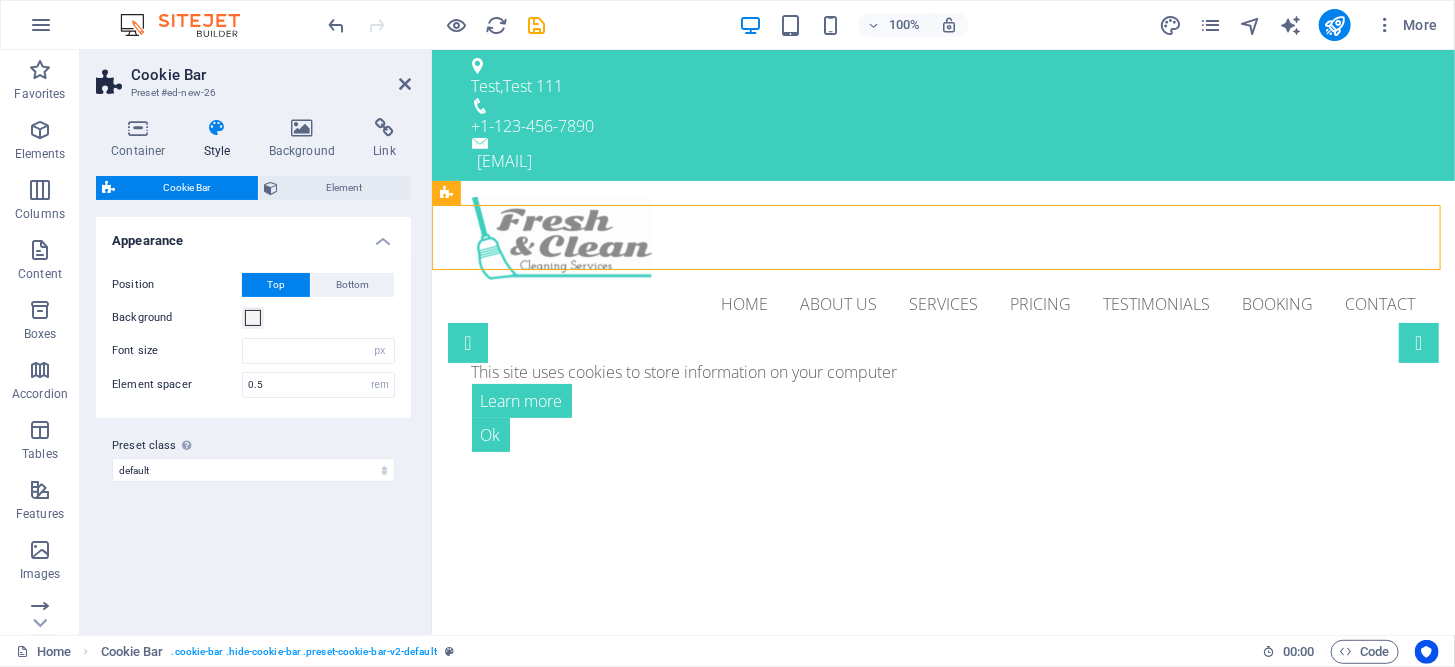 type 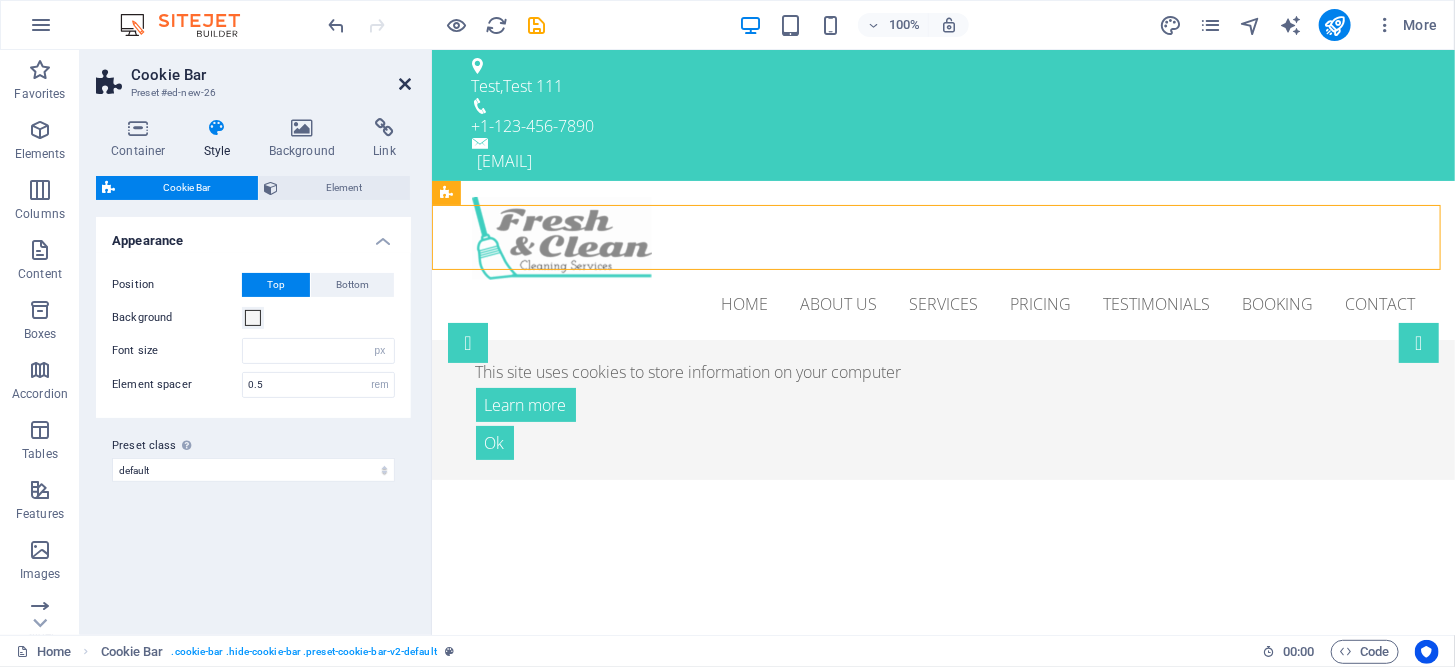 click at bounding box center (405, 84) 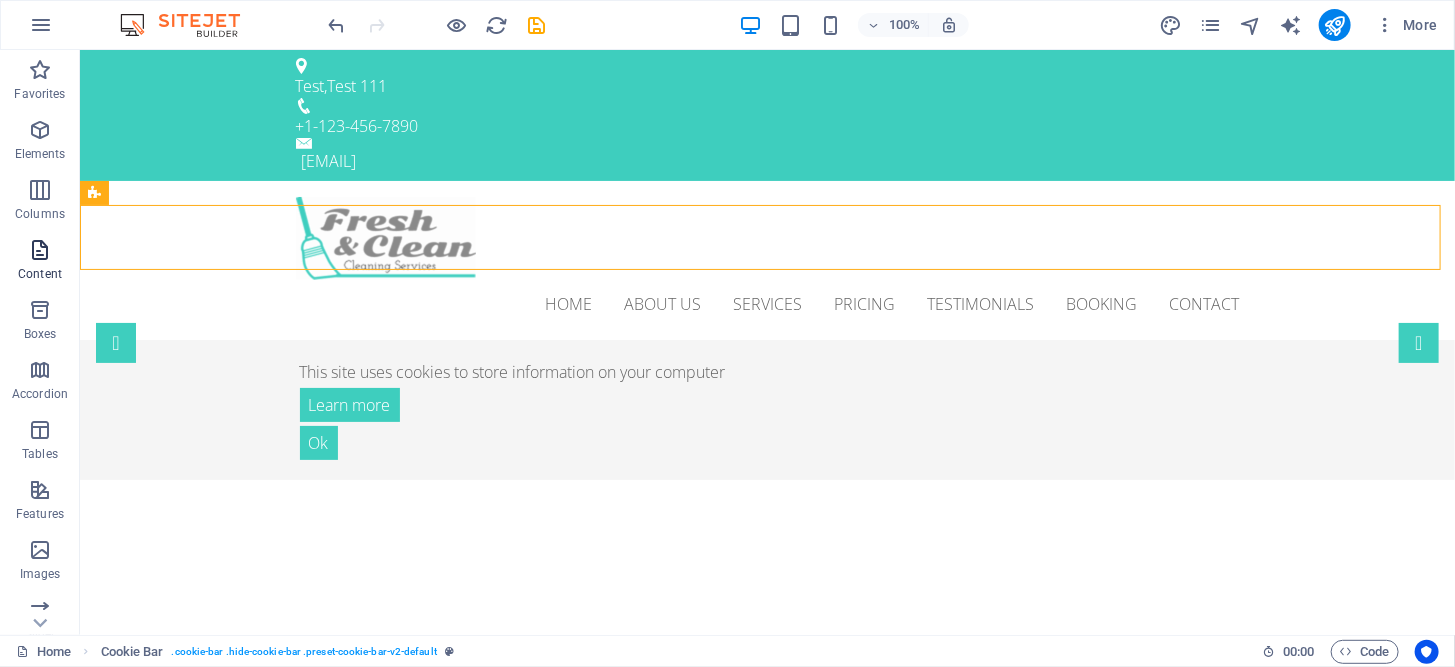 click on "Content" at bounding box center (40, 262) 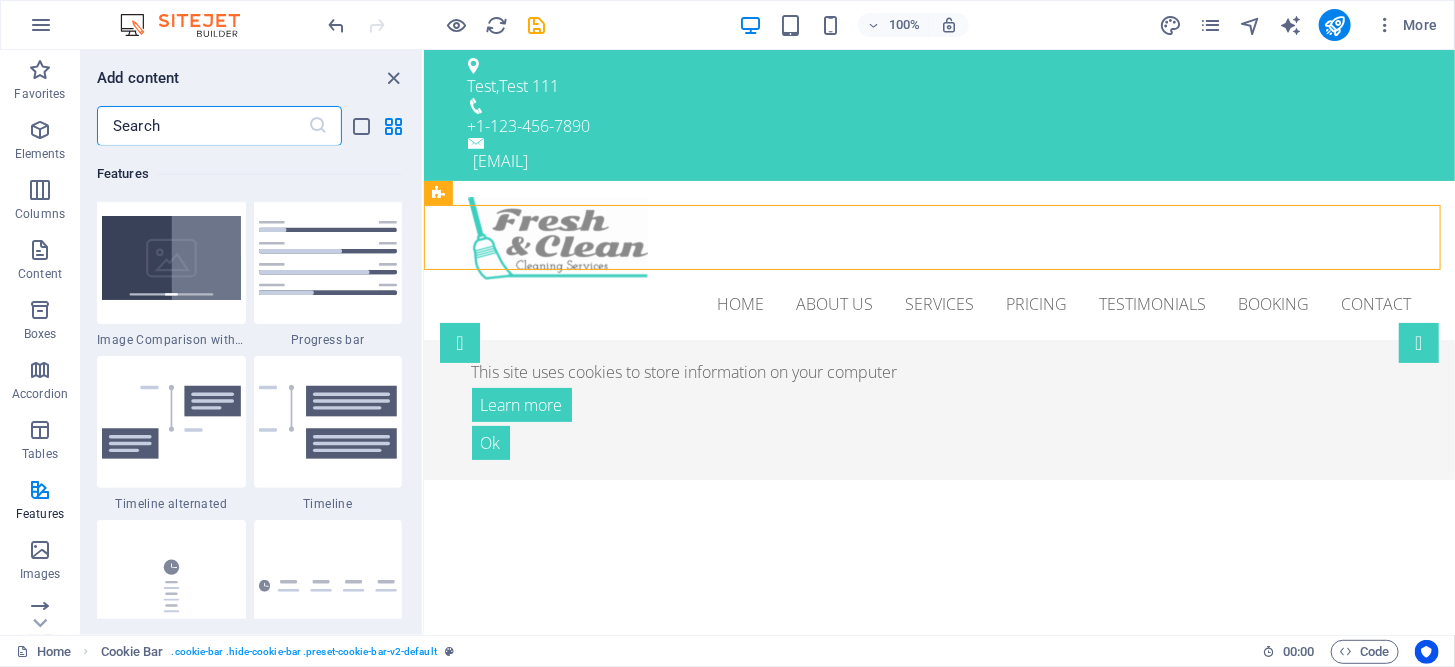 scroll, scrollTop: 8198, scrollLeft: 0, axis: vertical 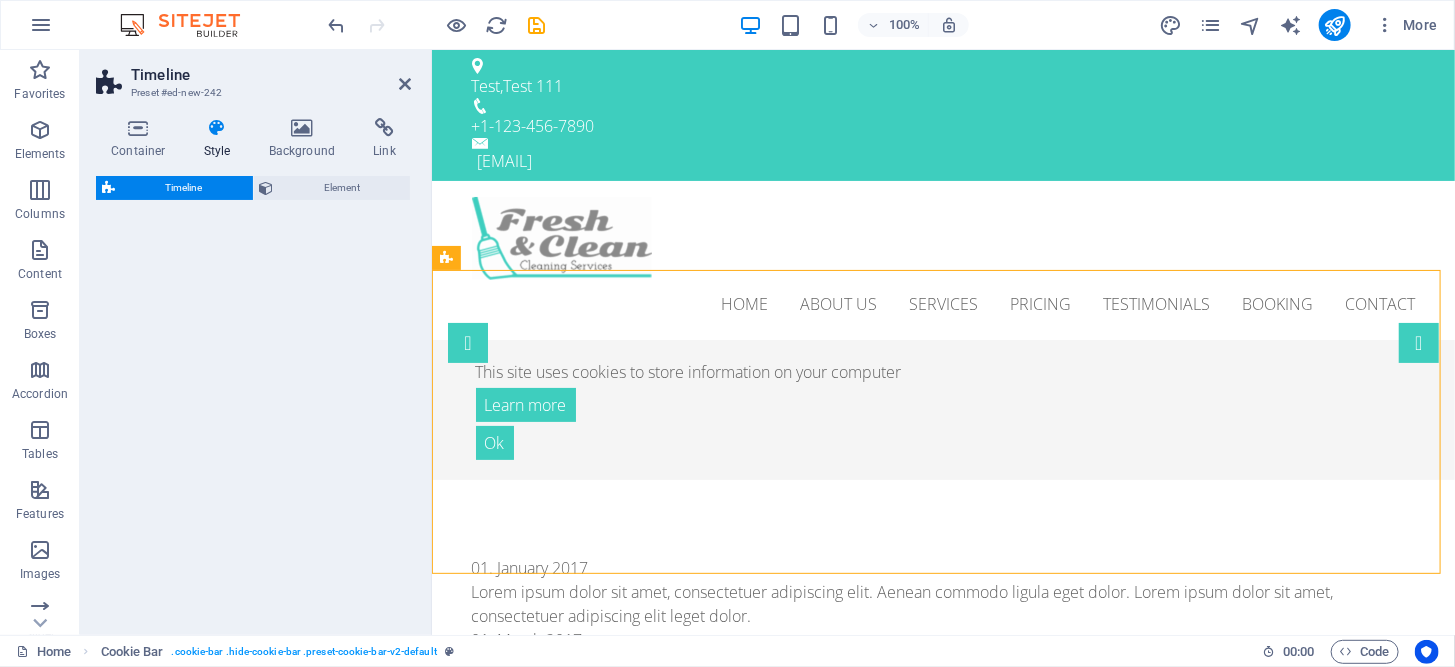 select on "rem" 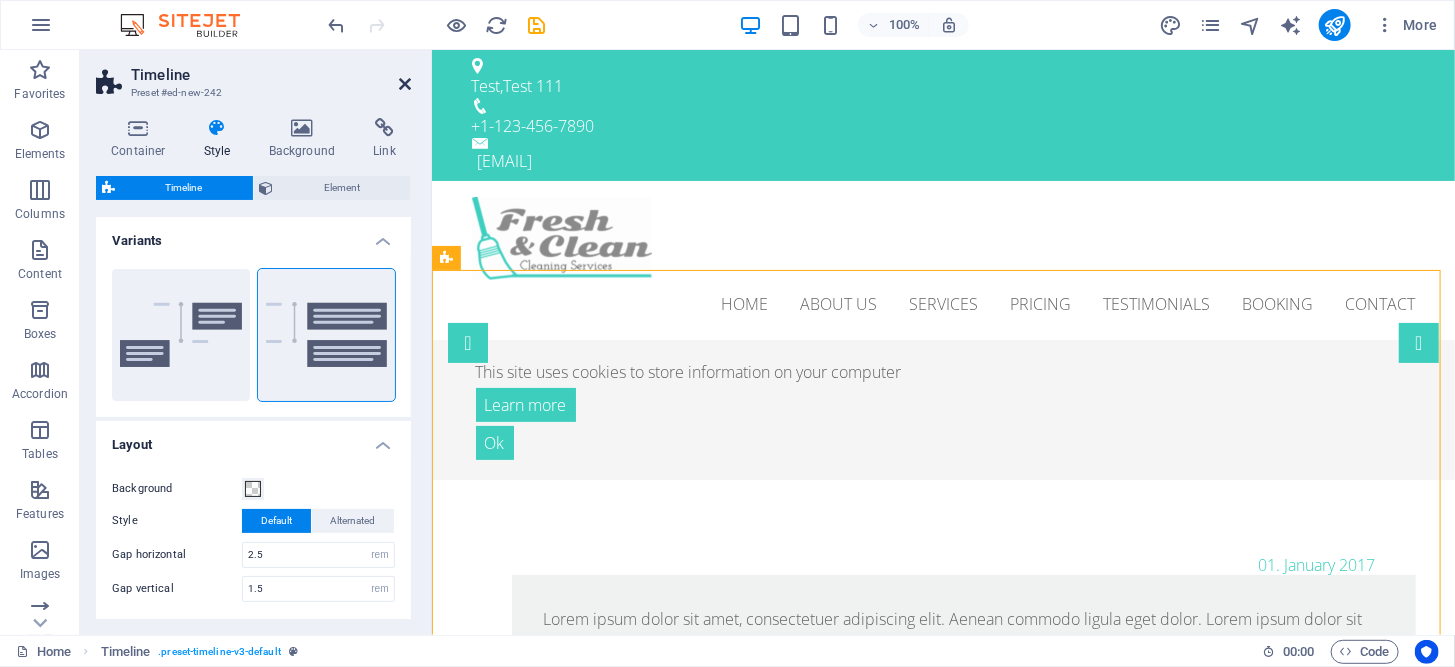 click at bounding box center [405, 84] 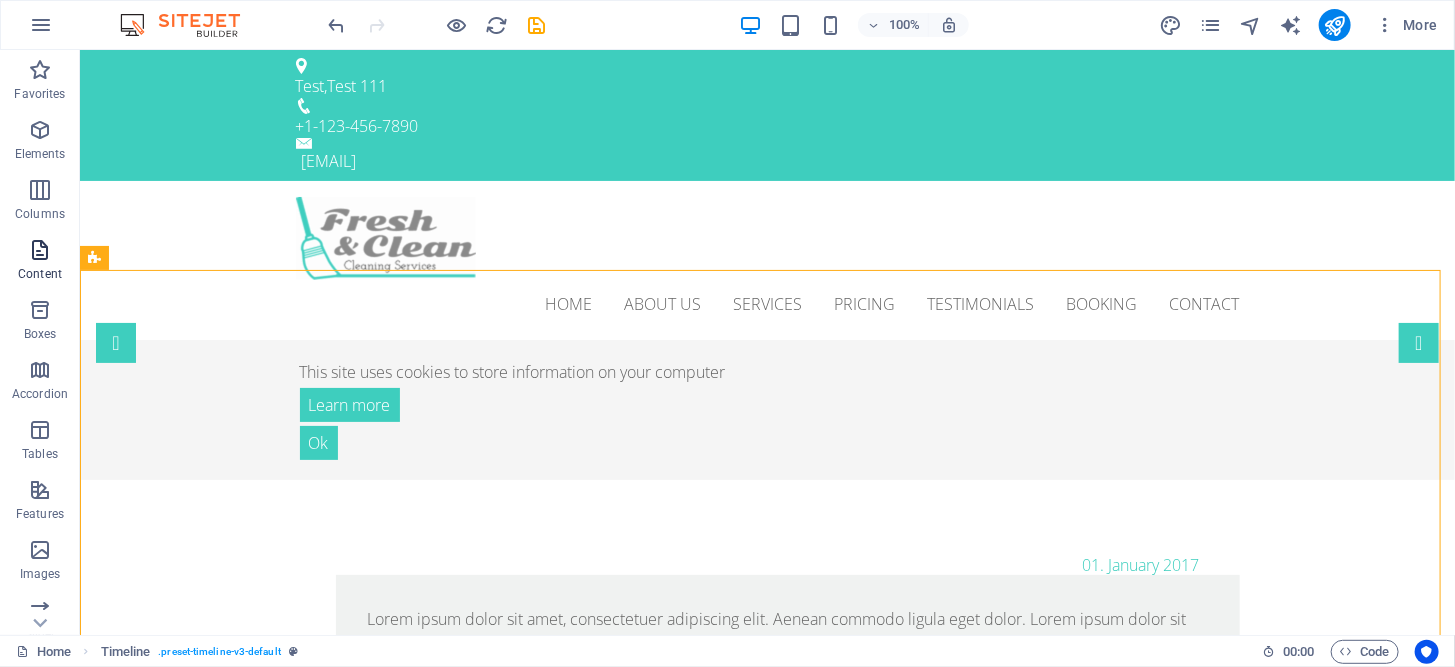 click at bounding box center (40, 250) 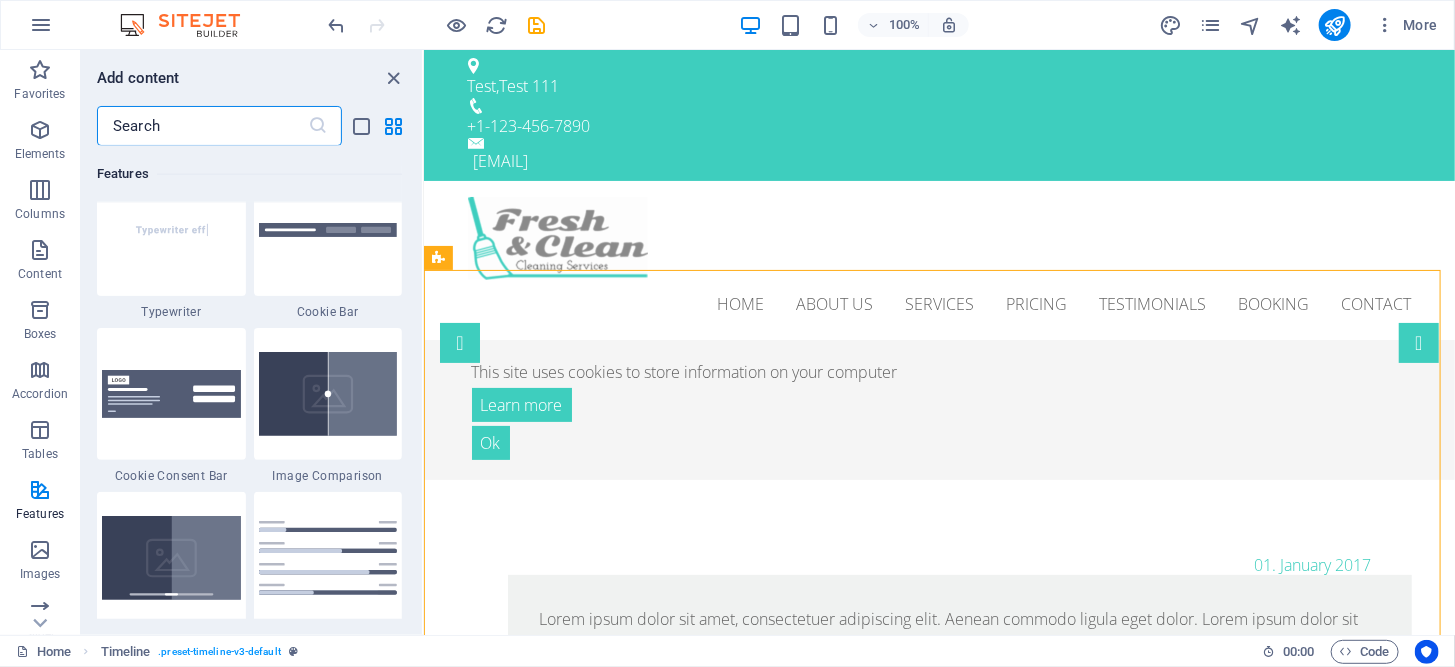 scroll, scrollTop: 7898, scrollLeft: 0, axis: vertical 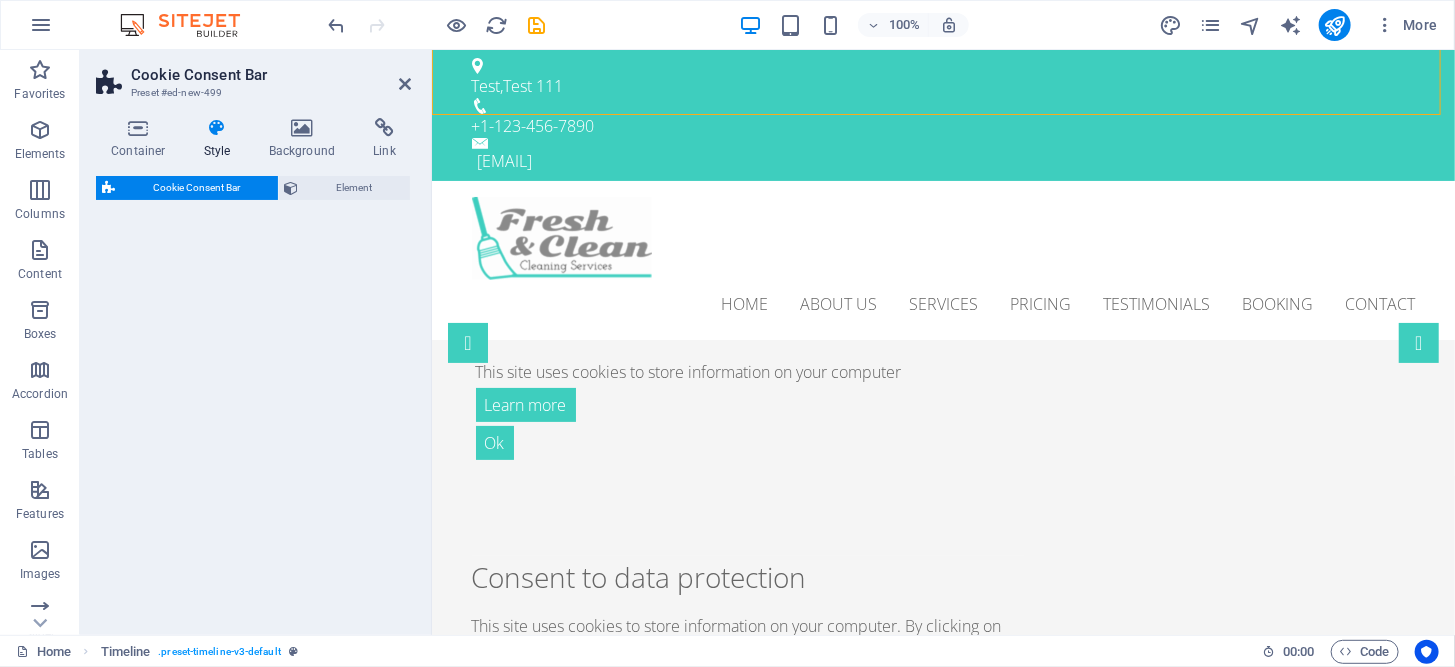 select on "rem" 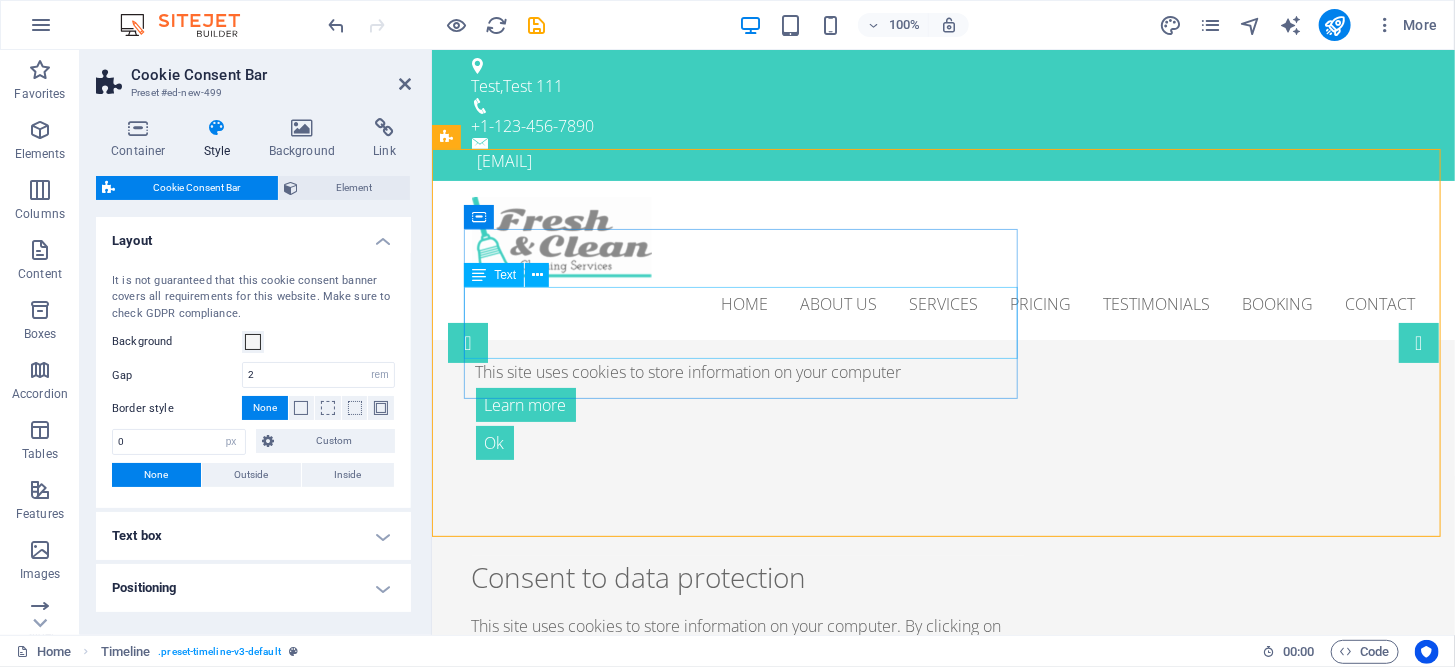 scroll, scrollTop: 121, scrollLeft: 0, axis: vertical 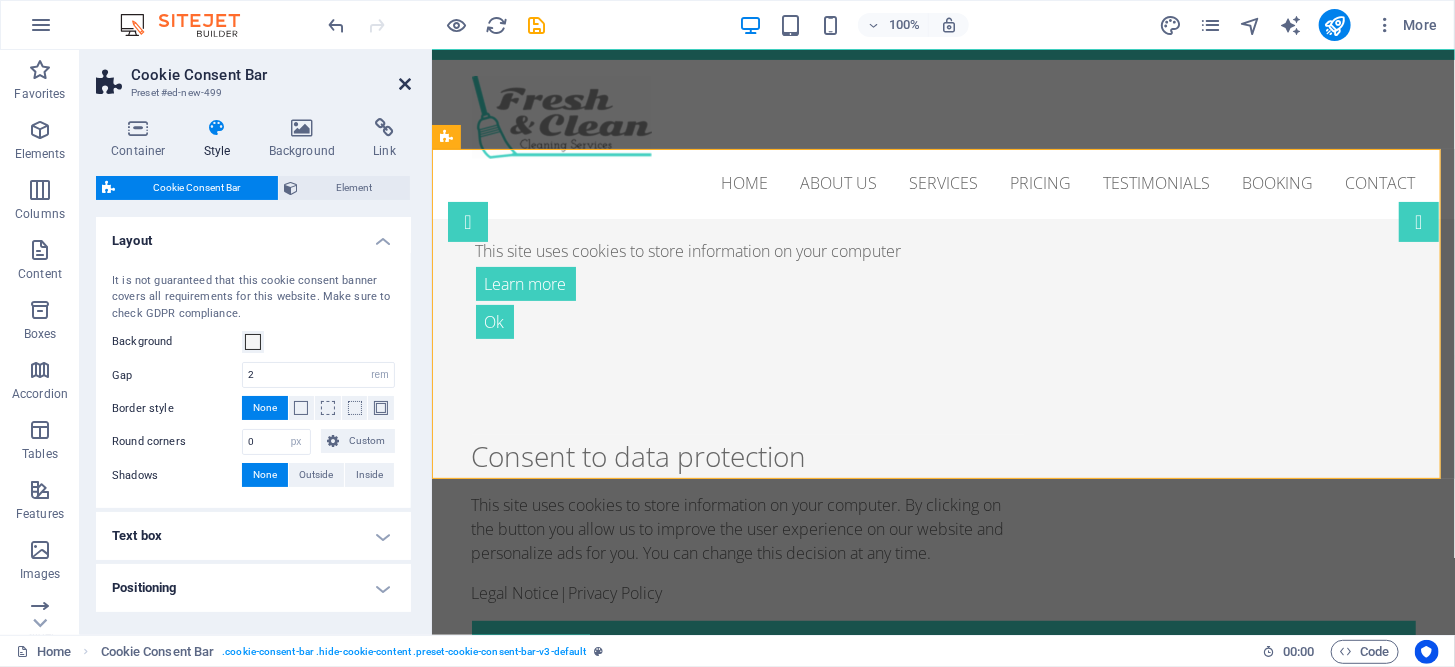 click at bounding box center [405, 84] 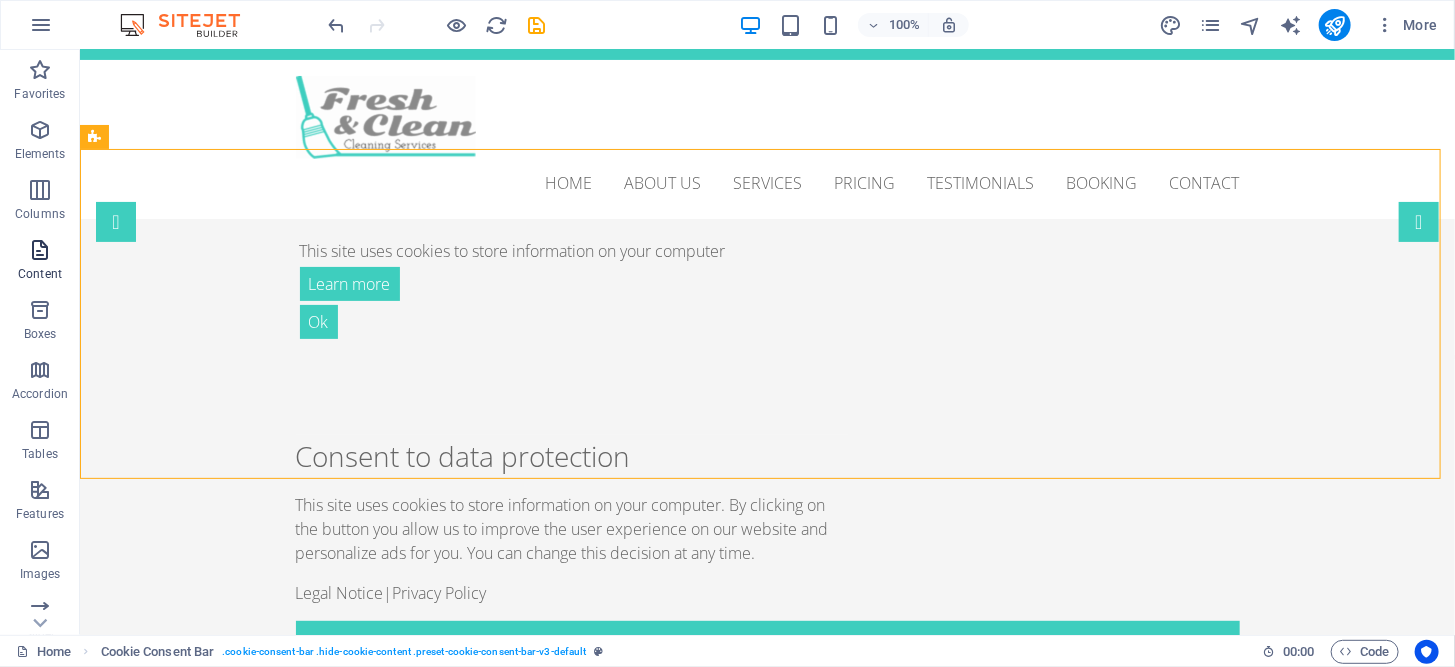 drag, startPoint x: 43, startPoint y: 268, endPoint x: 32, endPoint y: 363, distance: 95.63472 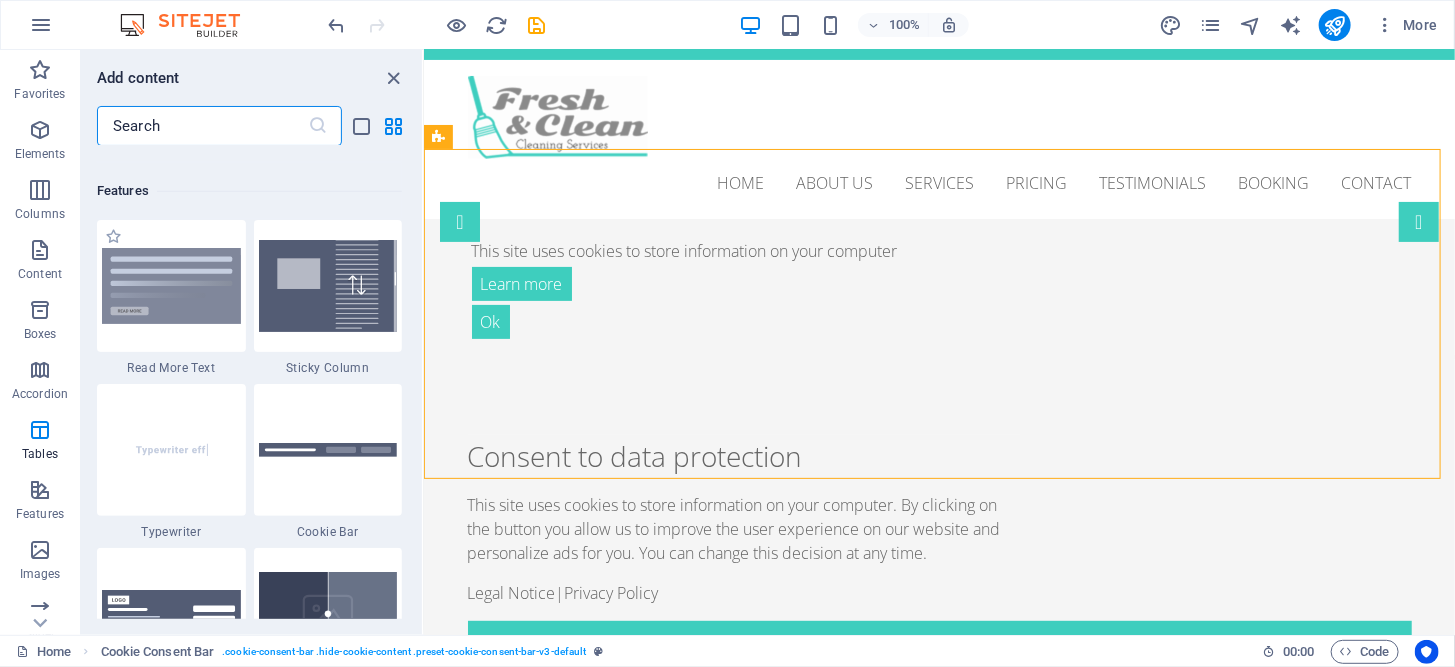 scroll, scrollTop: 7798, scrollLeft: 0, axis: vertical 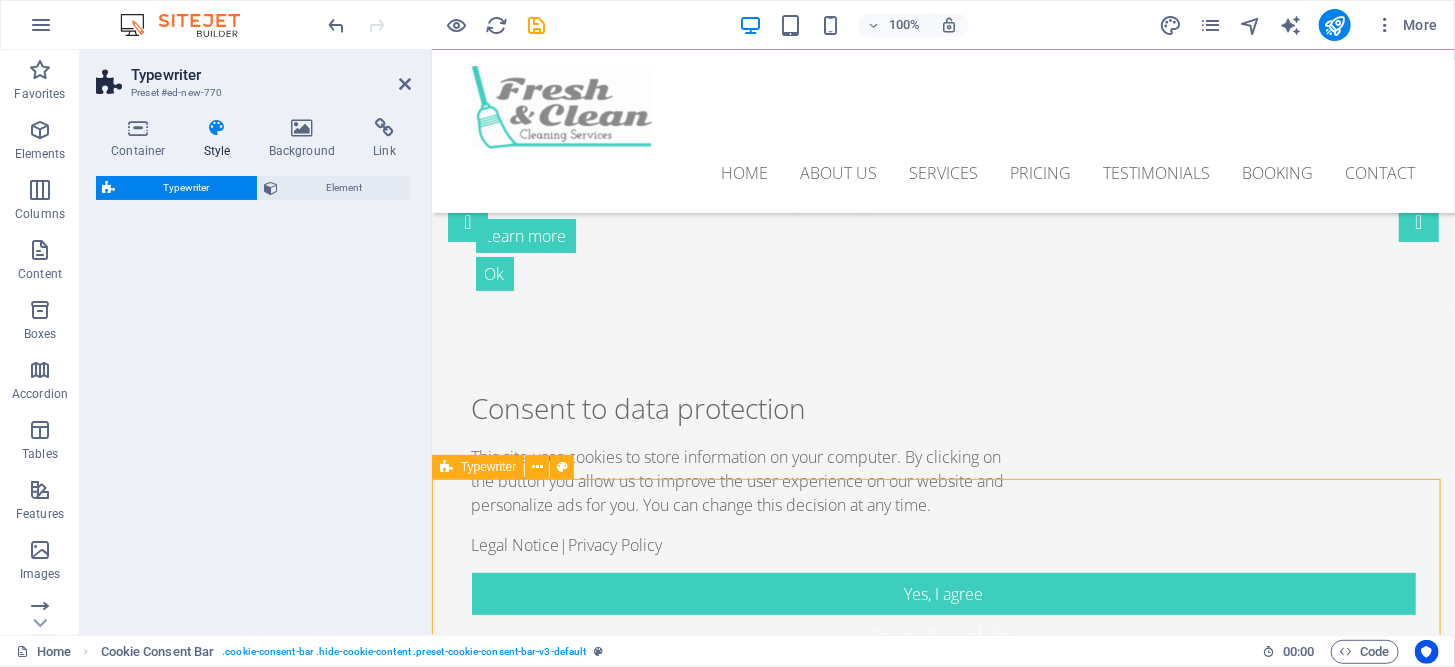 select on "ms" 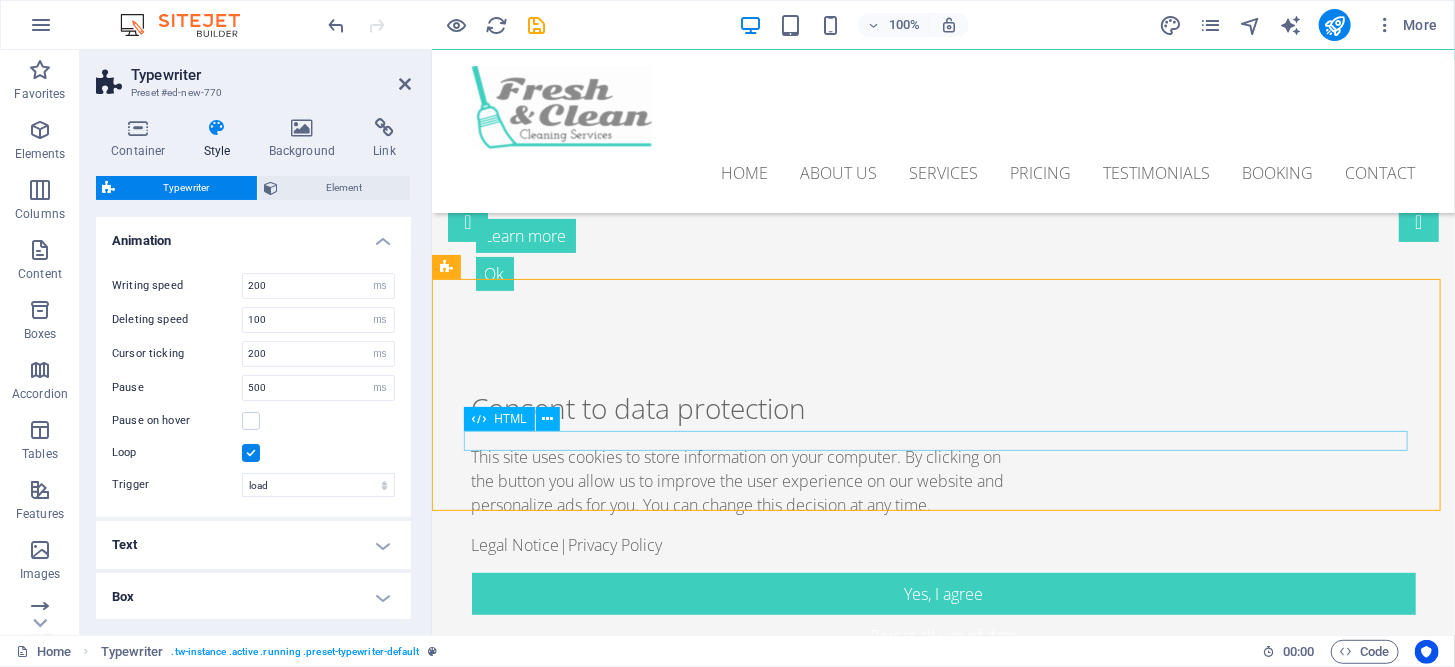 scroll, scrollTop: 321, scrollLeft: 0, axis: vertical 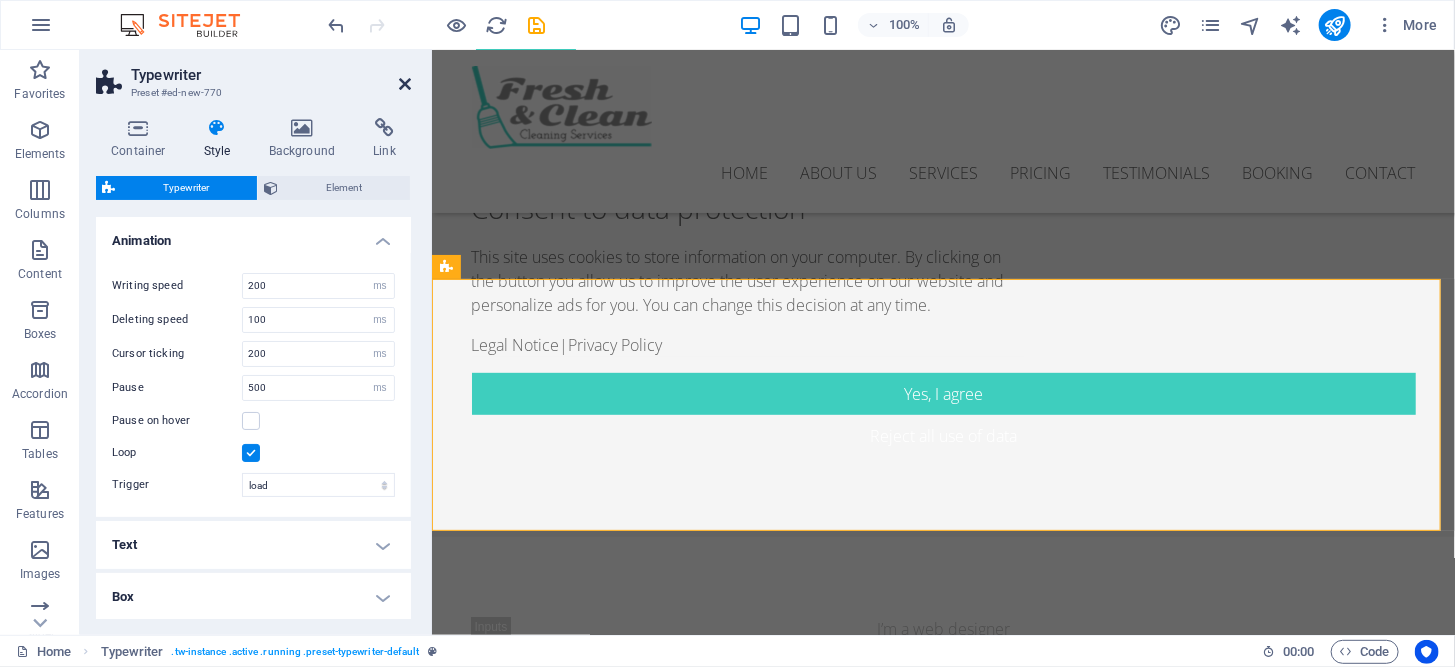 click at bounding box center (405, 84) 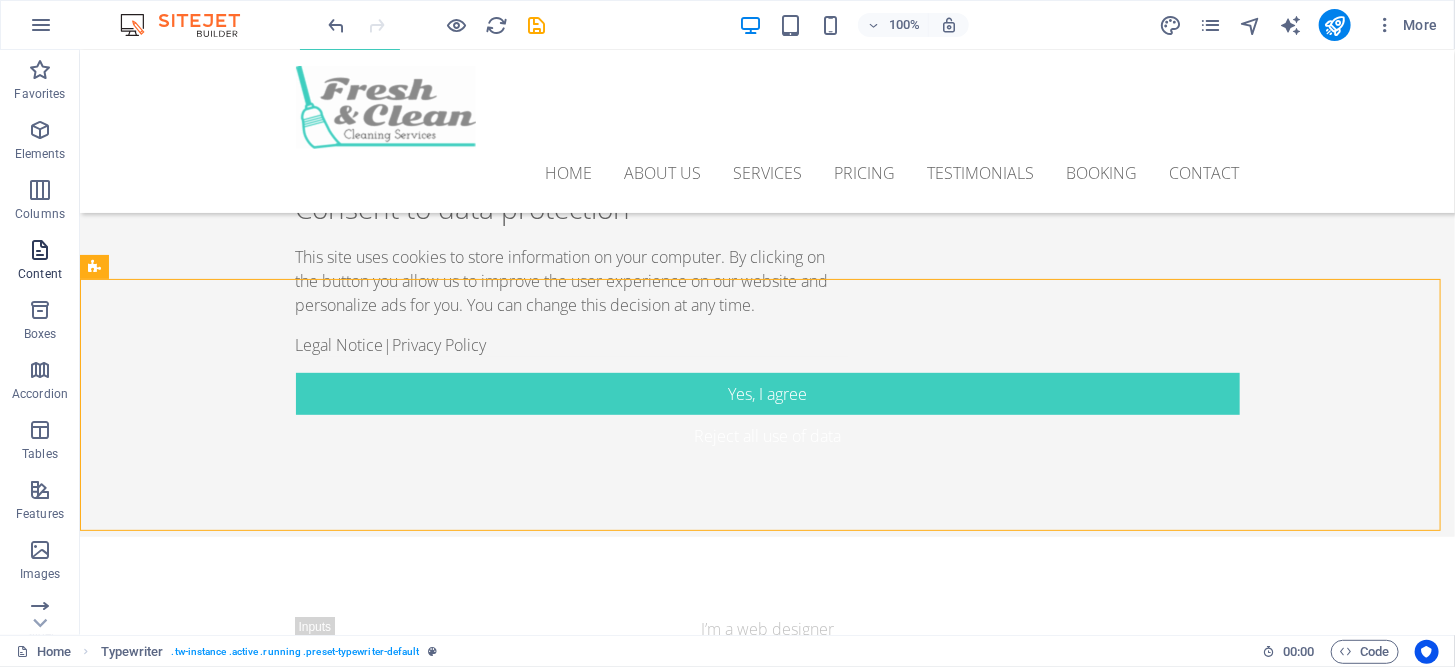 click on "Content" at bounding box center (40, 262) 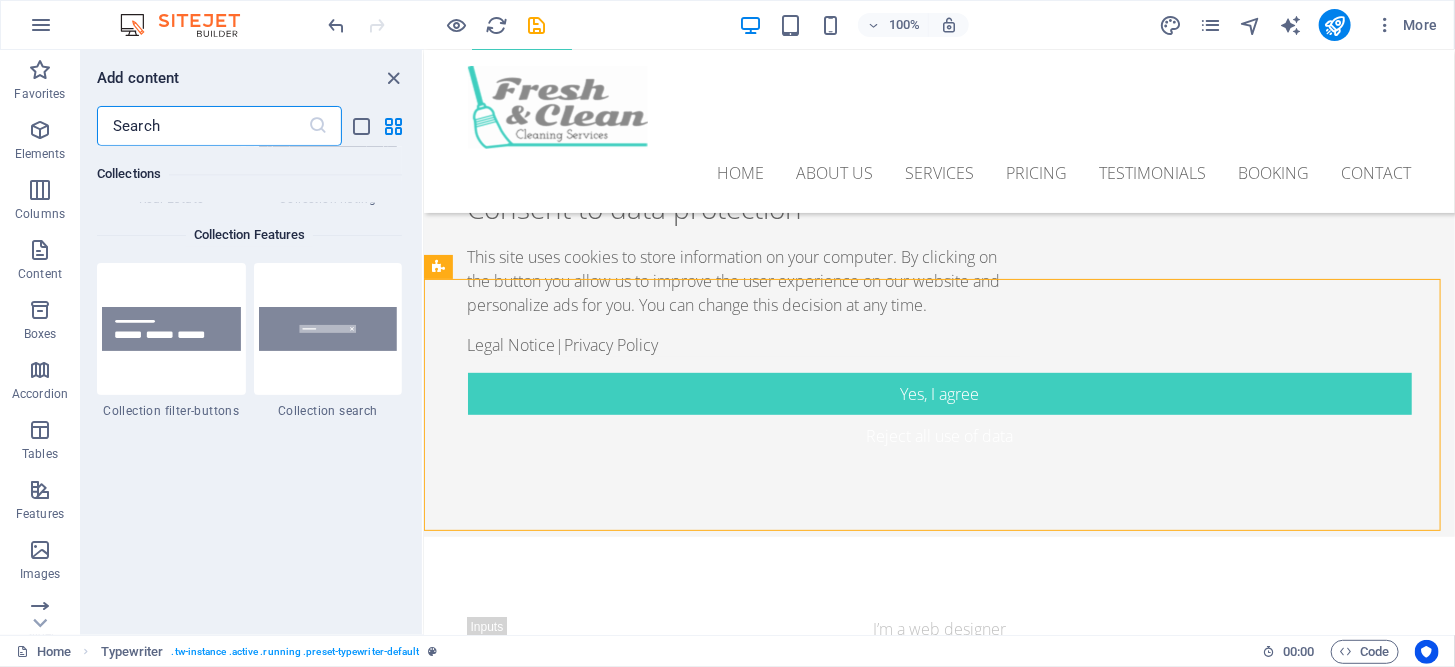 scroll, scrollTop: 19098, scrollLeft: 0, axis: vertical 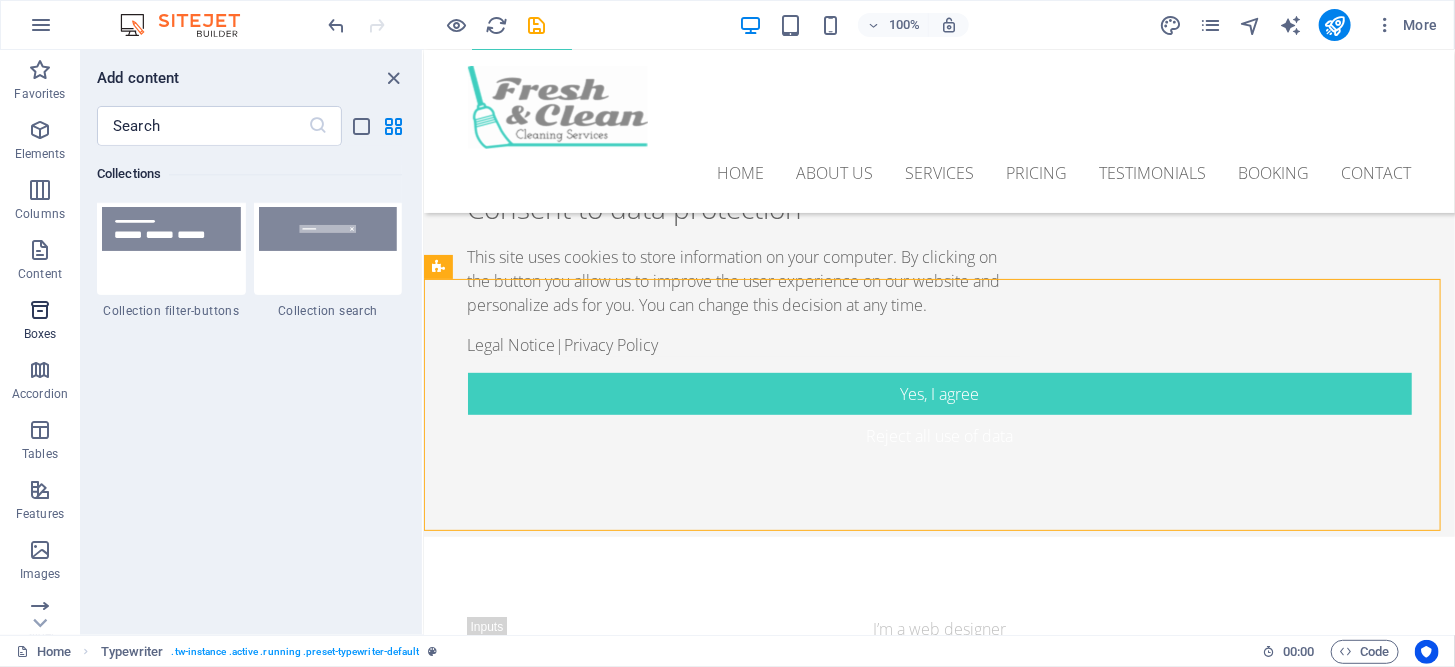 click at bounding box center (40, 310) 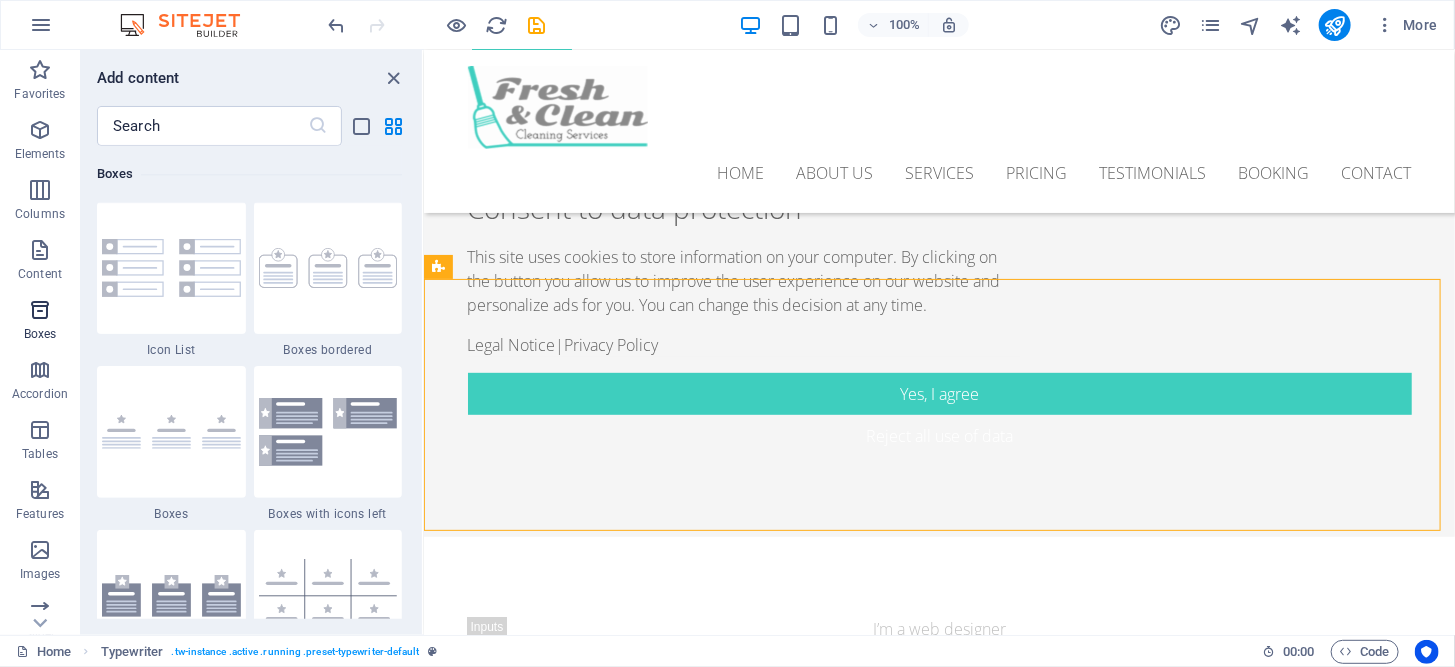 scroll, scrollTop: 5516, scrollLeft: 0, axis: vertical 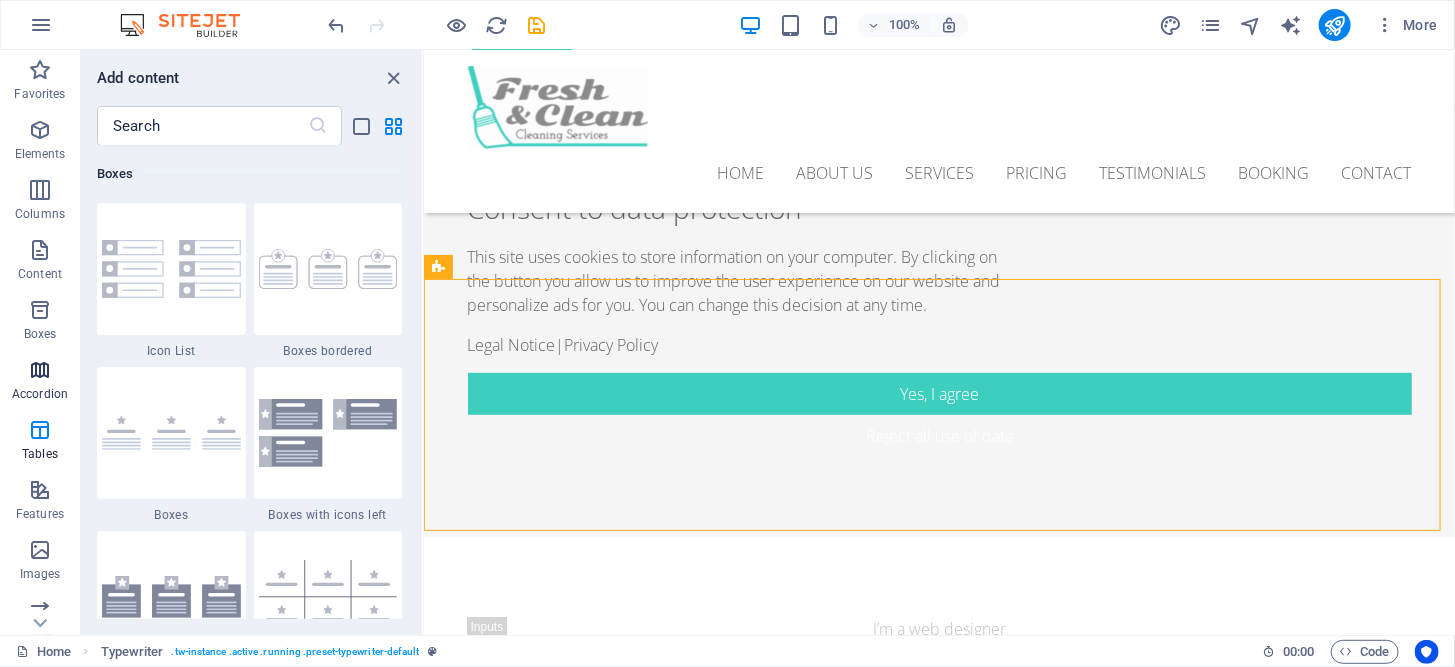click at bounding box center (40, 370) 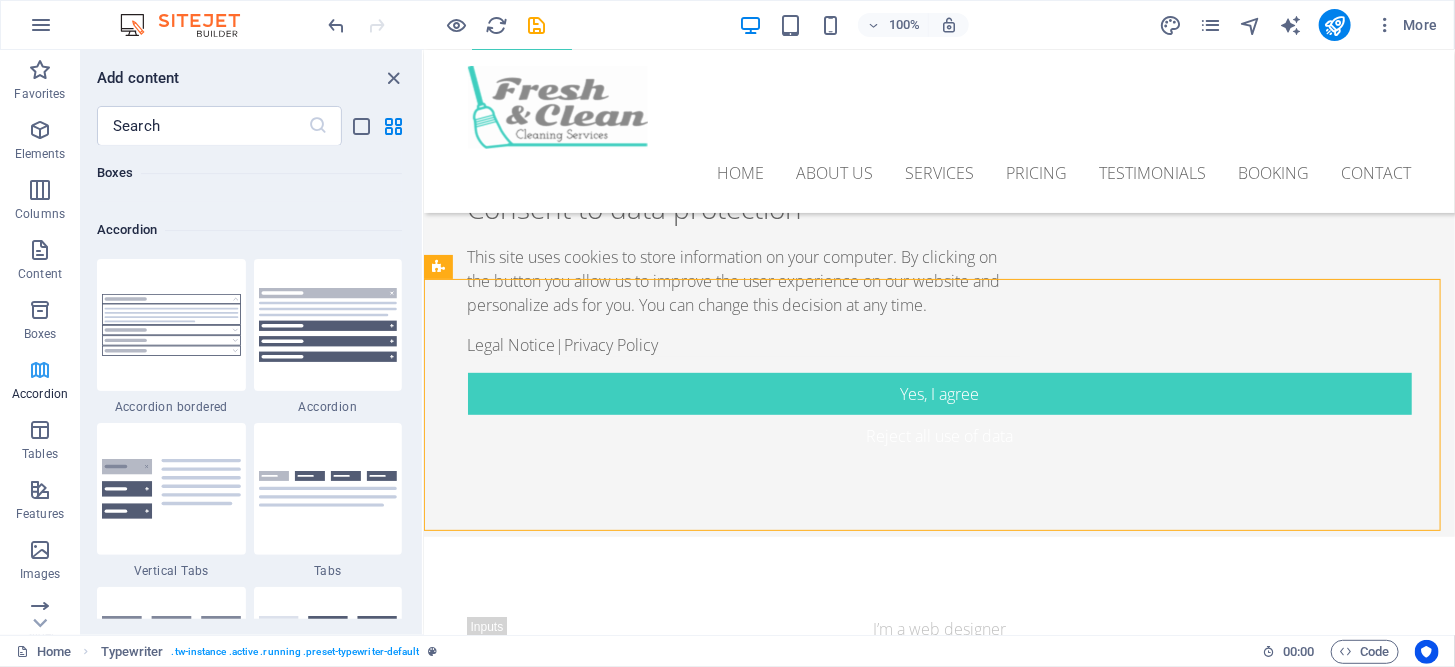 scroll, scrollTop: 6385, scrollLeft: 0, axis: vertical 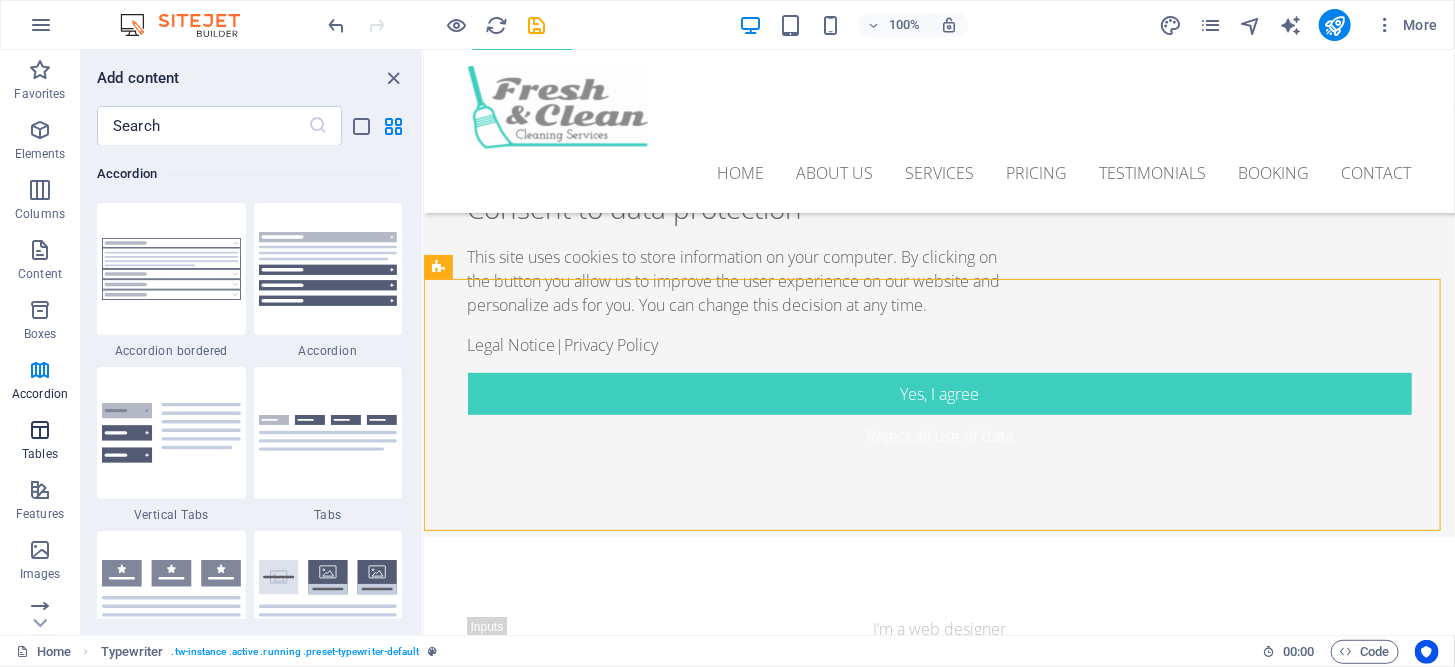 click at bounding box center [40, 430] 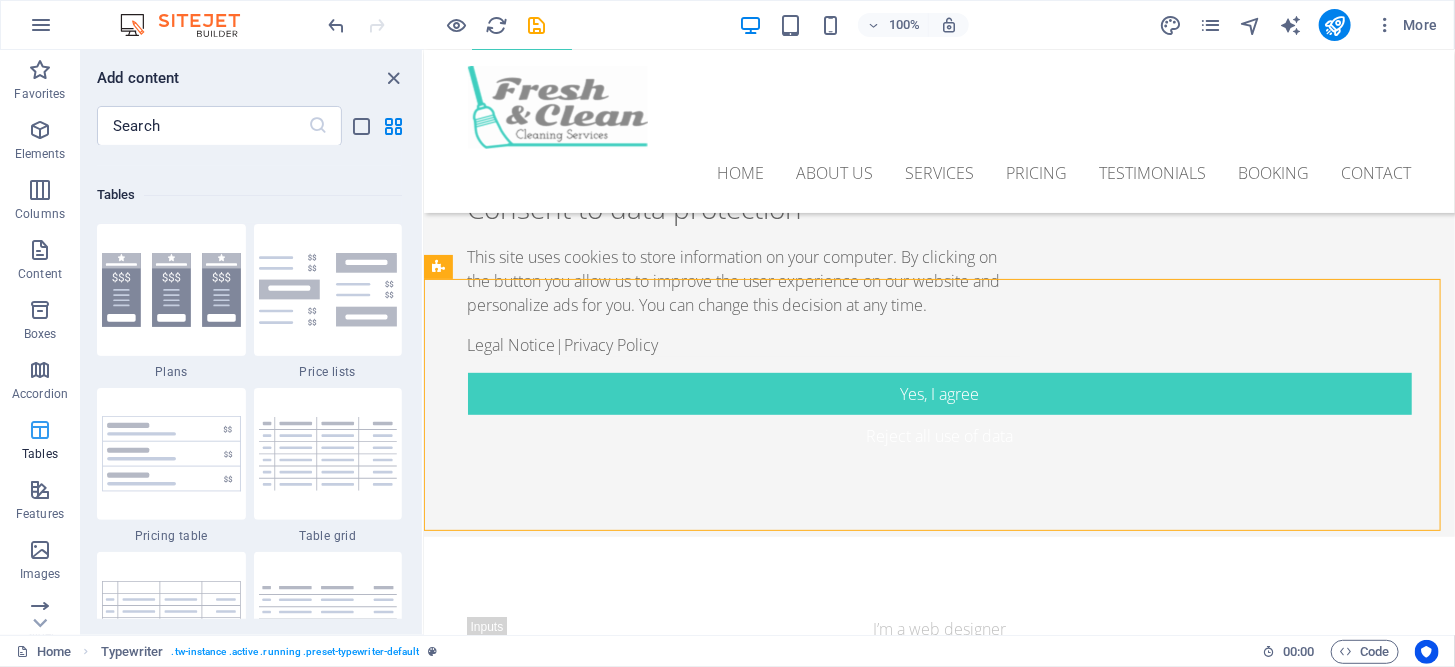 scroll, scrollTop: 6926, scrollLeft: 0, axis: vertical 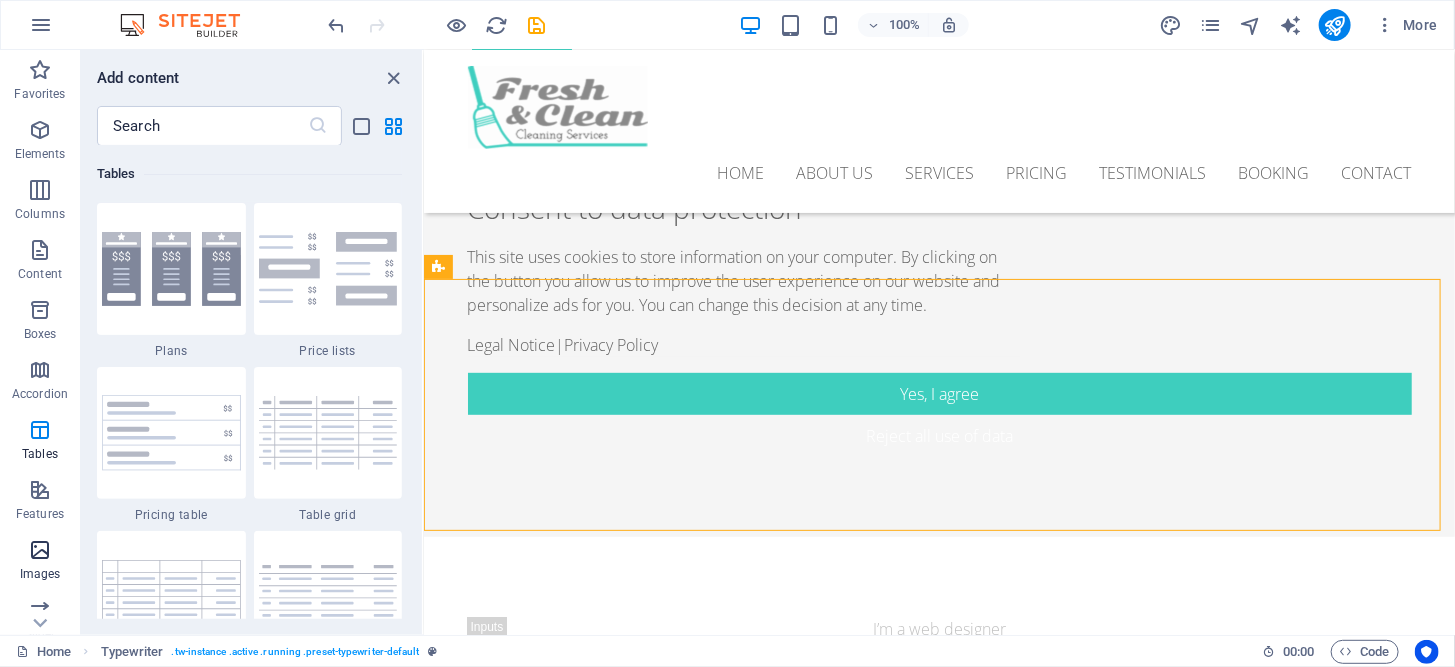 click at bounding box center (40, 550) 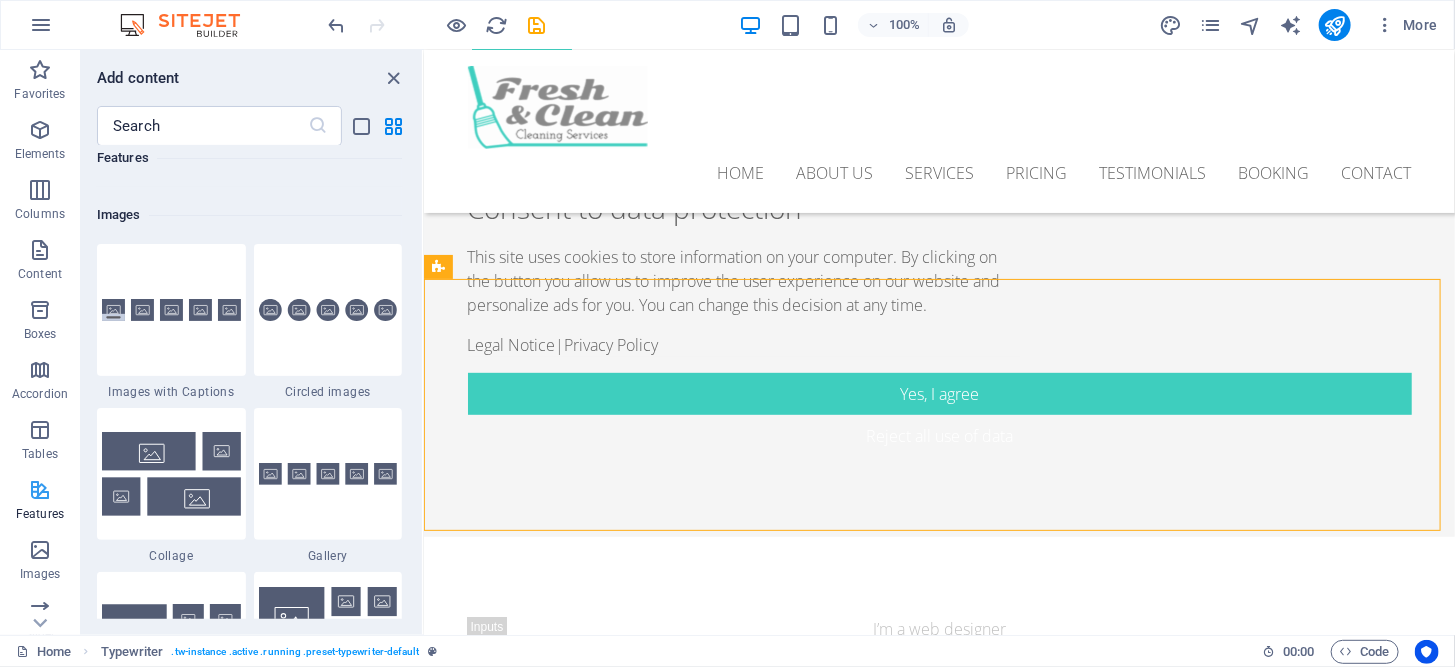 scroll, scrollTop: 10140, scrollLeft: 0, axis: vertical 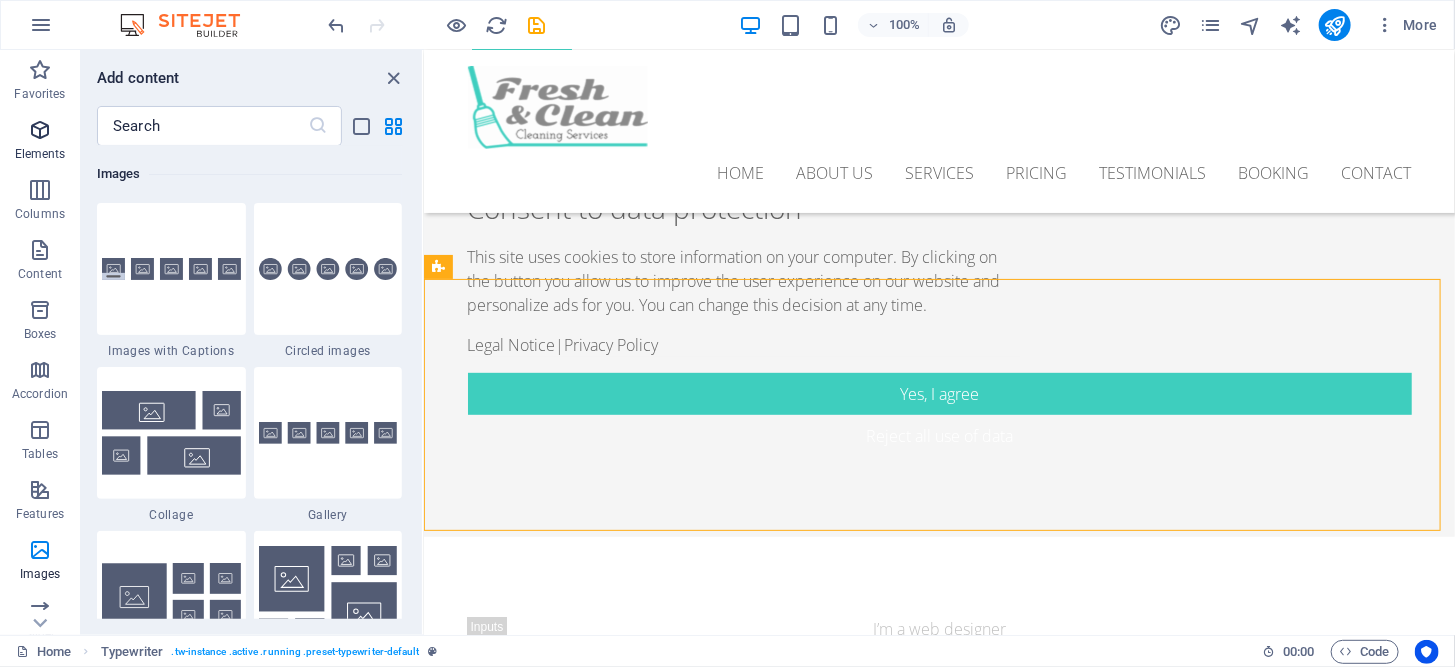 click at bounding box center [40, 130] 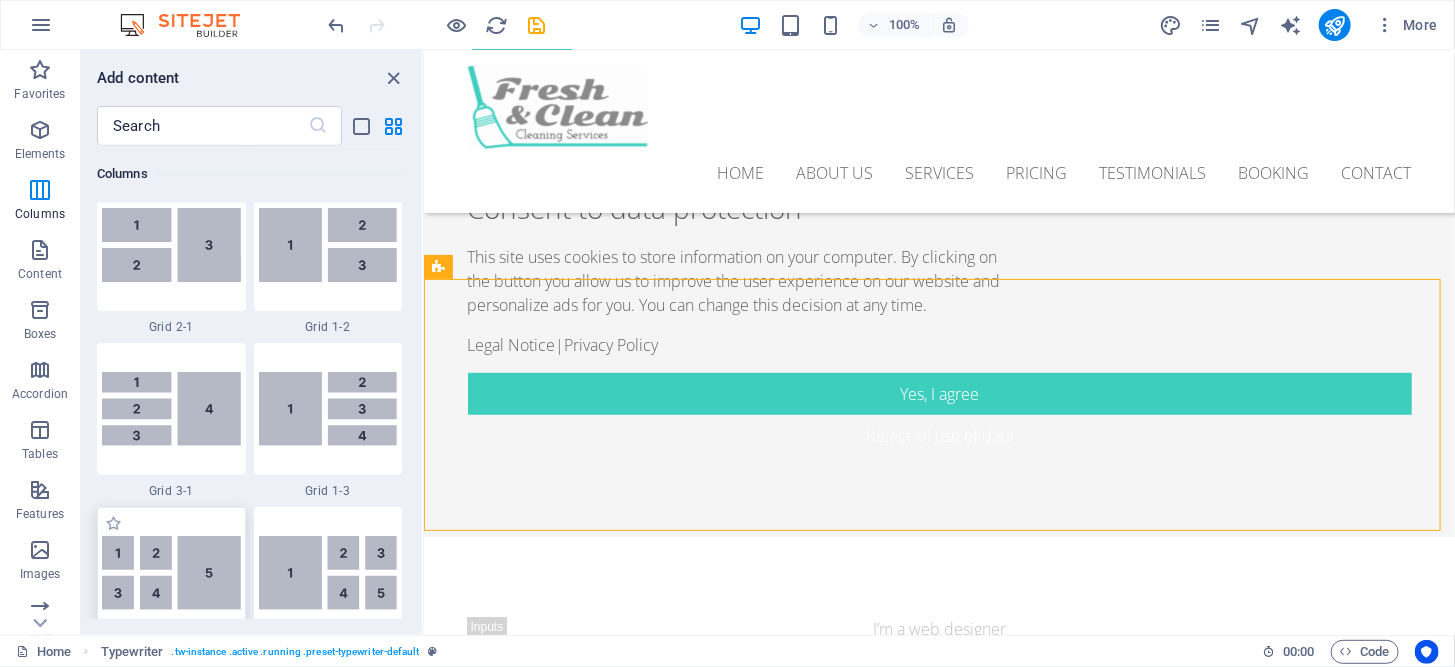 scroll, scrollTop: 2712, scrollLeft: 0, axis: vertical 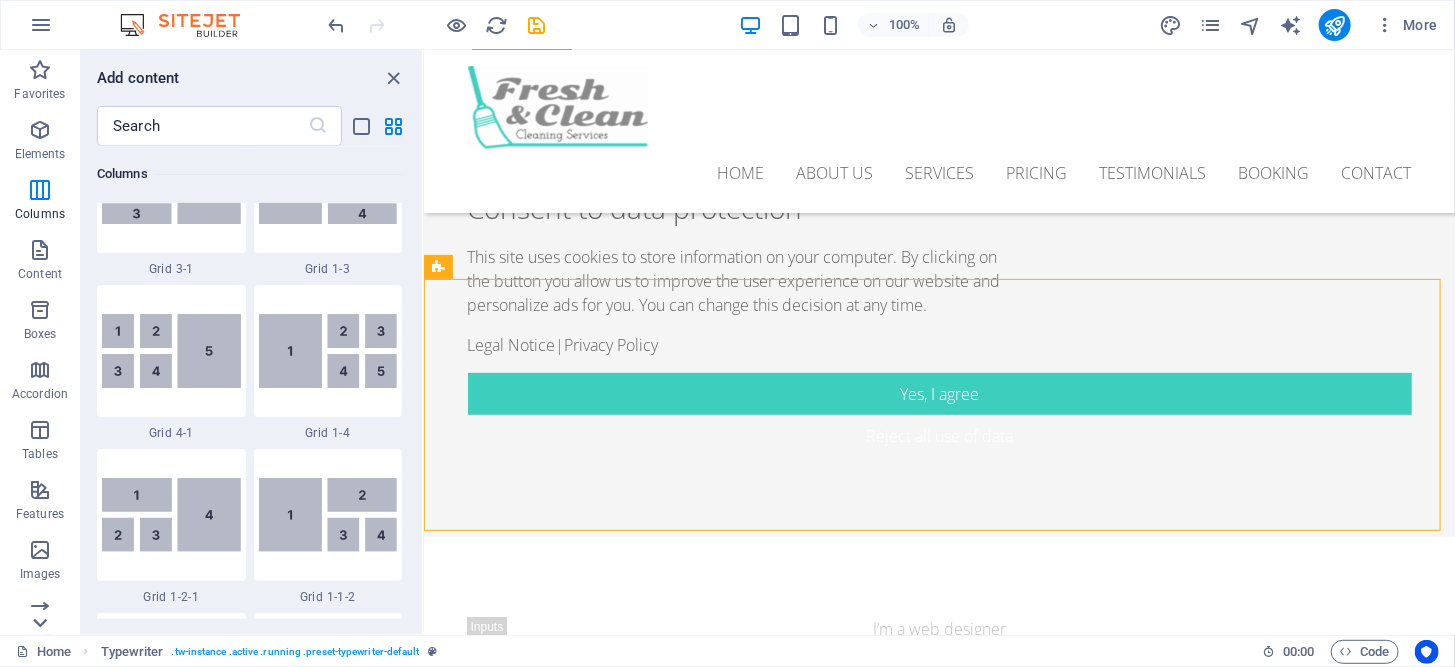 click 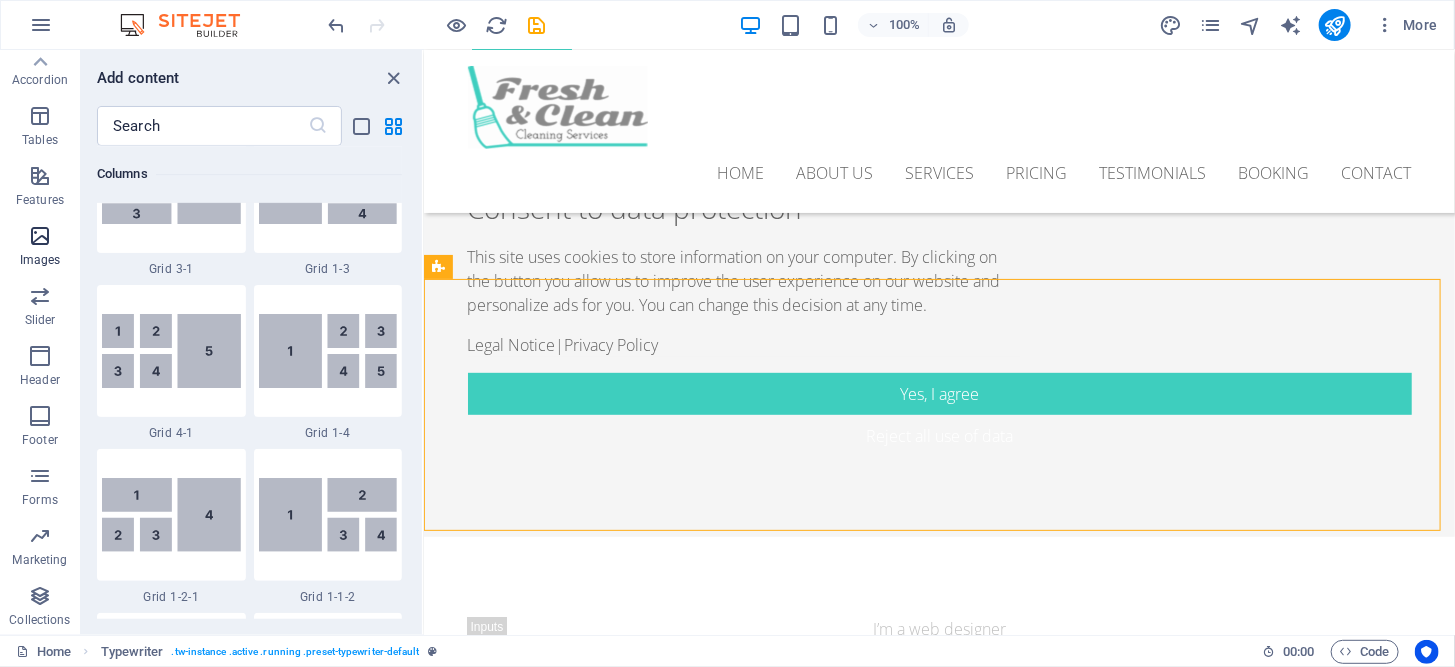 click on "Images" at bounding box center [40, 260] 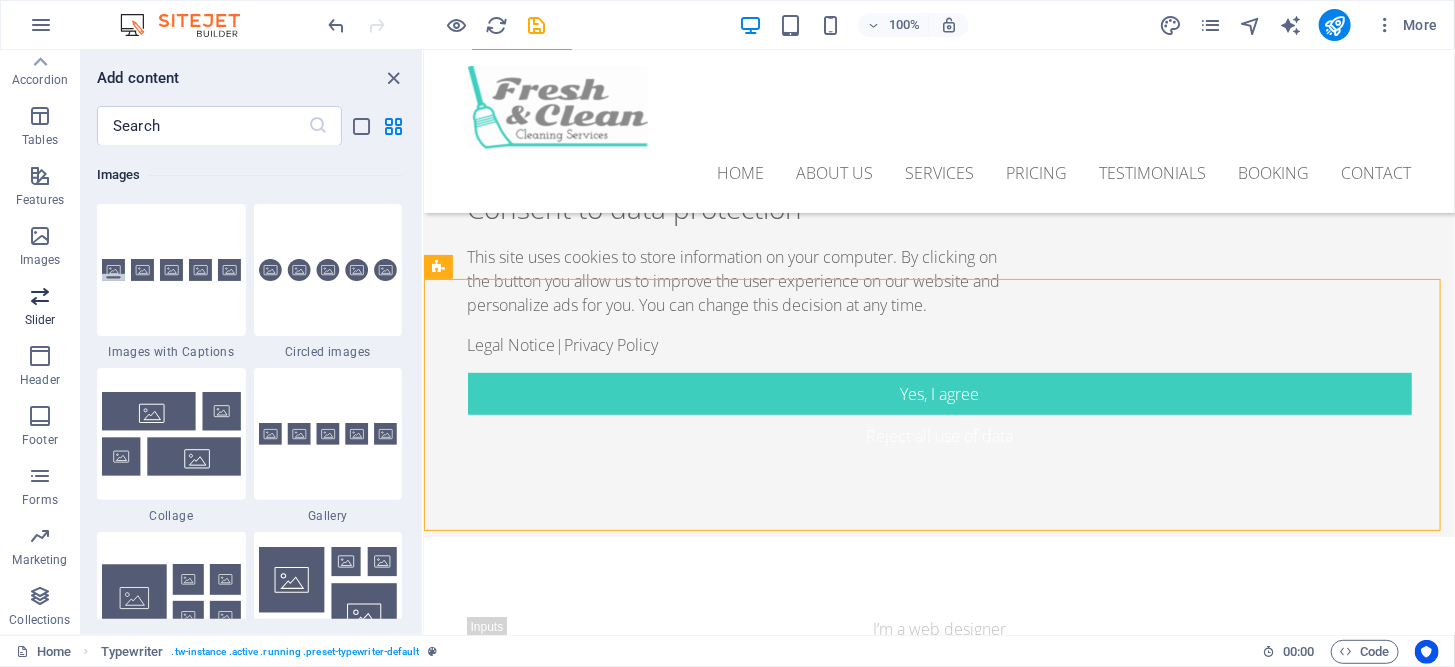 click at bounding box center [40, 296] 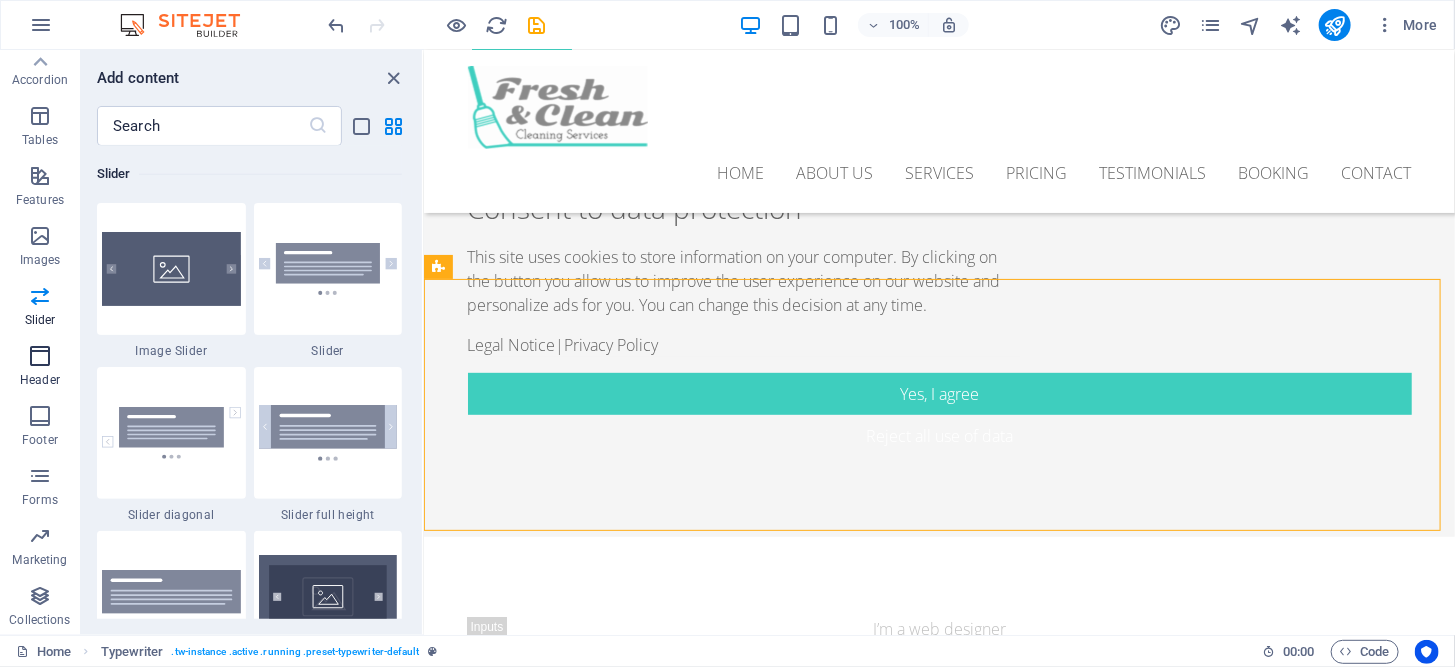 click at bounding box center [40, 356] 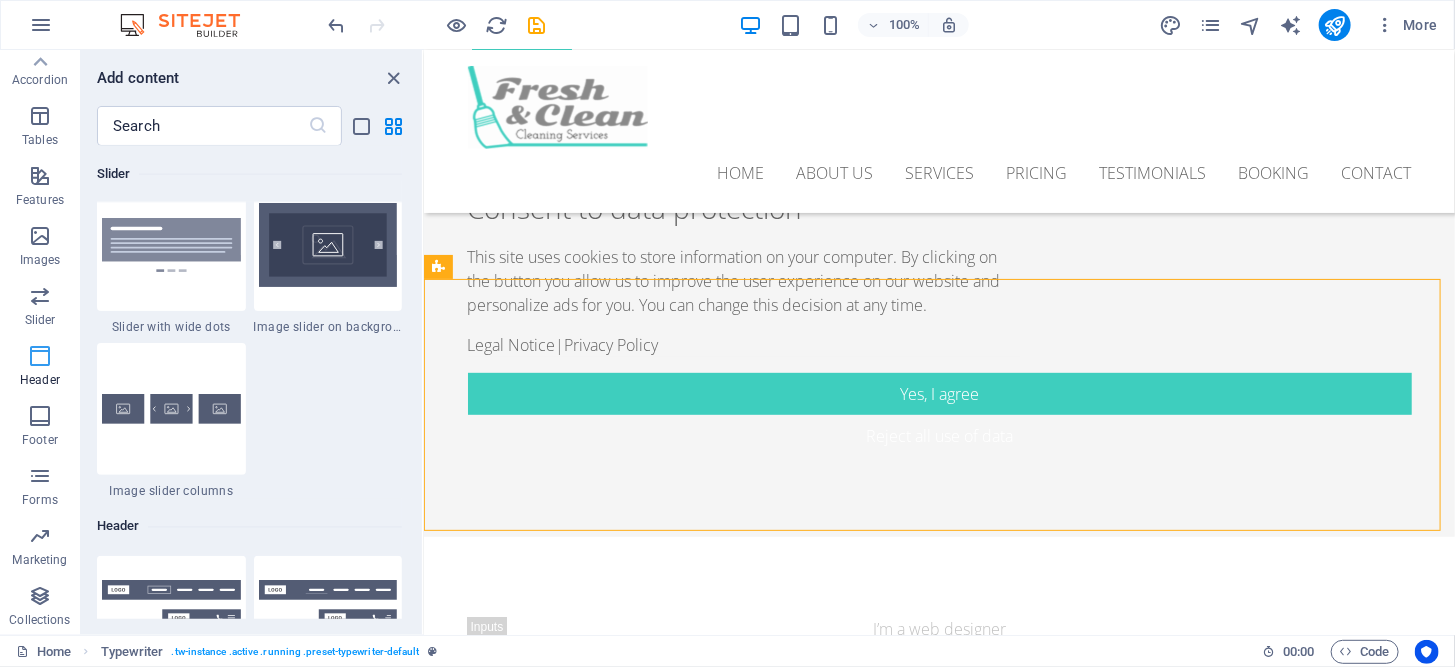 scroll, scrollTop: 12041, scrollLeft: 0, axis: vertical 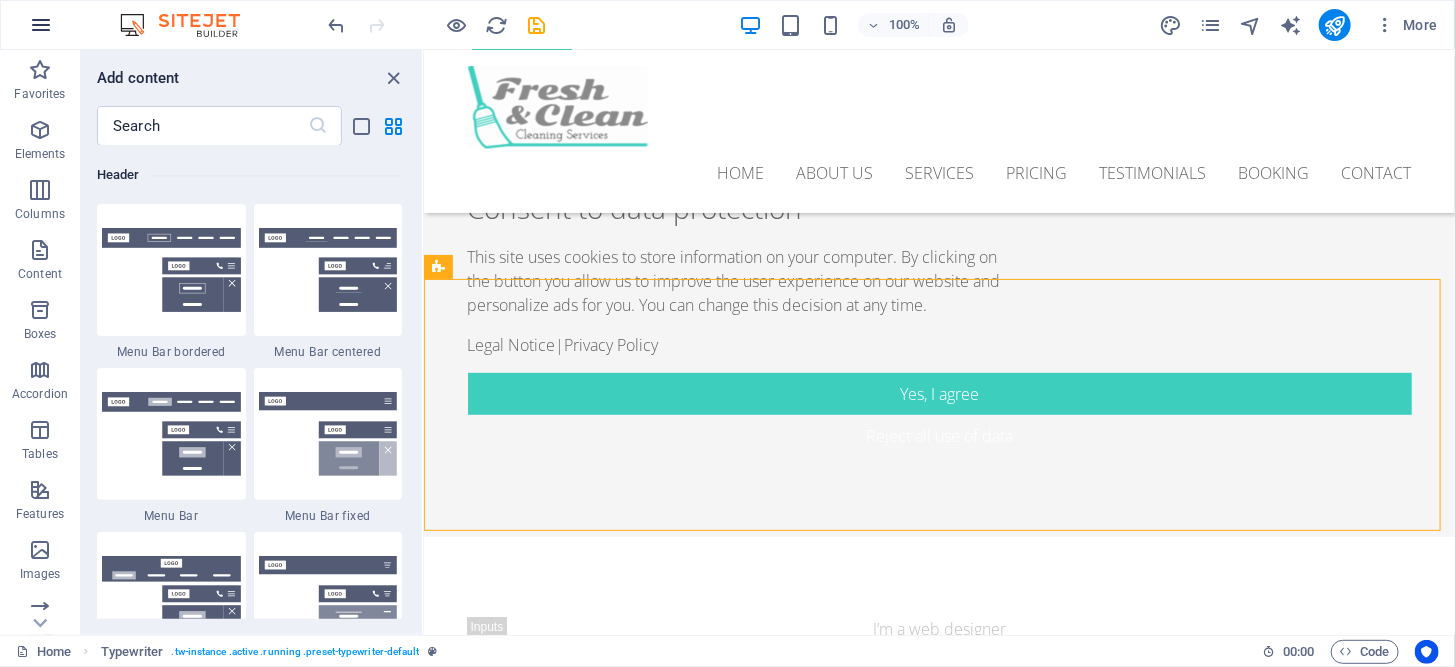 click at bounding box center (41, 25) 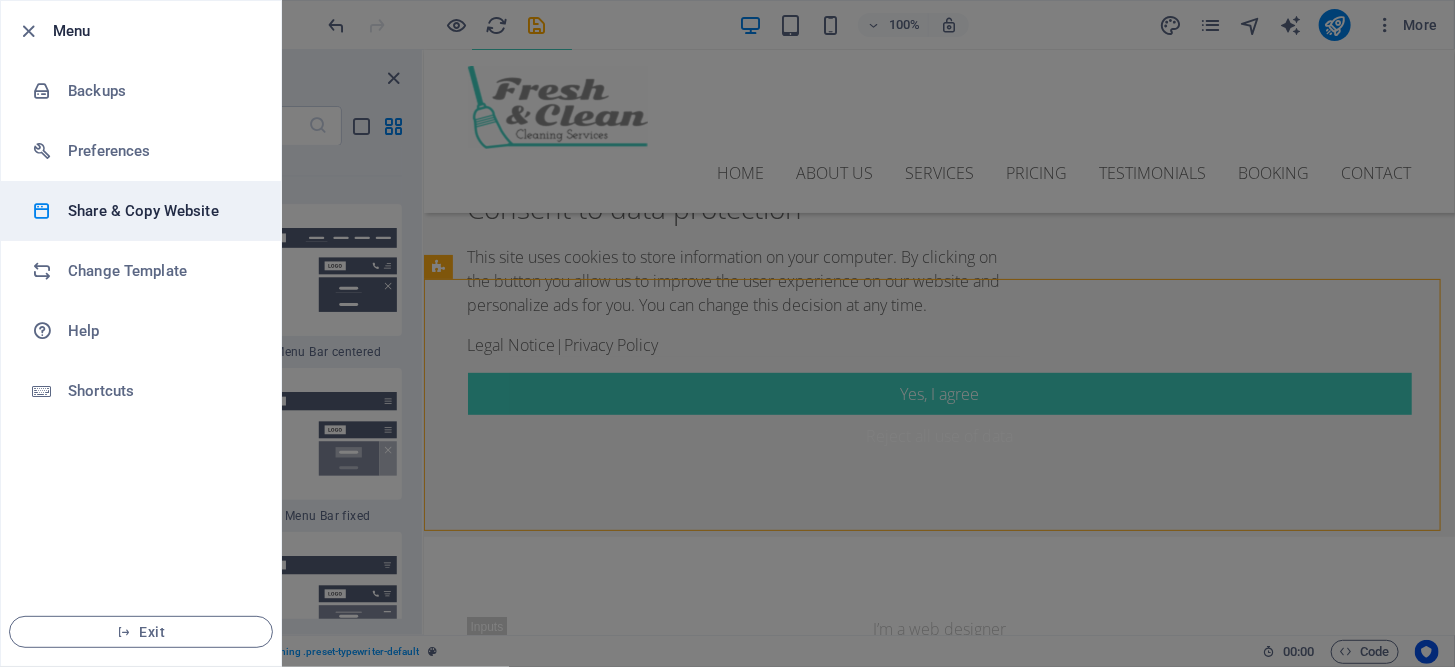 click on "Share & Copy Website" at bounding box center (160, 211) 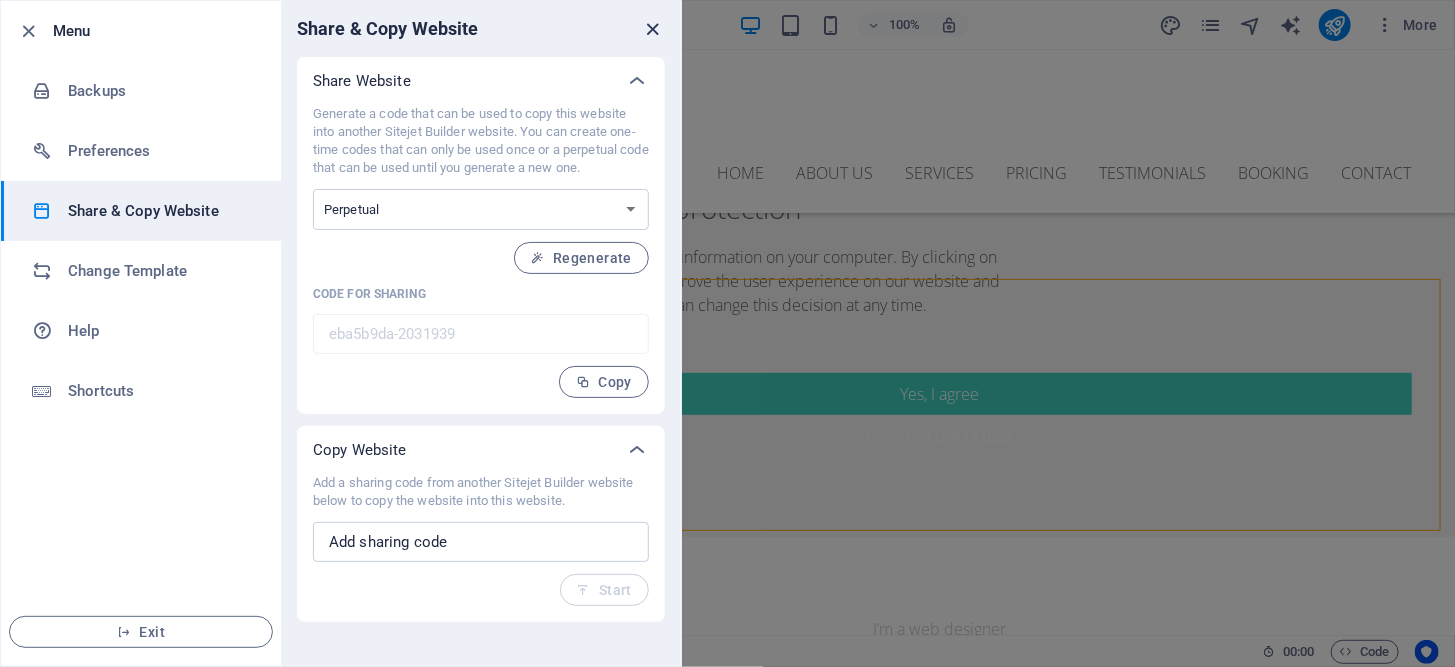 click at bounding box center [653, 29] 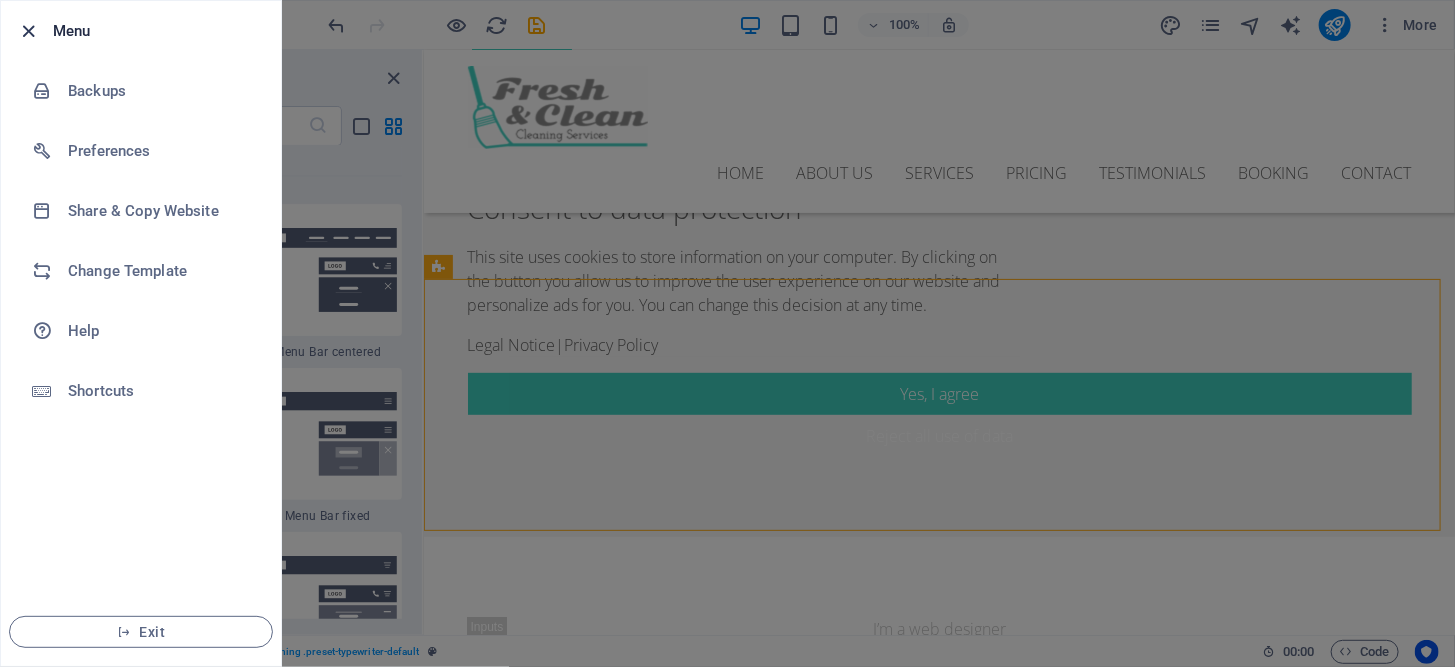 click at bounding box center (29, 31) 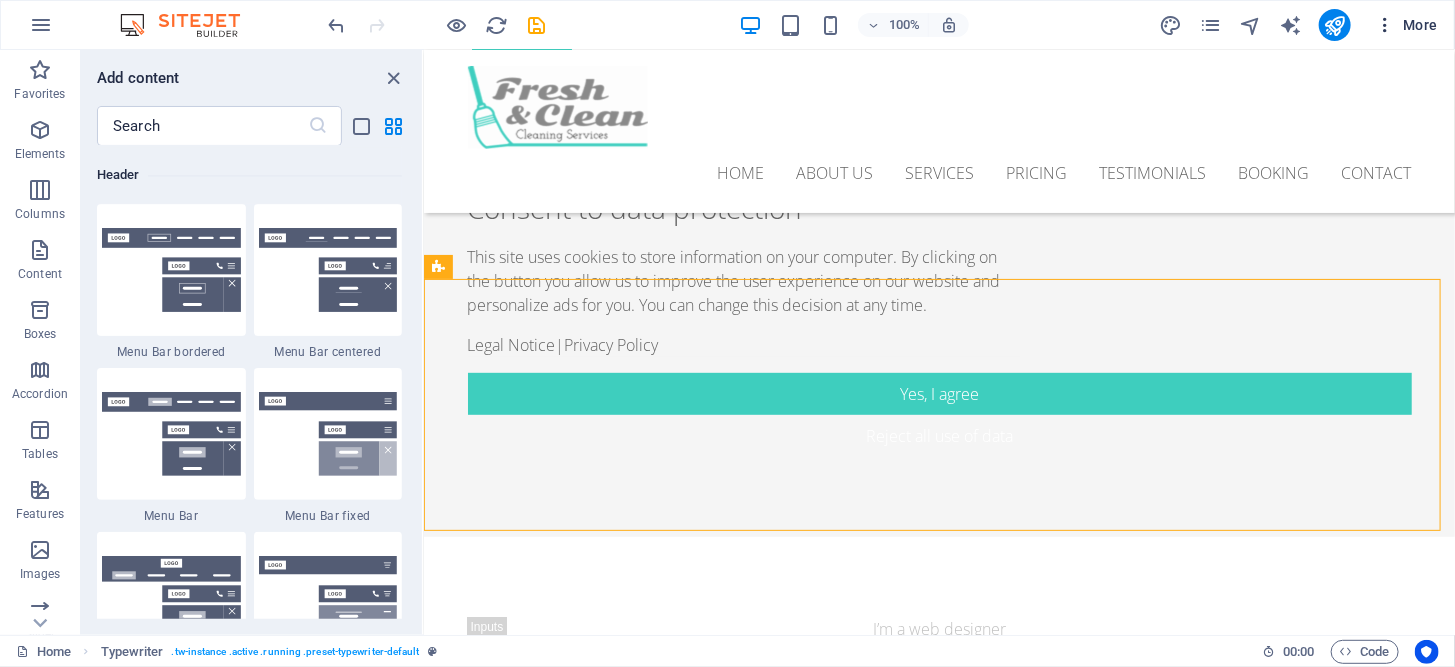 click on "More" at bounding box center [1406, 25] 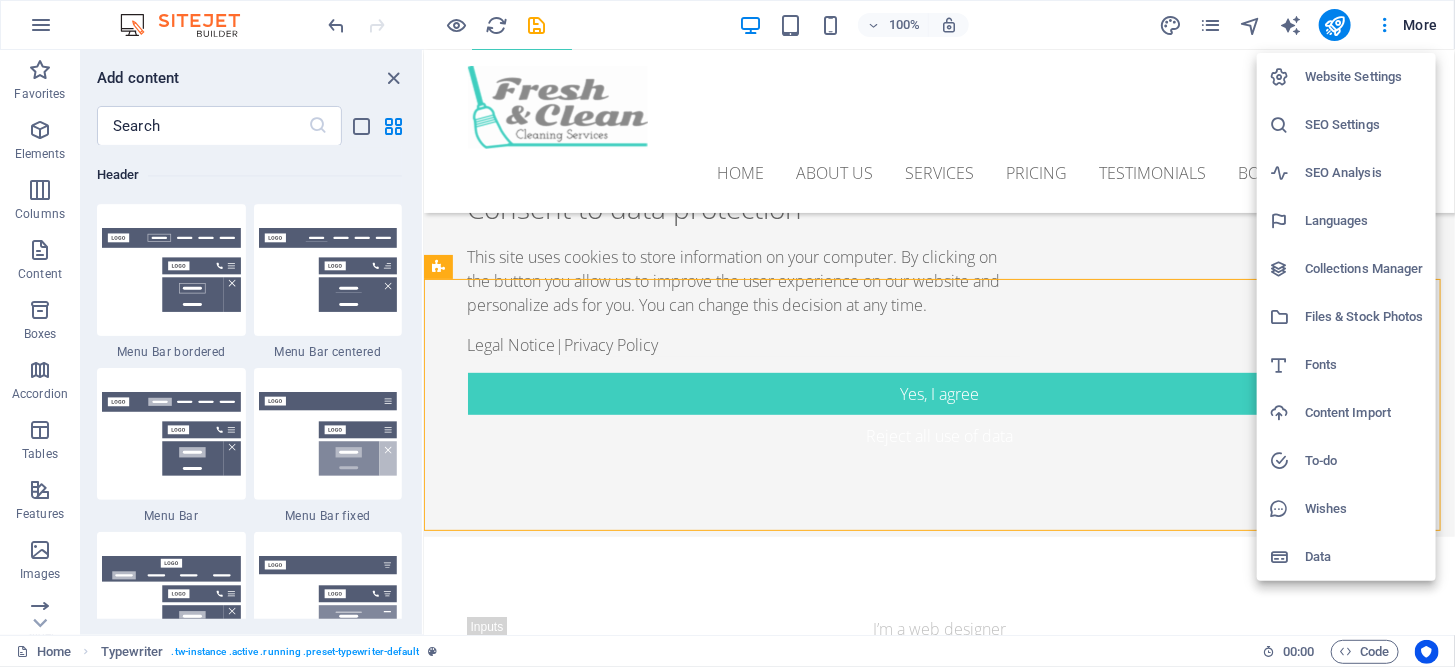 click on "SEO Settings" at bounding box center (1364, 125) 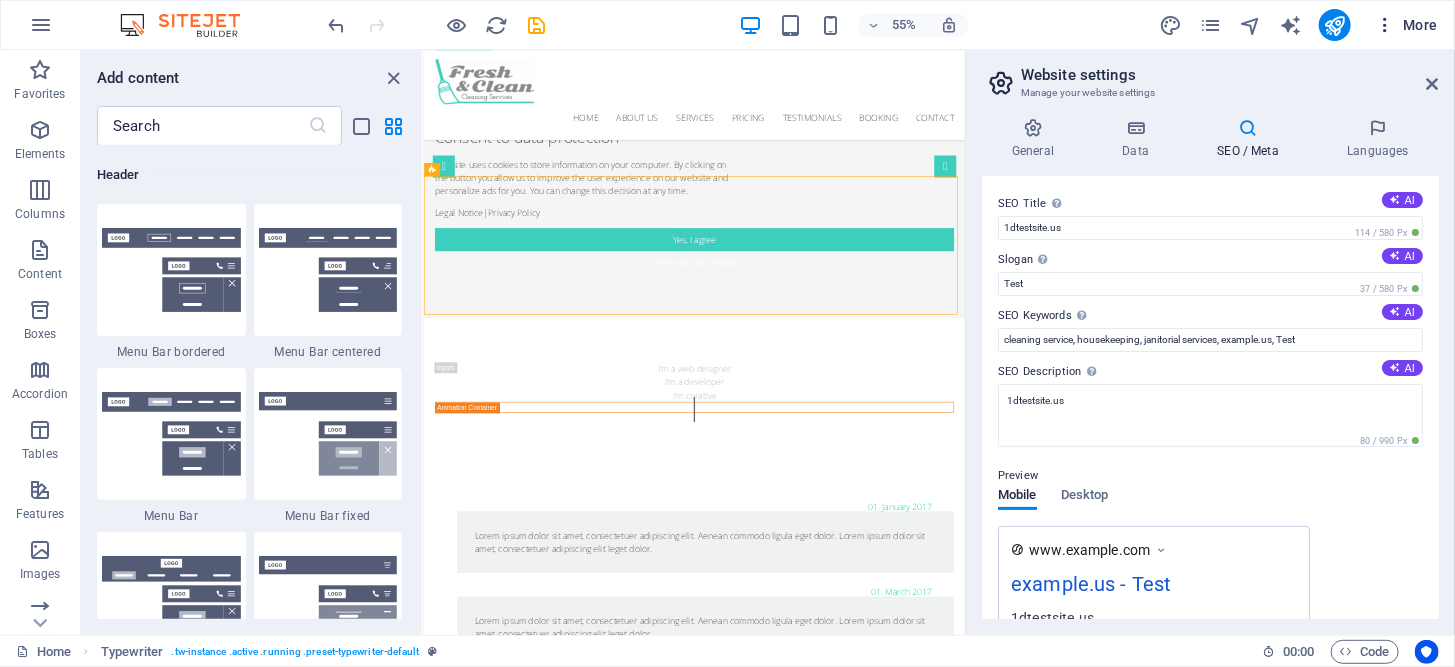 click on "More" at bounding box center [1406, 25] 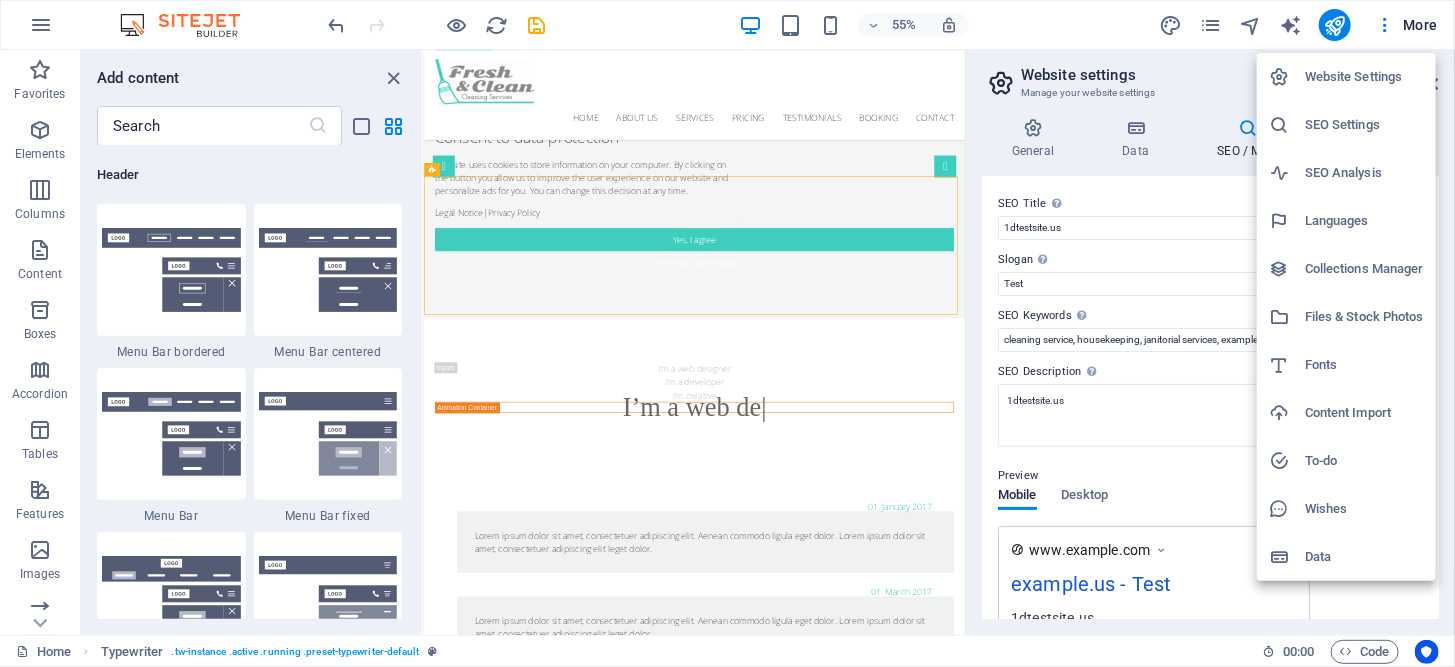 click at bounding box center [727, 333] 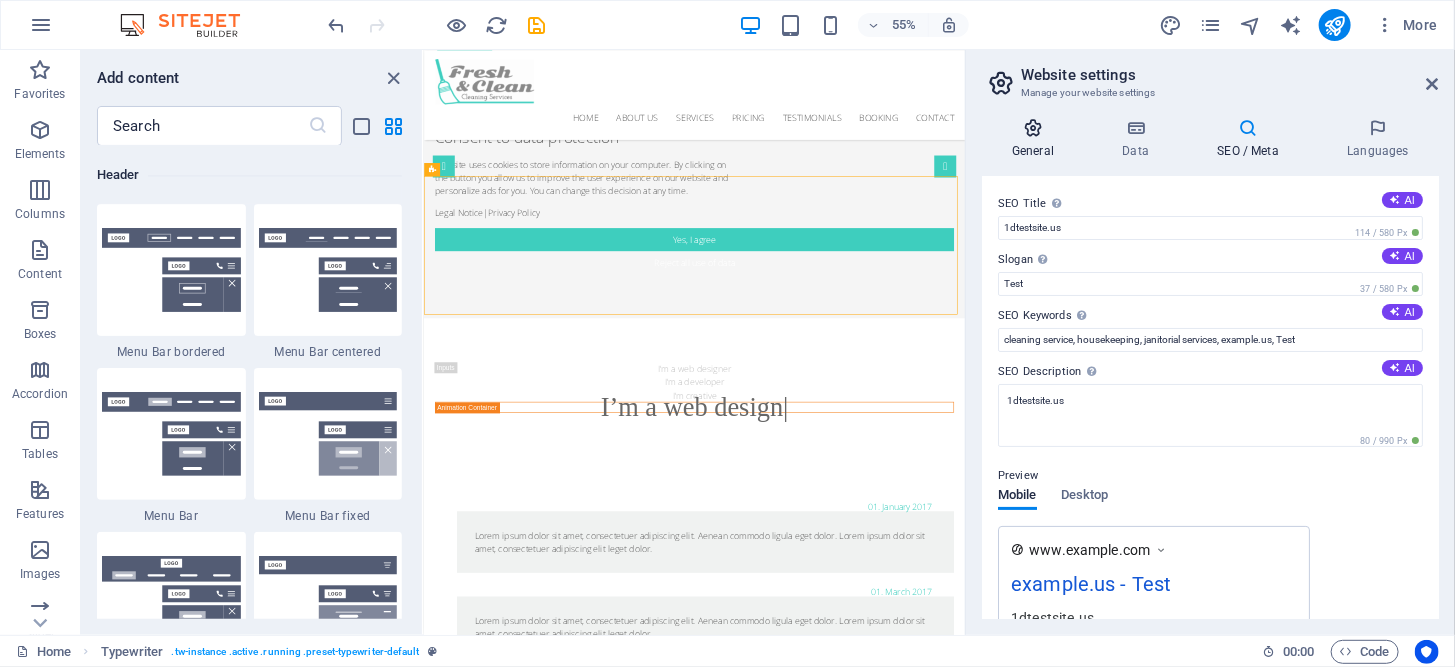 click at bounding box center (1033, 128) 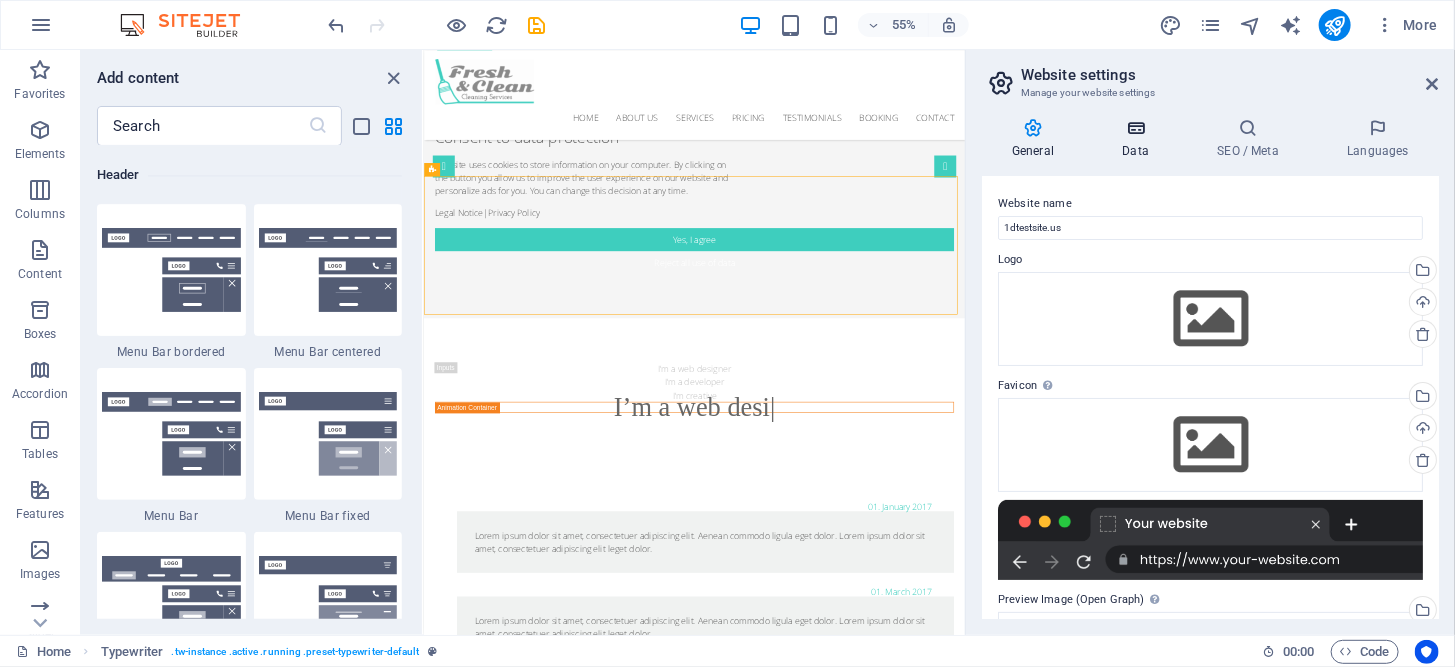 click at bounding box center [1135, 128] 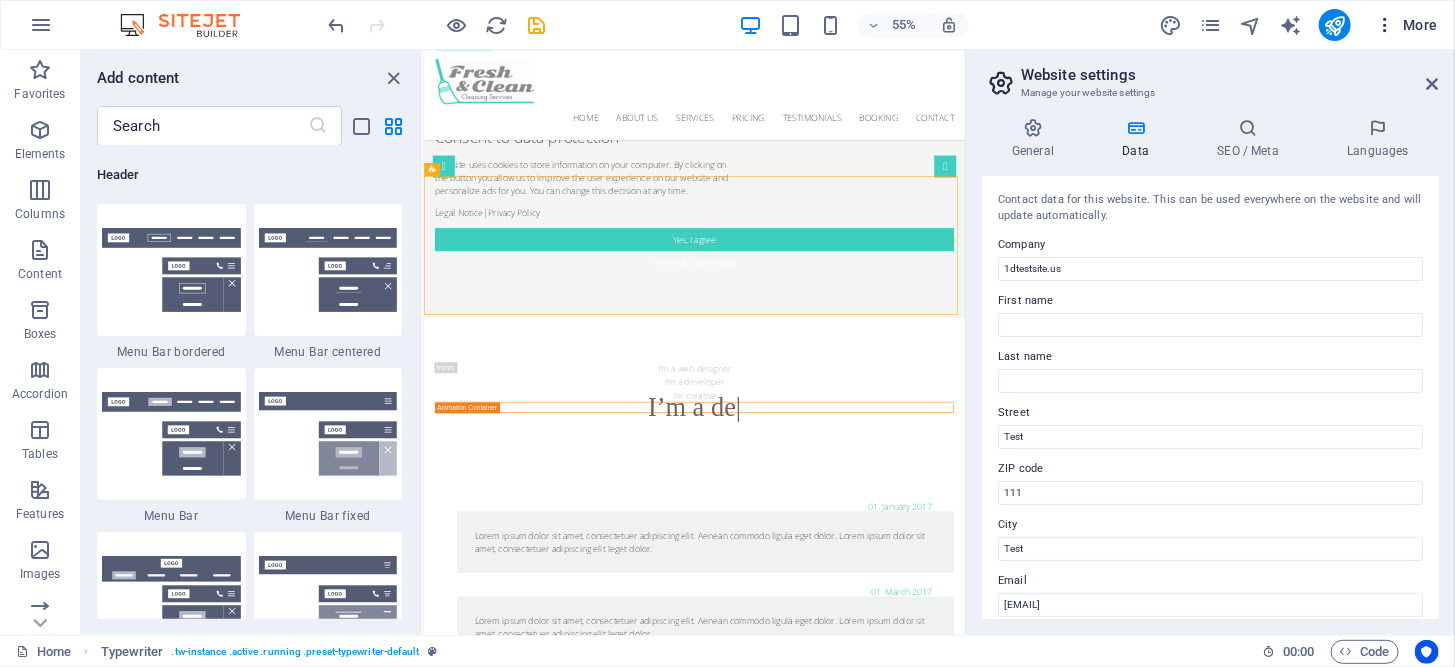 click on "More" at bounding box center (1406, 25) 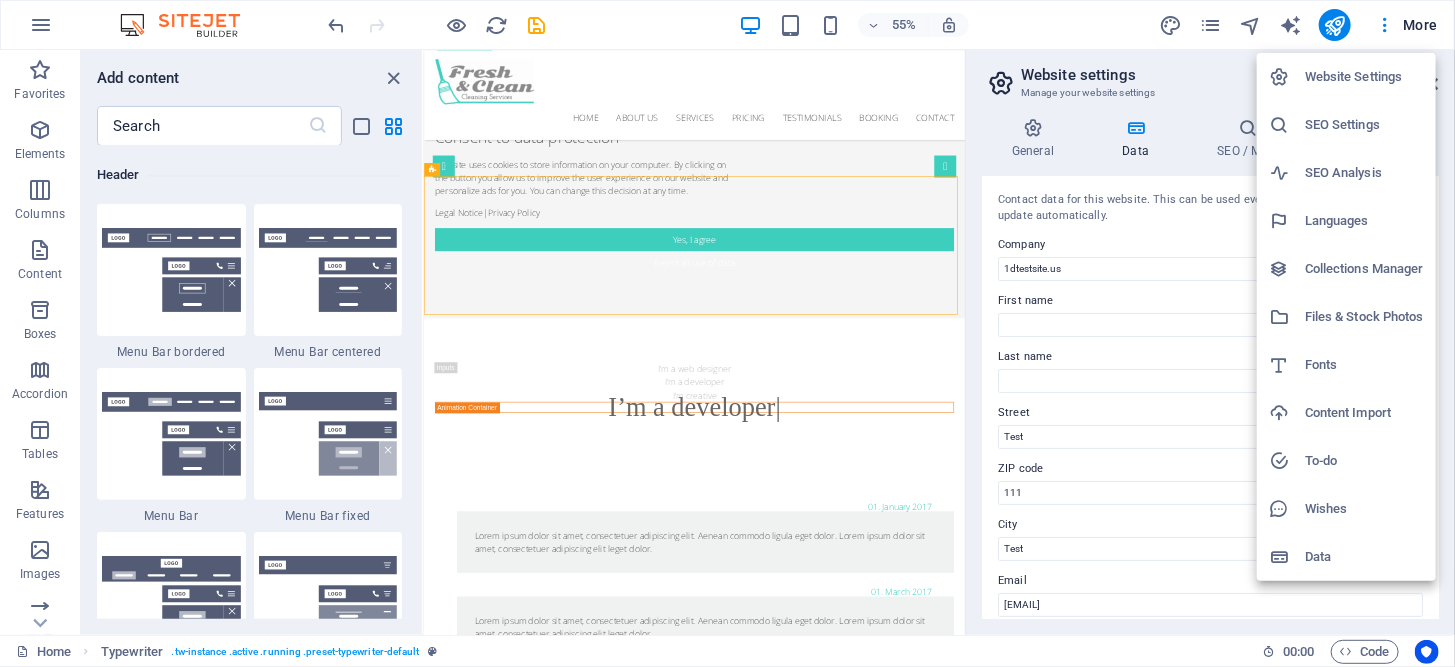 click on "Website Settings" at bounding box center (1364, 77) 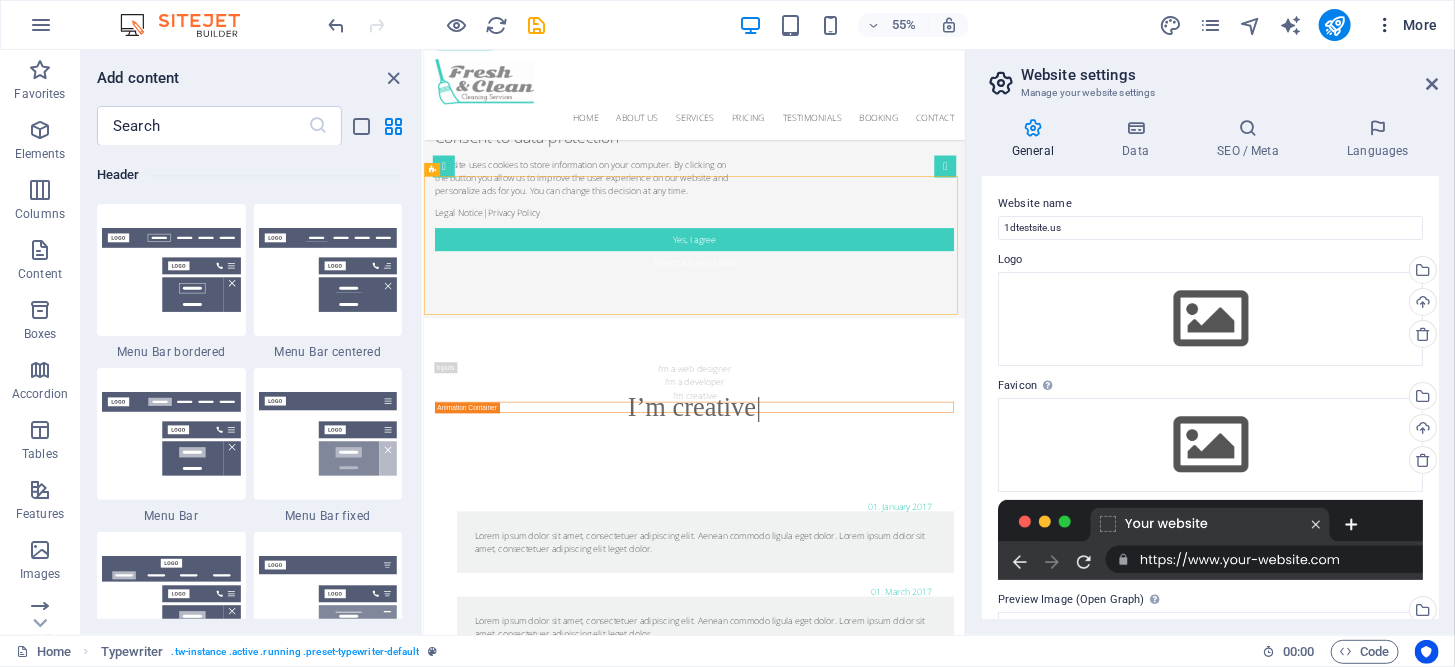 click on "More" at bounding box center [1406, 25] 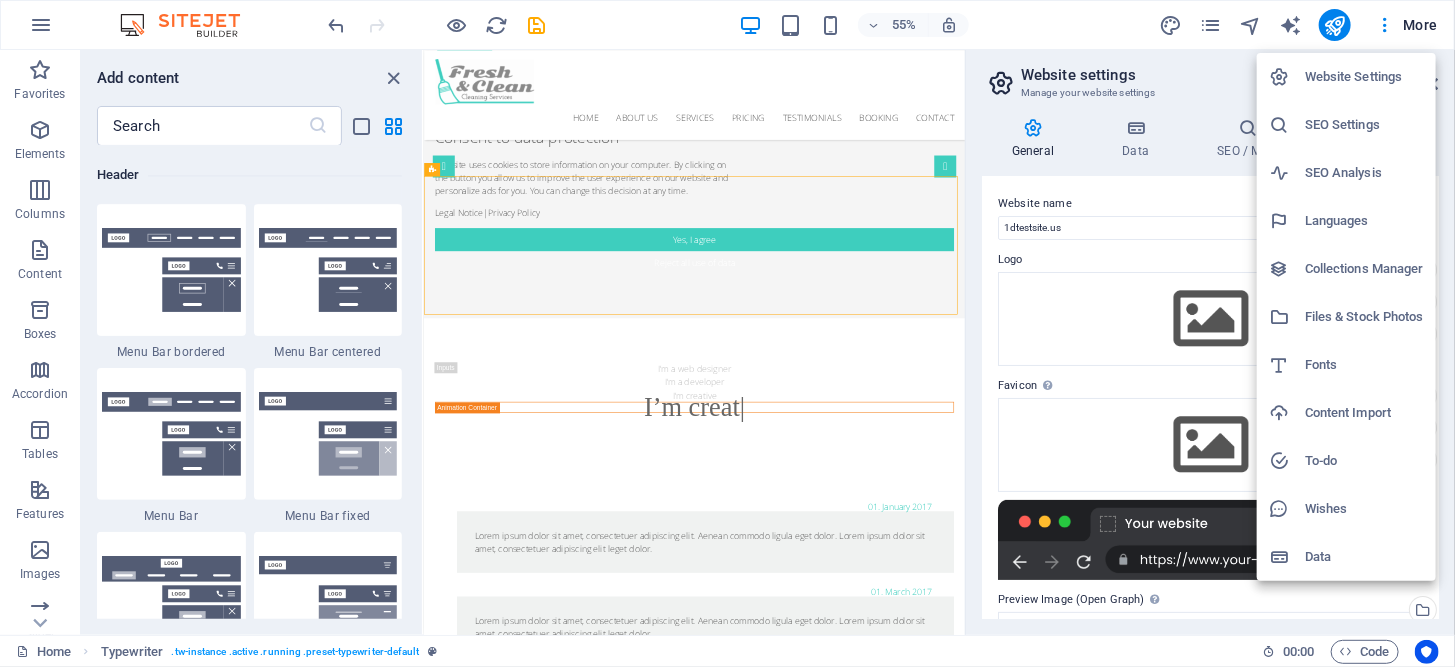 click on "SEO Analysis" at bounding box center [1364, 173] 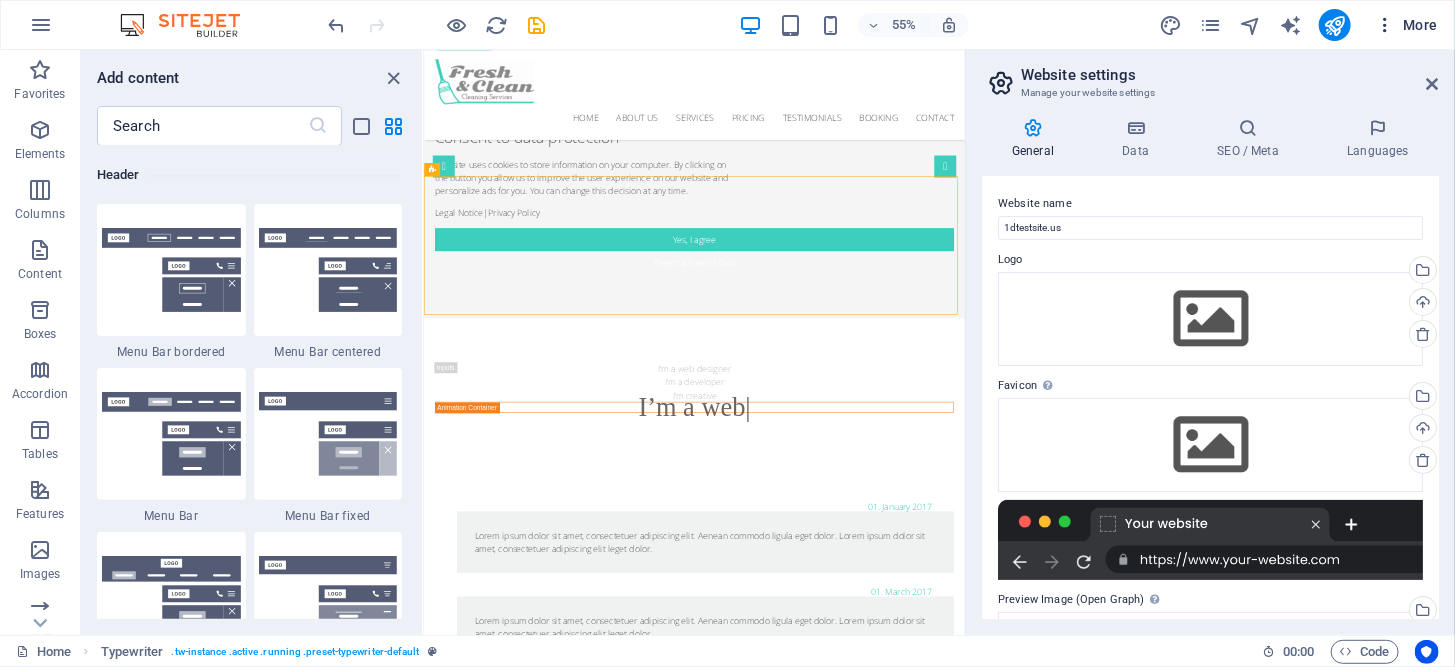 click on "More" at bounding box center [1406, 25] 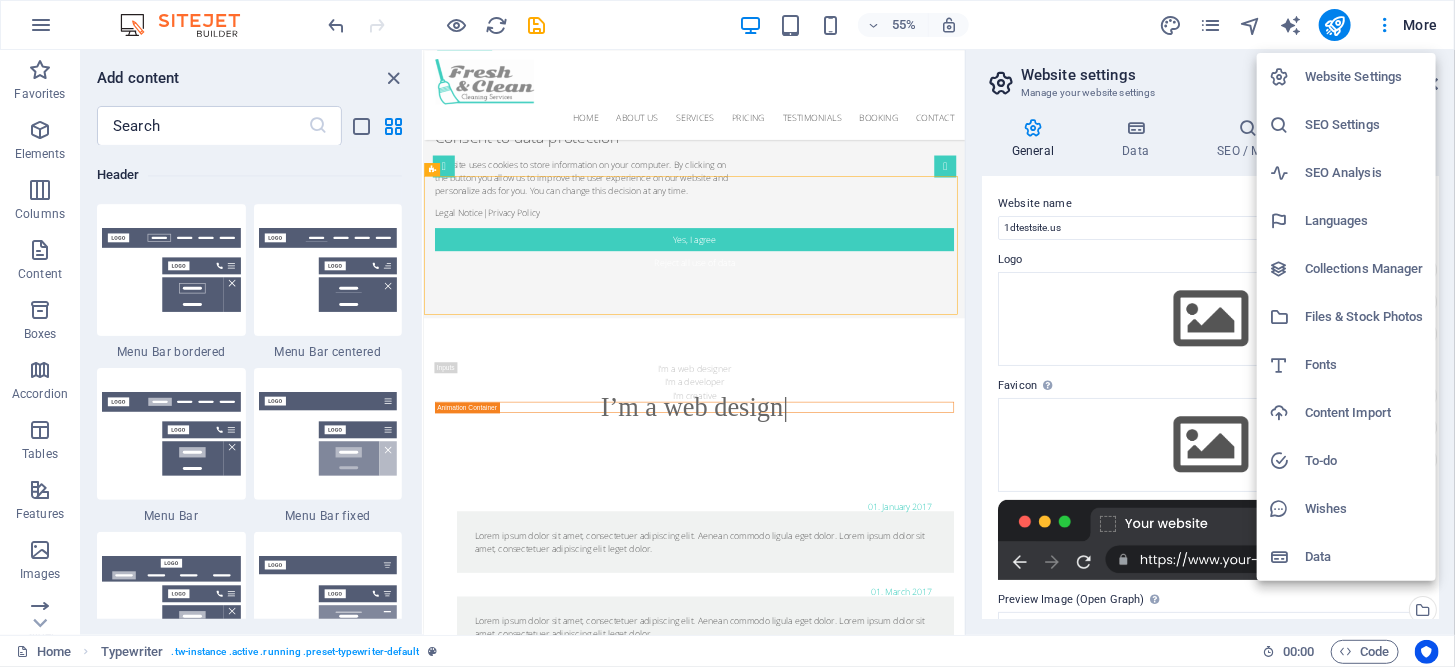 click on "SEO Analysis" at bounding box center [1364, 173] 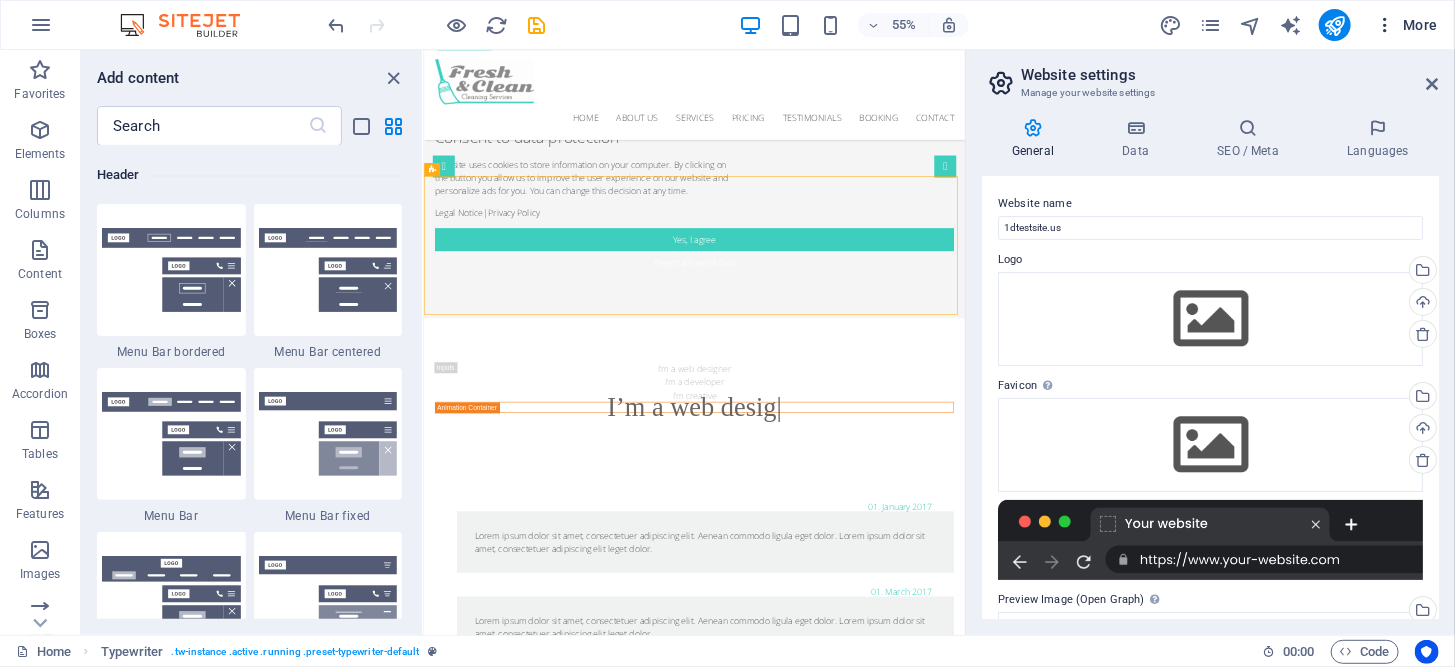 click on "More" at bounding box center [1406, 25] 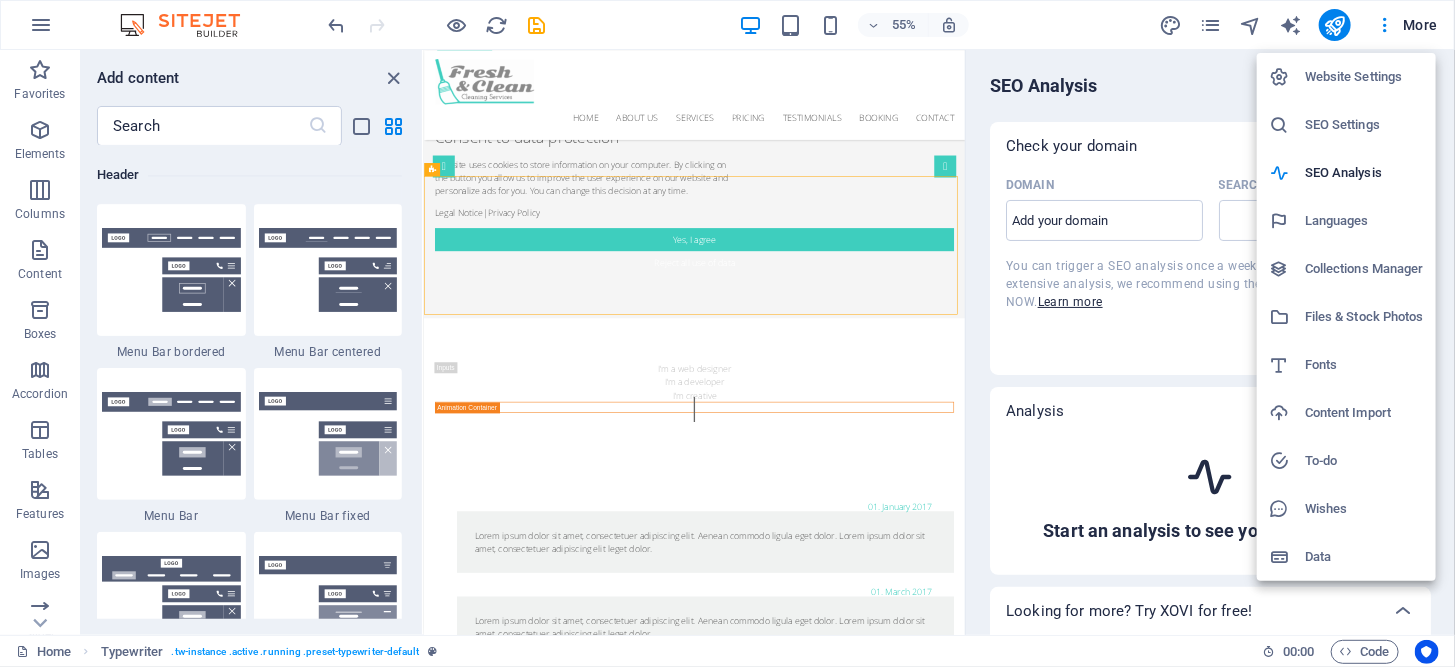 select on "google.com" 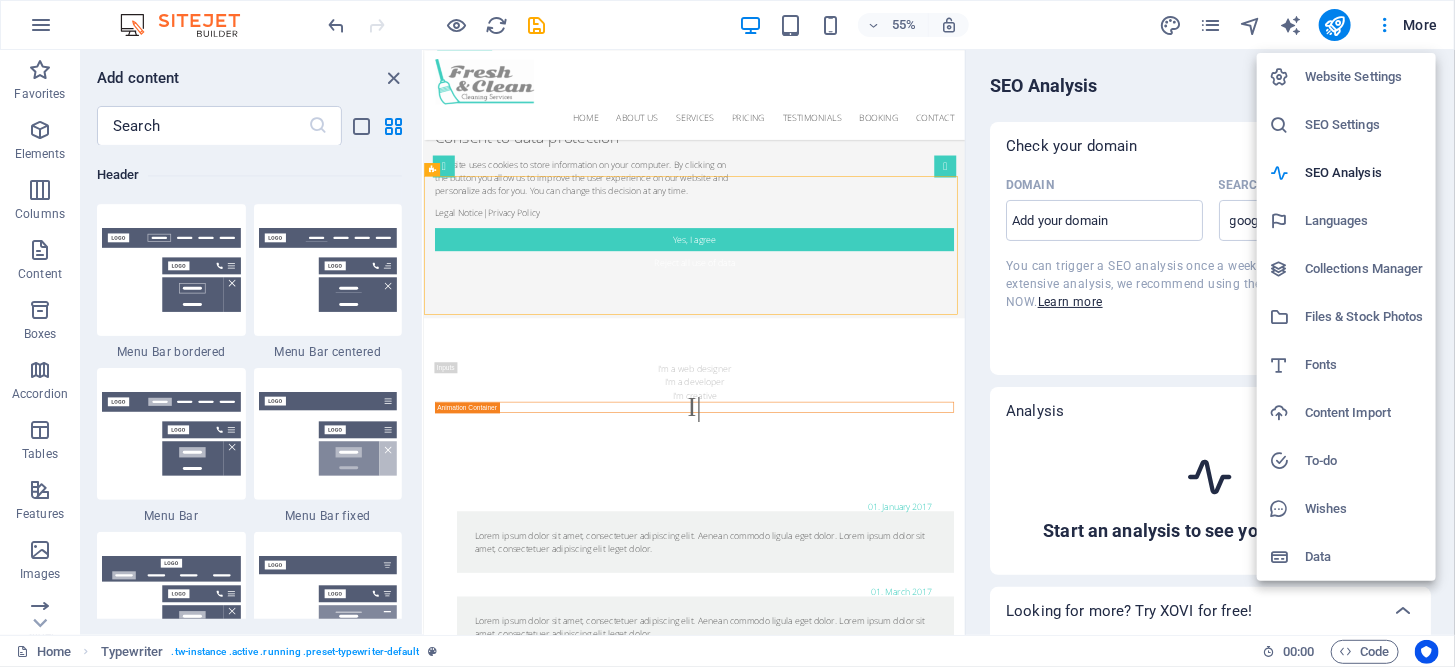 click at bounding box center (727, 333) 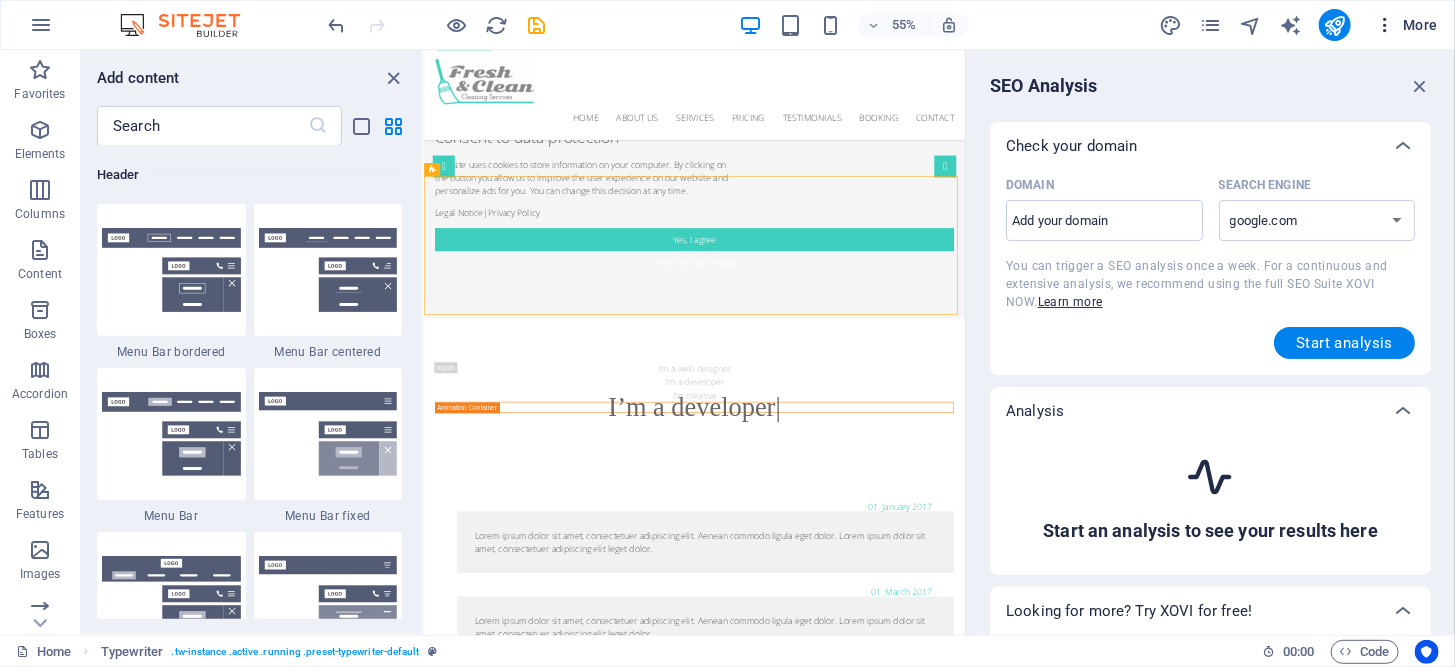 click on "More" at bounding box center (1406, 25) 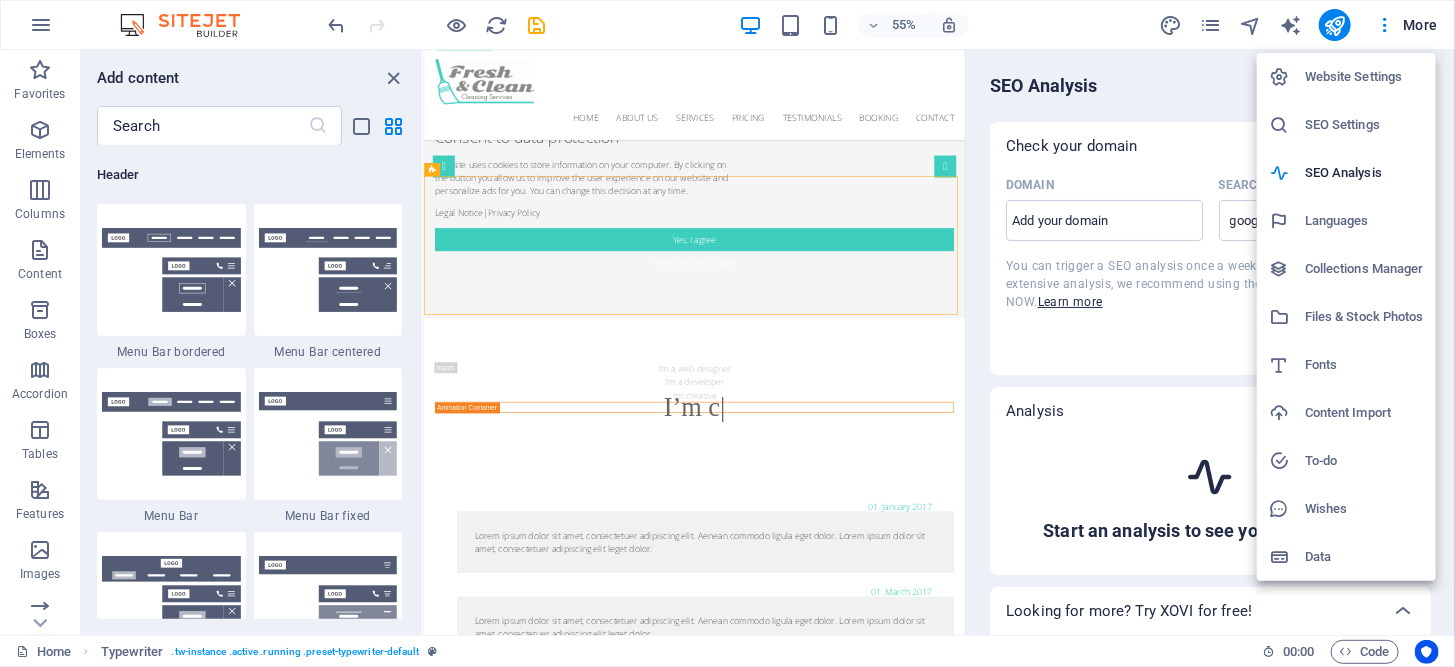 click on "Files & Stock Photos" at bounding box center (1364, 317) 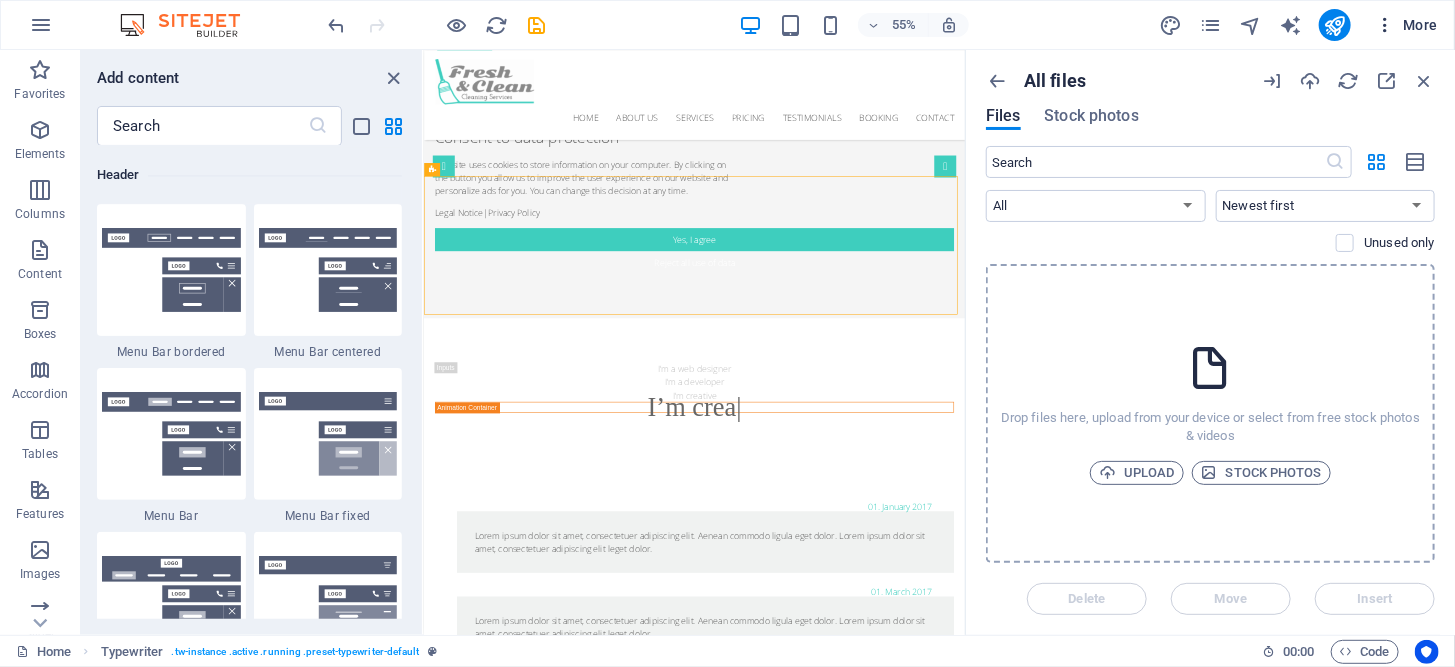 click on "More" at bounding box center (1406, 25) 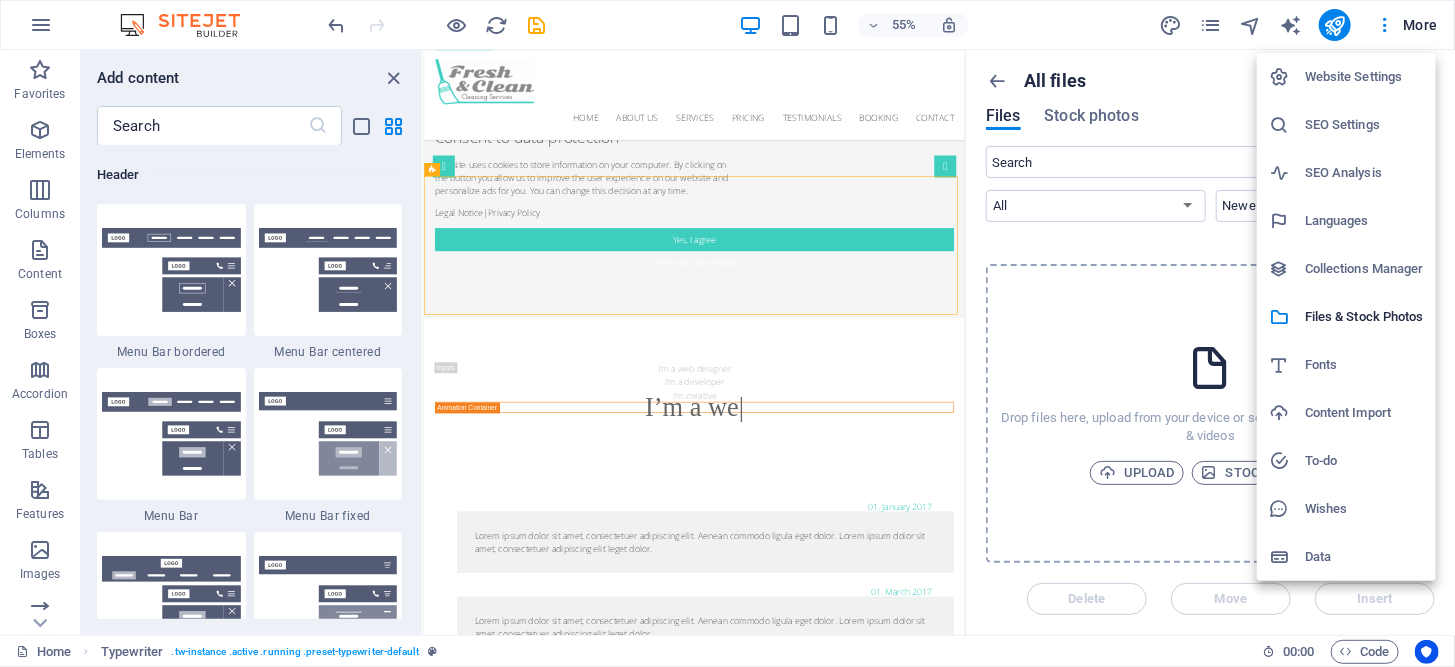 click on "Content Import" at bounding box center [1364, 413] 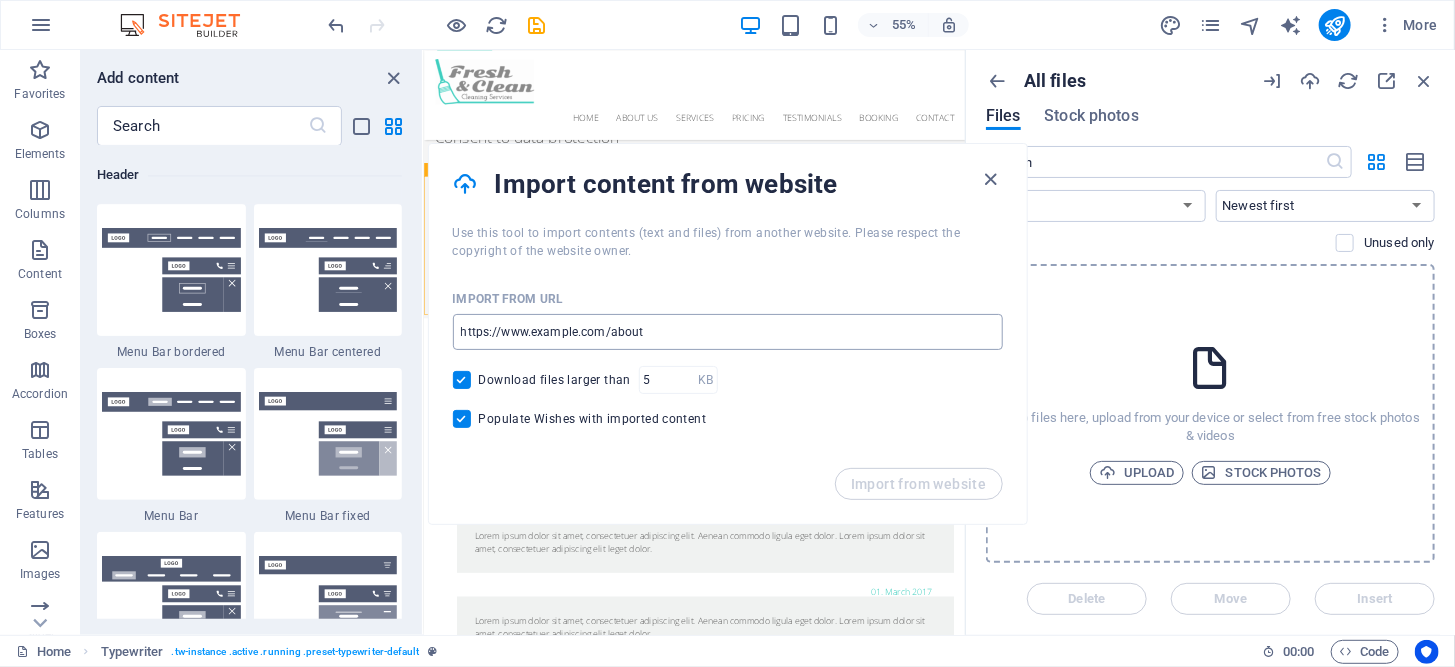 click at bounding box center [728, 332] 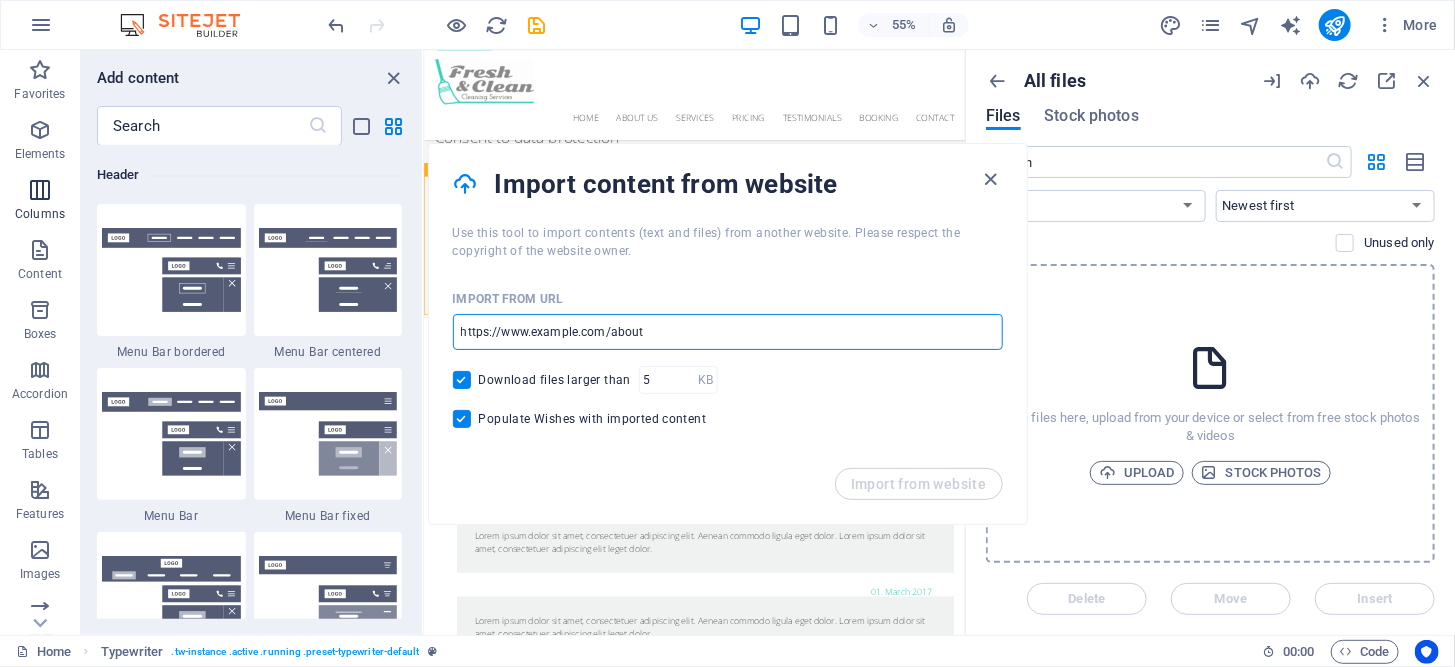 drag, startPoint x: 657, startPoint y: 328, endPoint x: 0, endPoint y: 207, distance: 668.0494 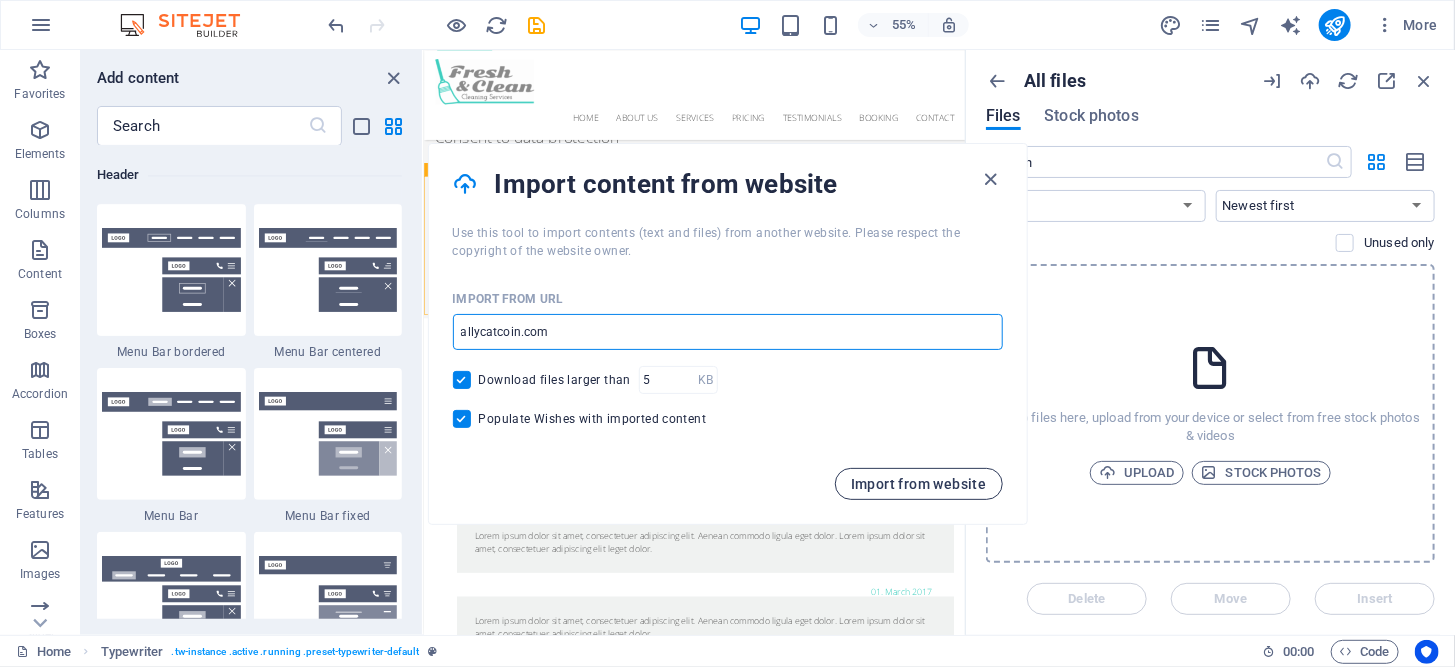type on "allycatcoin.com" 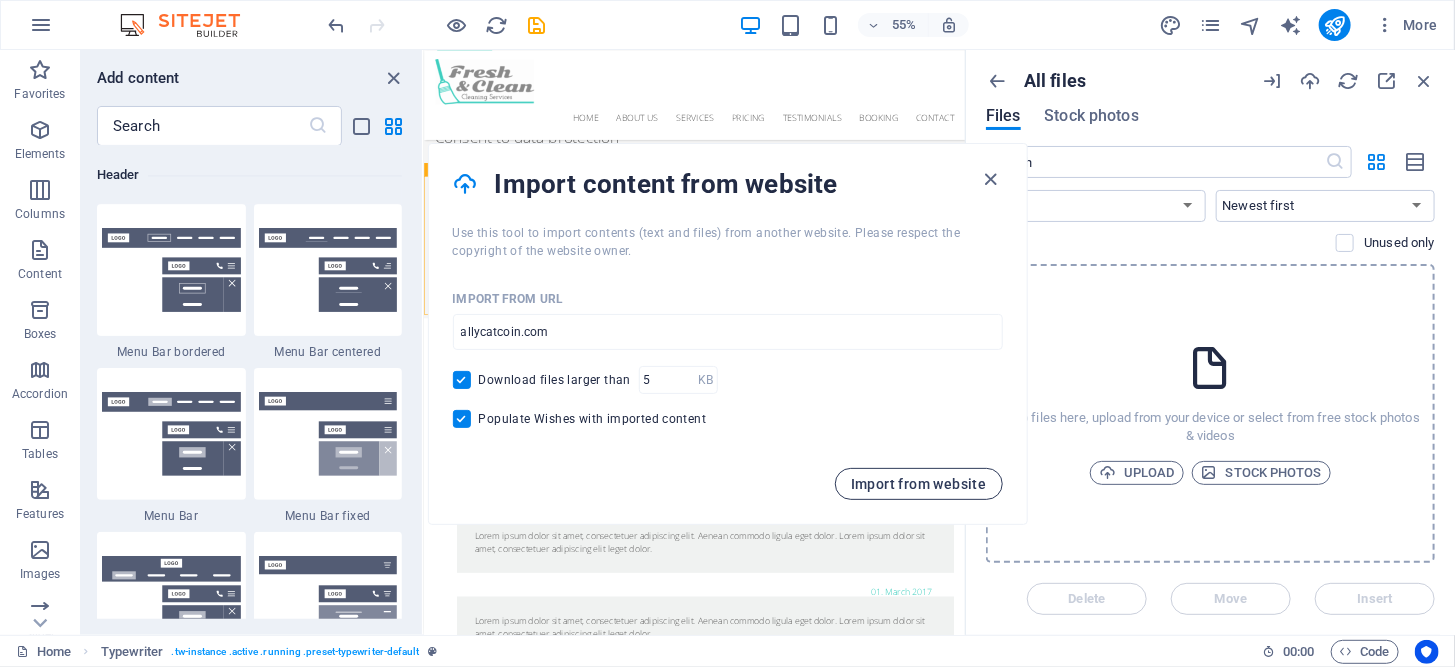 click on "Import from website" at bounding box center [919, 484] 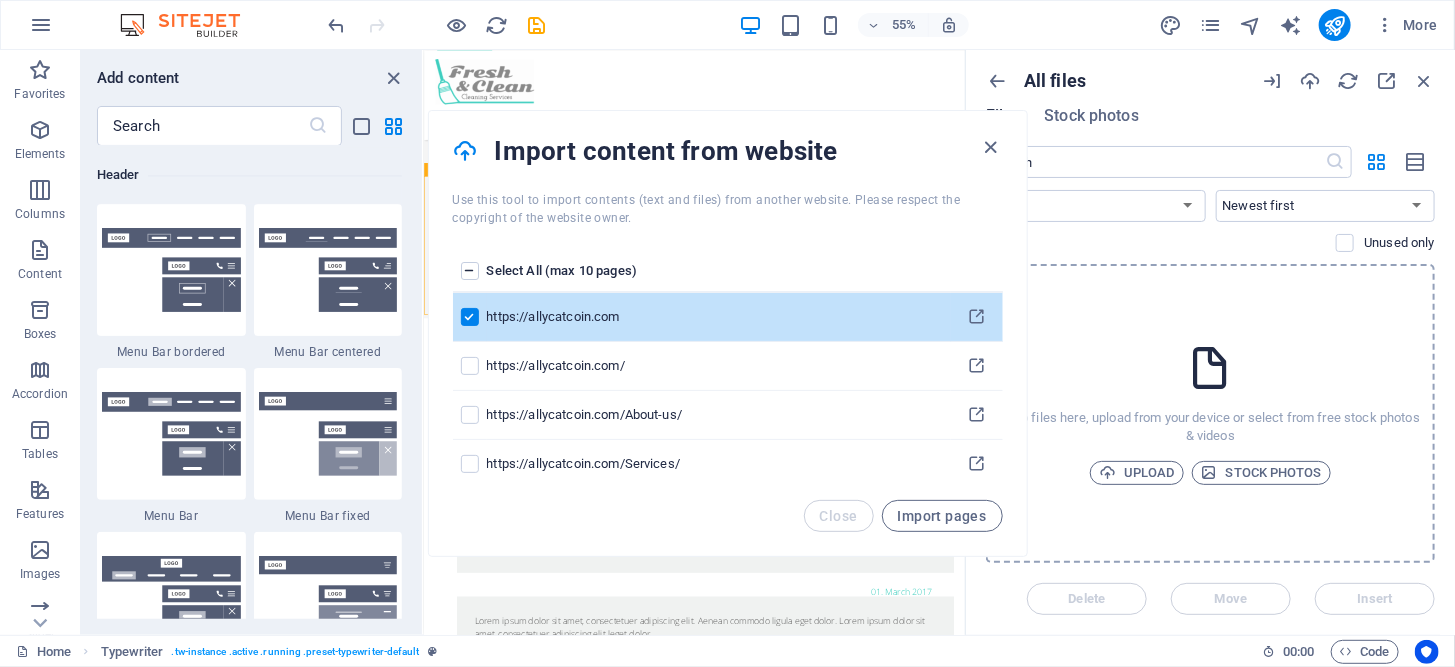 click at bounding box center (470, 271) 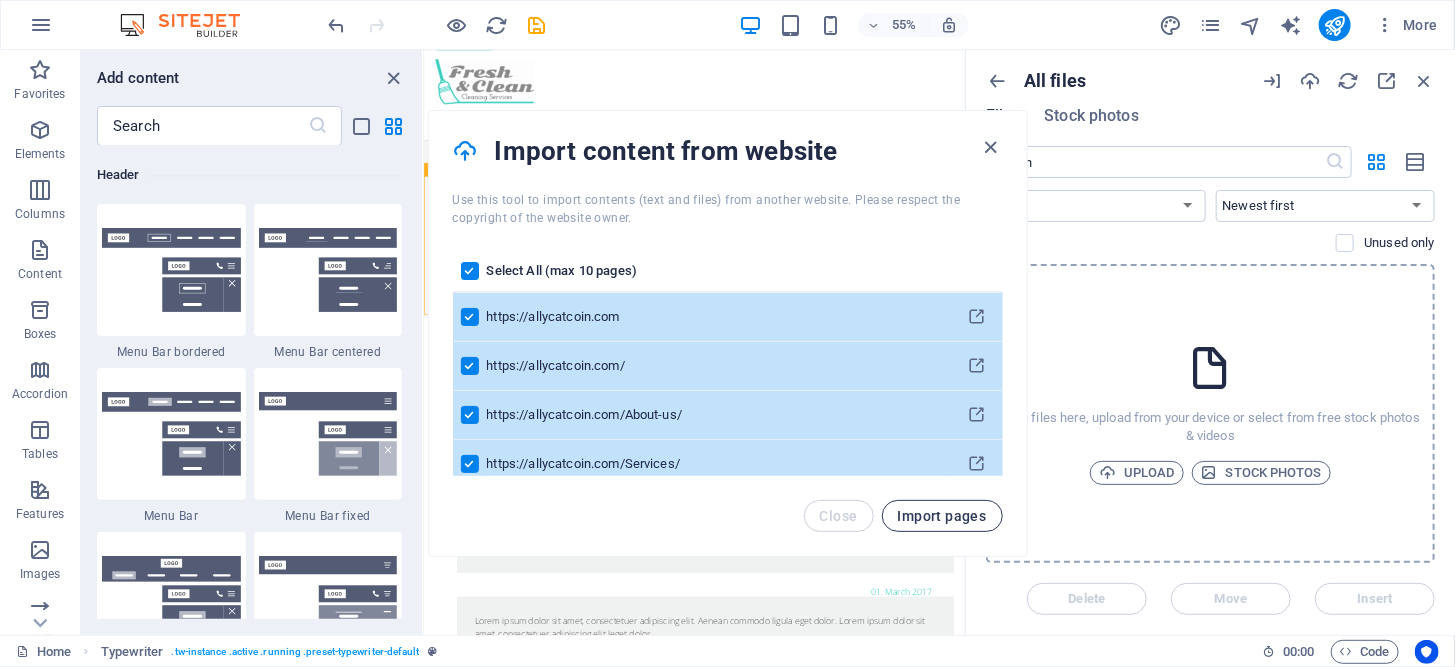 click on "Import pages" at bounding box center [942, 516] 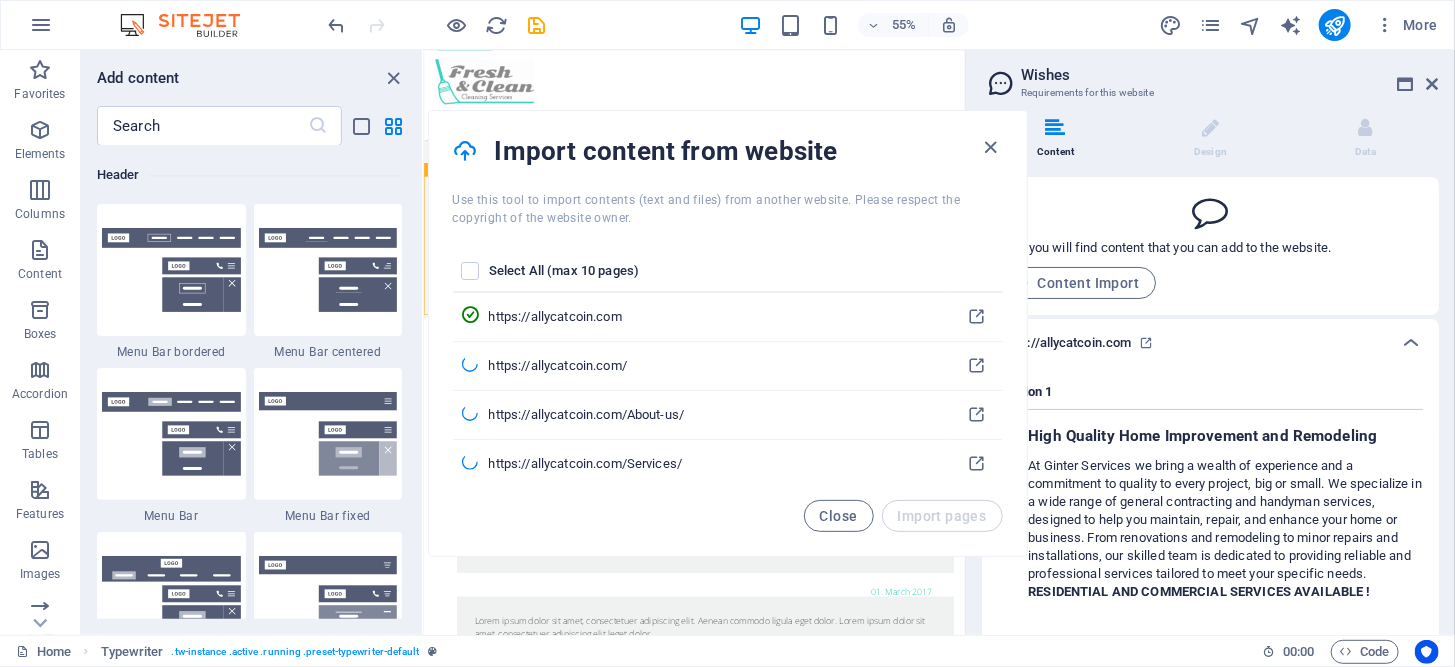 scroll, scrollTop: 217, scrollLeft: 0, axis: vertical 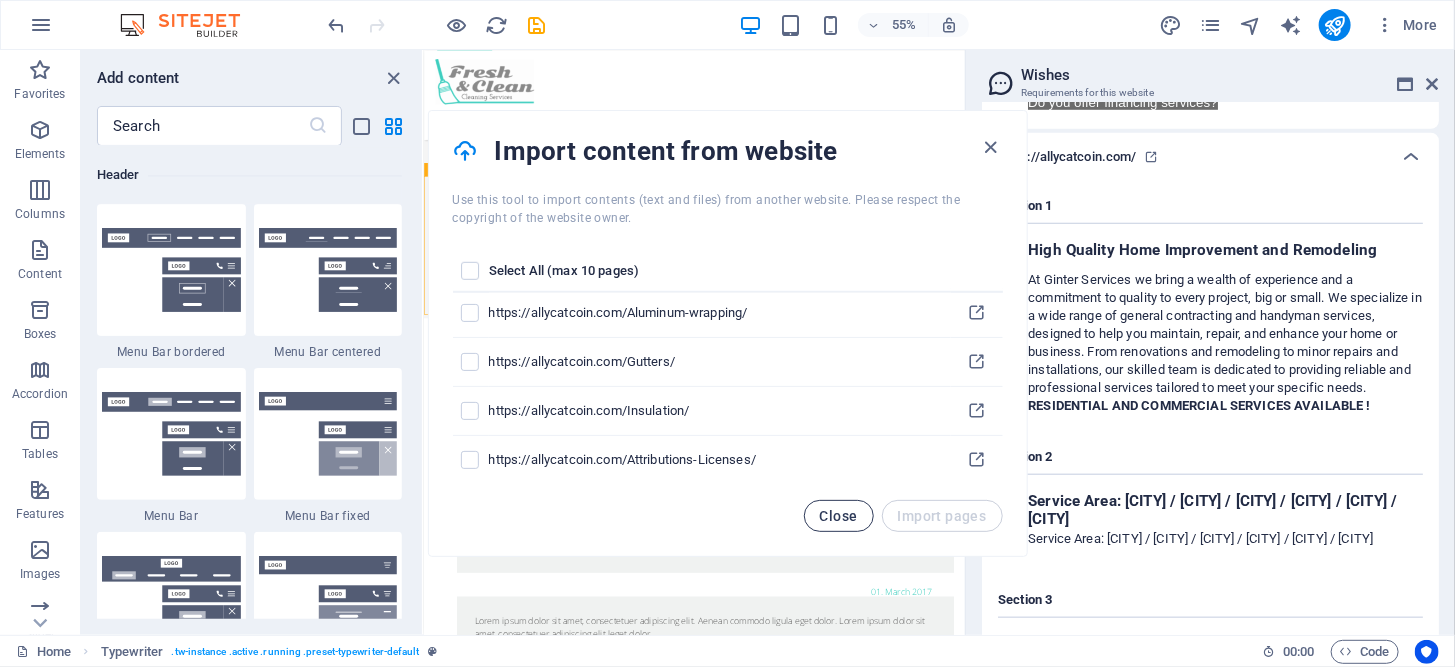 click on "Close" at bounding box center [839, 516] 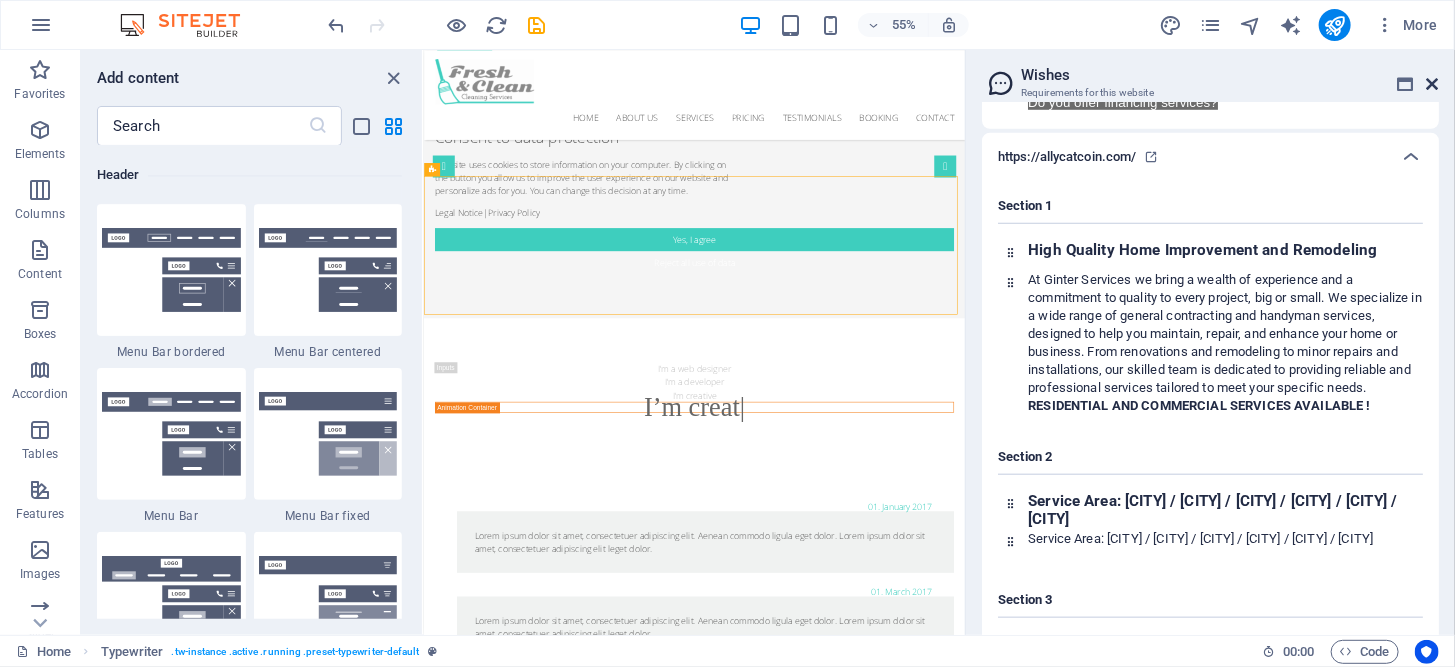 click at bounding box center (1433, 84) 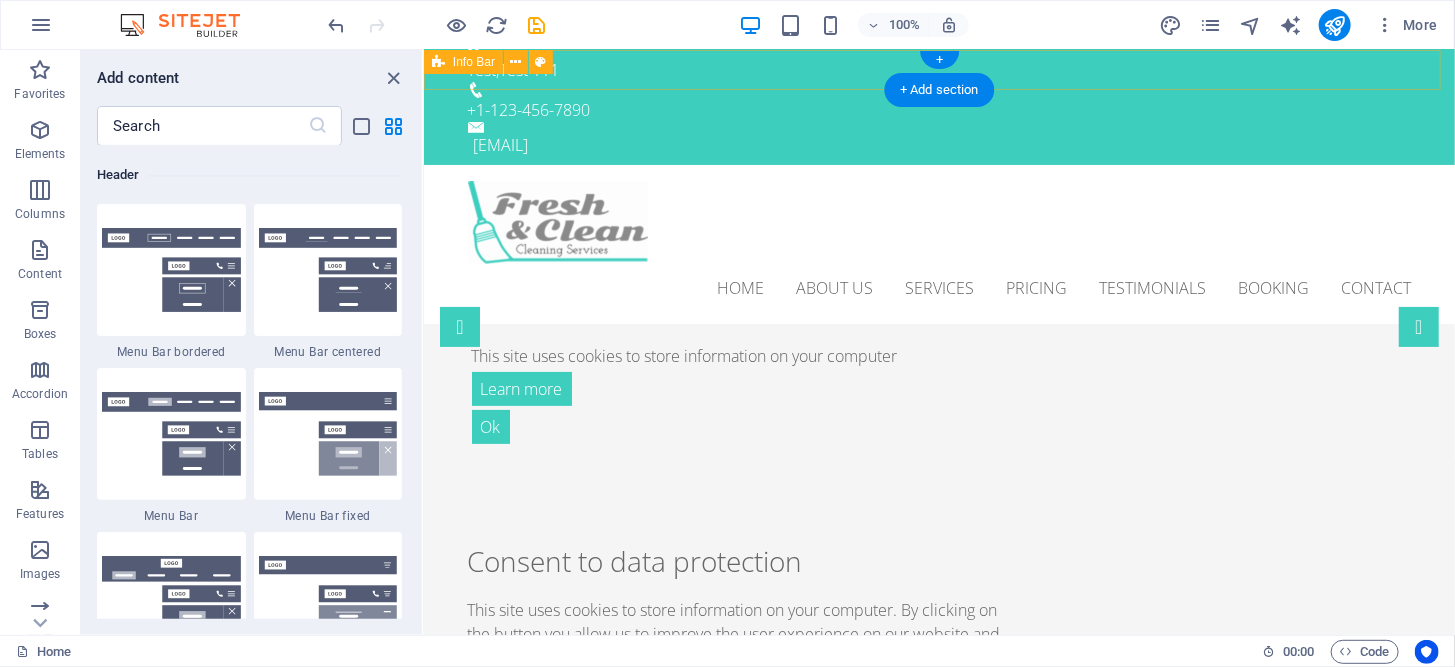 scroll, scrollTop: 0, scrollLeft: 0, axis: both 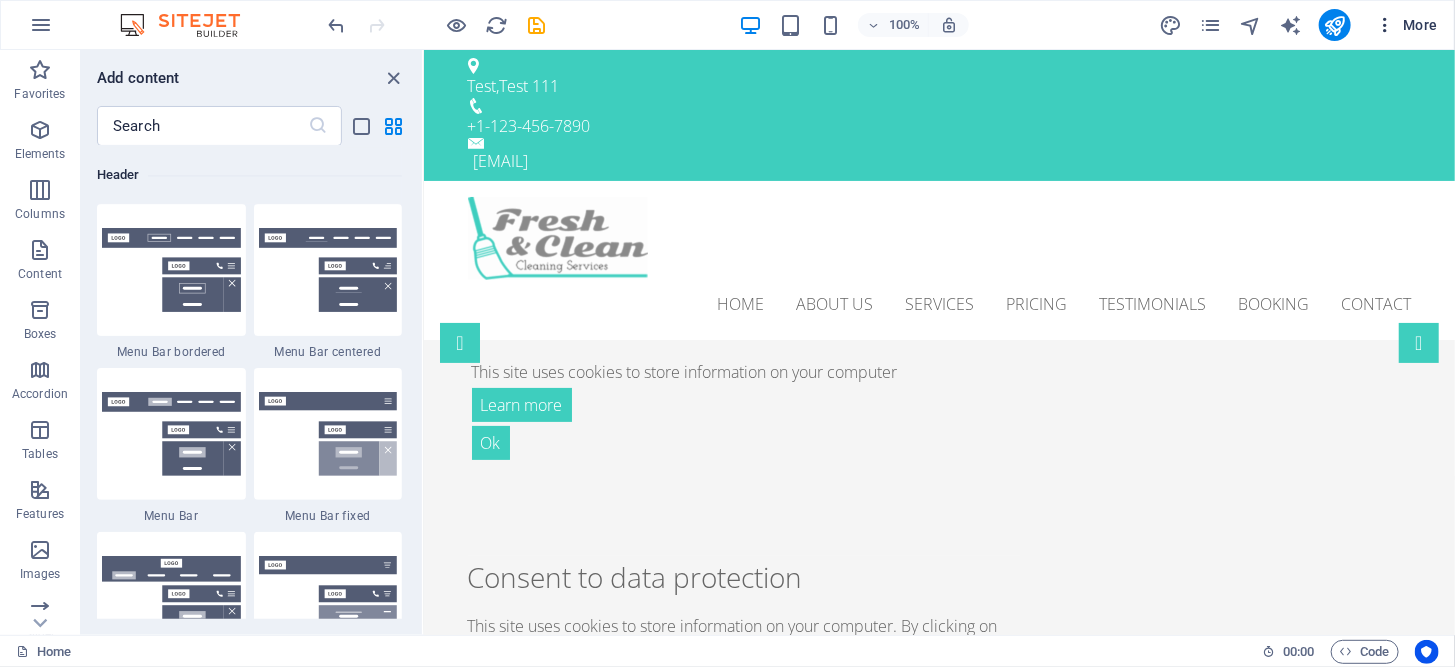 click on "More" at bounding box center [1406, 25] 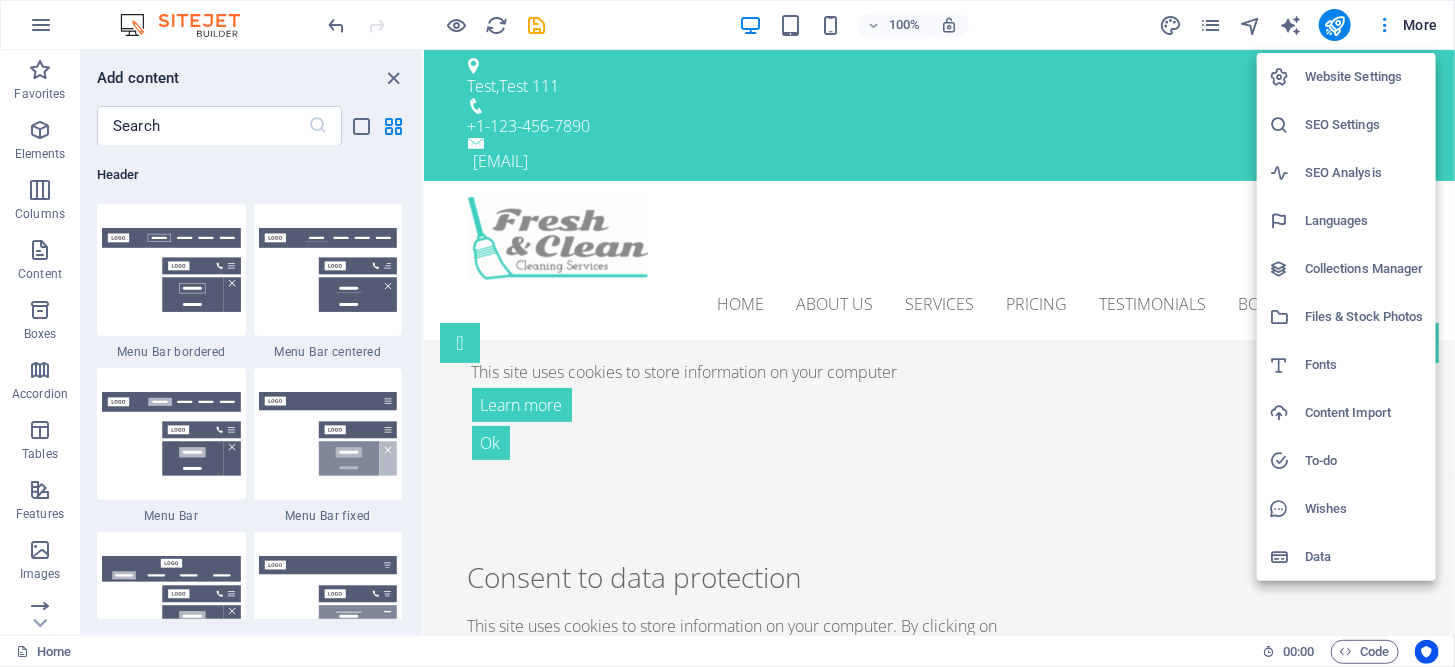 click on "Content Import" at bounding box center (1364, 413) 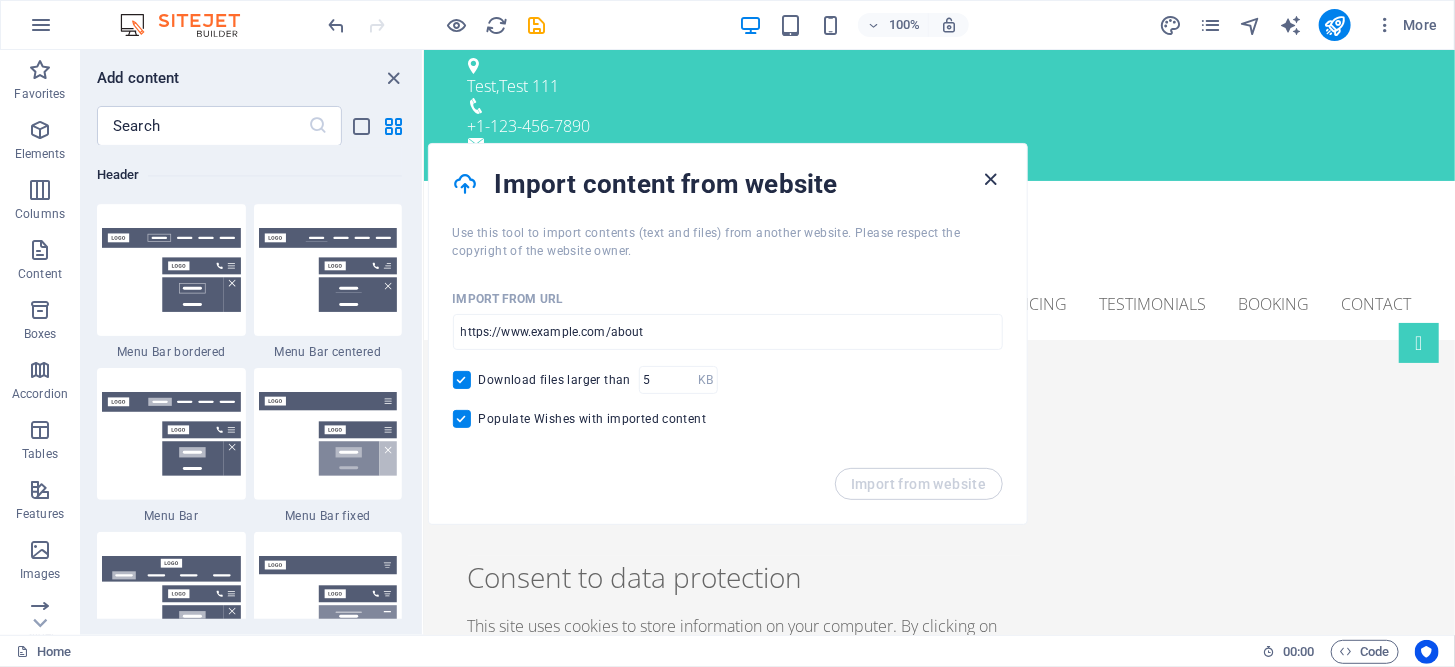 click at bounding box center (990, 179) 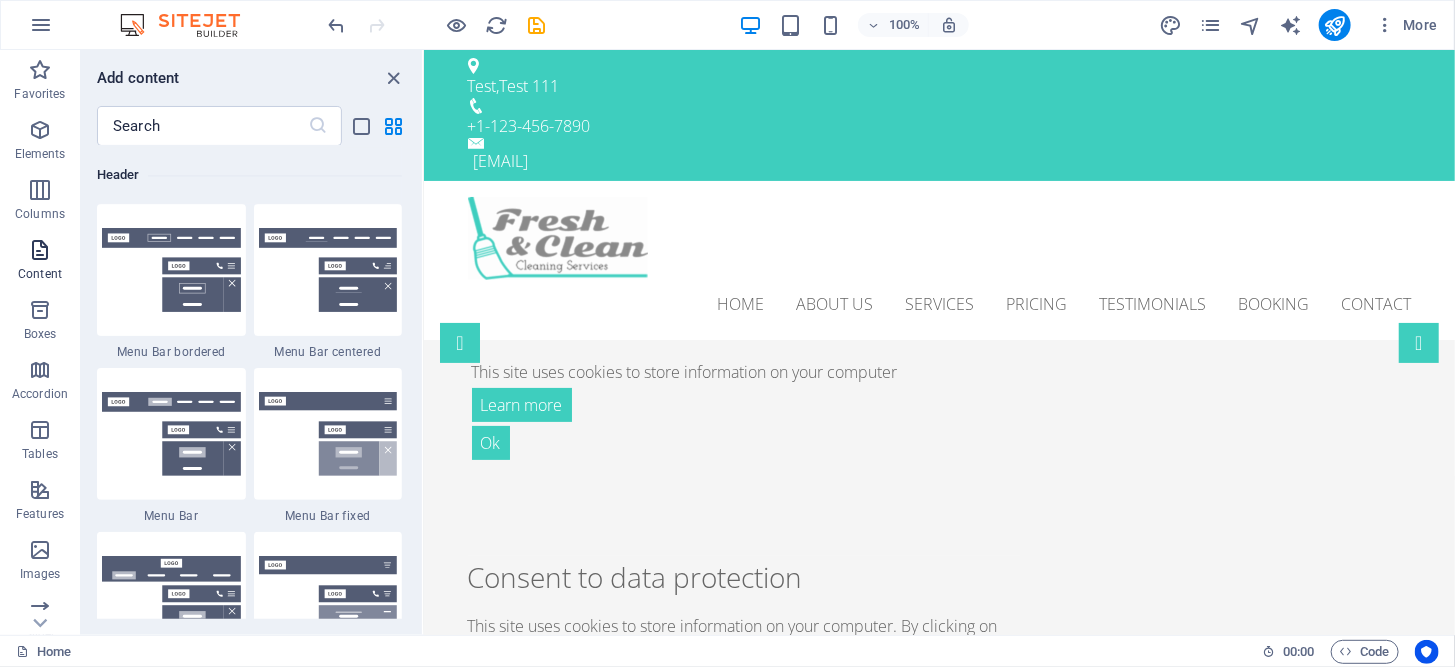 click at bounding box center [40, 250] 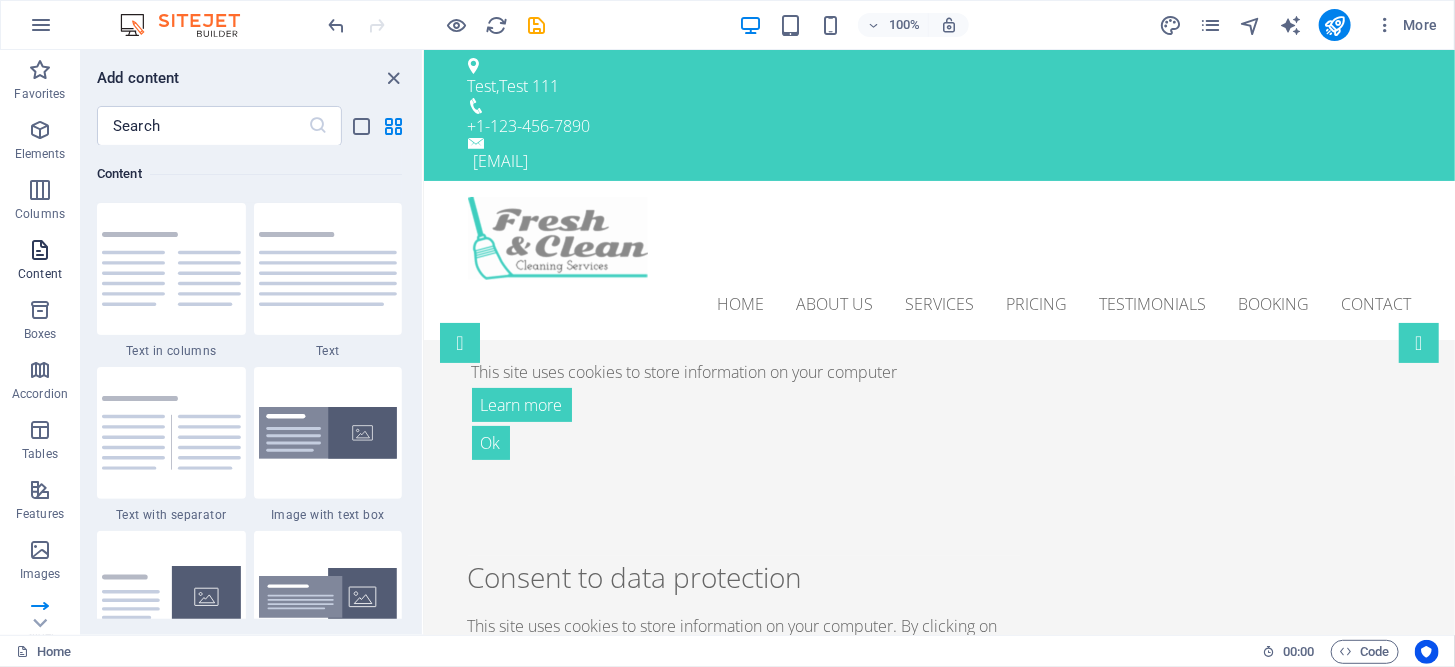 scroll, scrollTop: 3498, scrollLeft: 0, axis: vertical 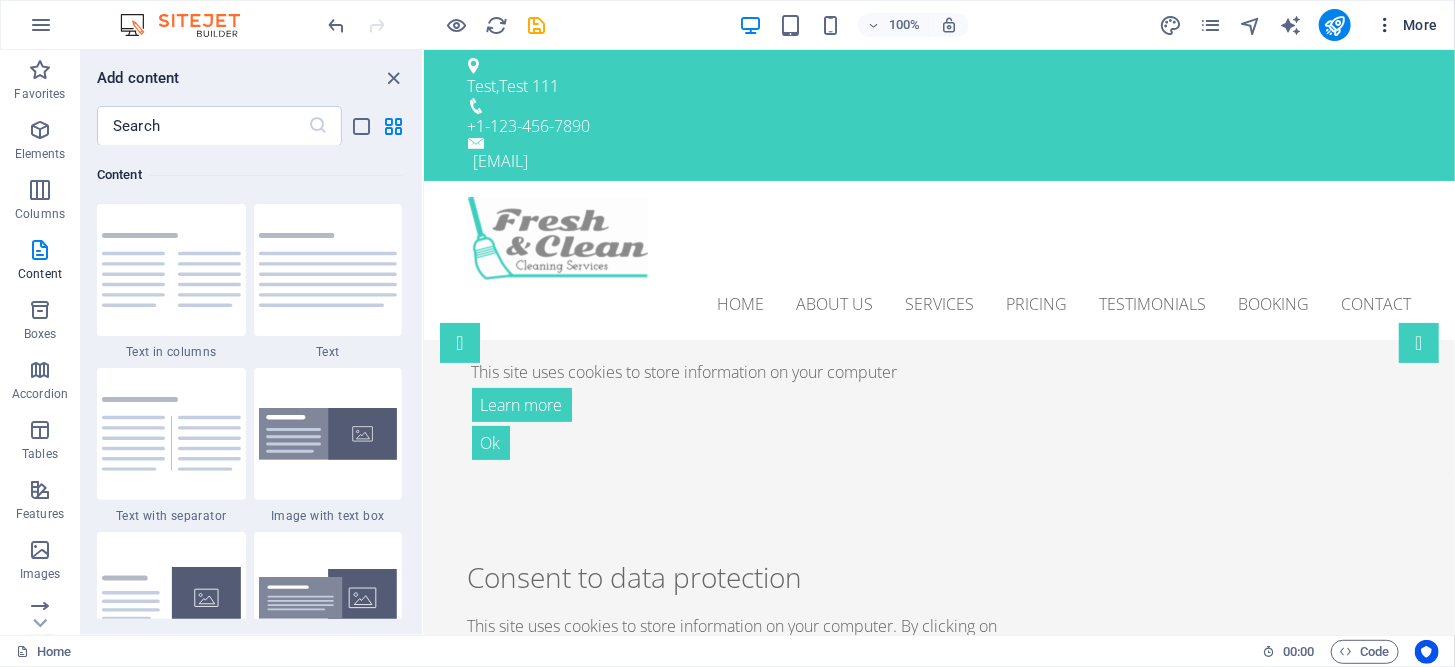 click on "More" at bounding box center (1406, 25) 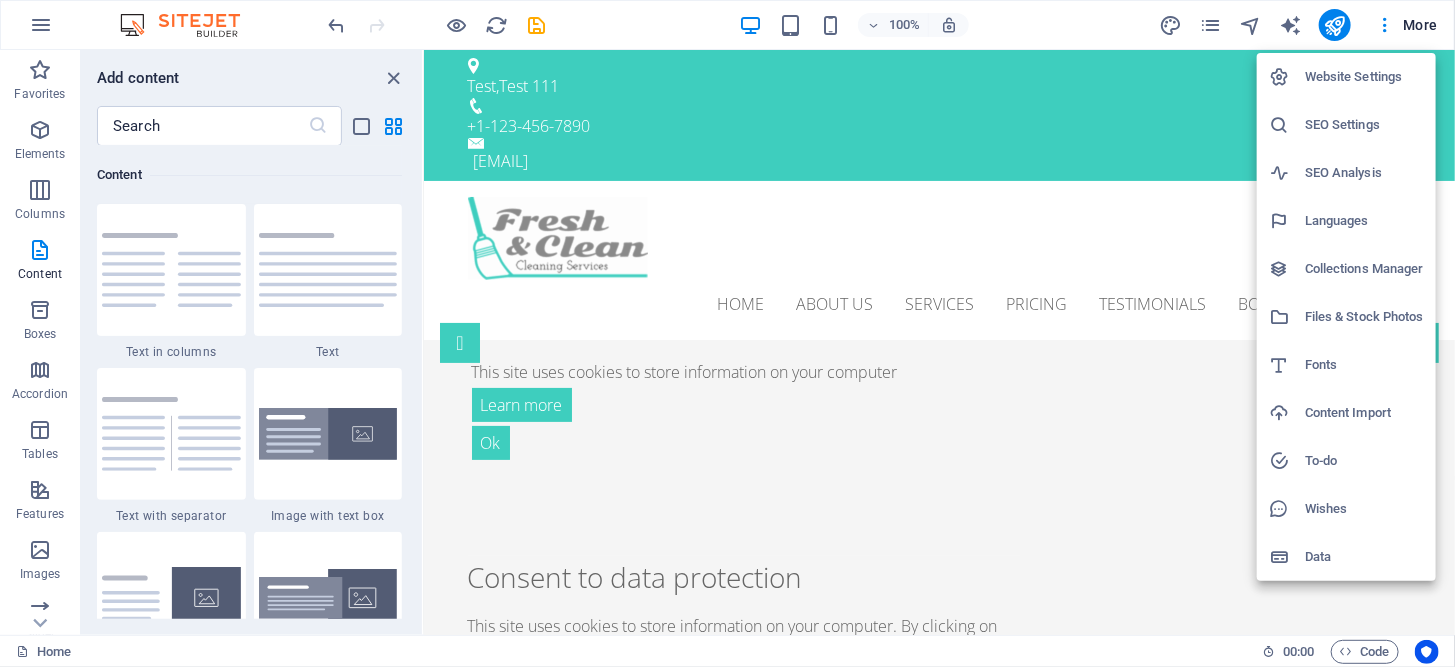 click at bounding box center (727, 333) 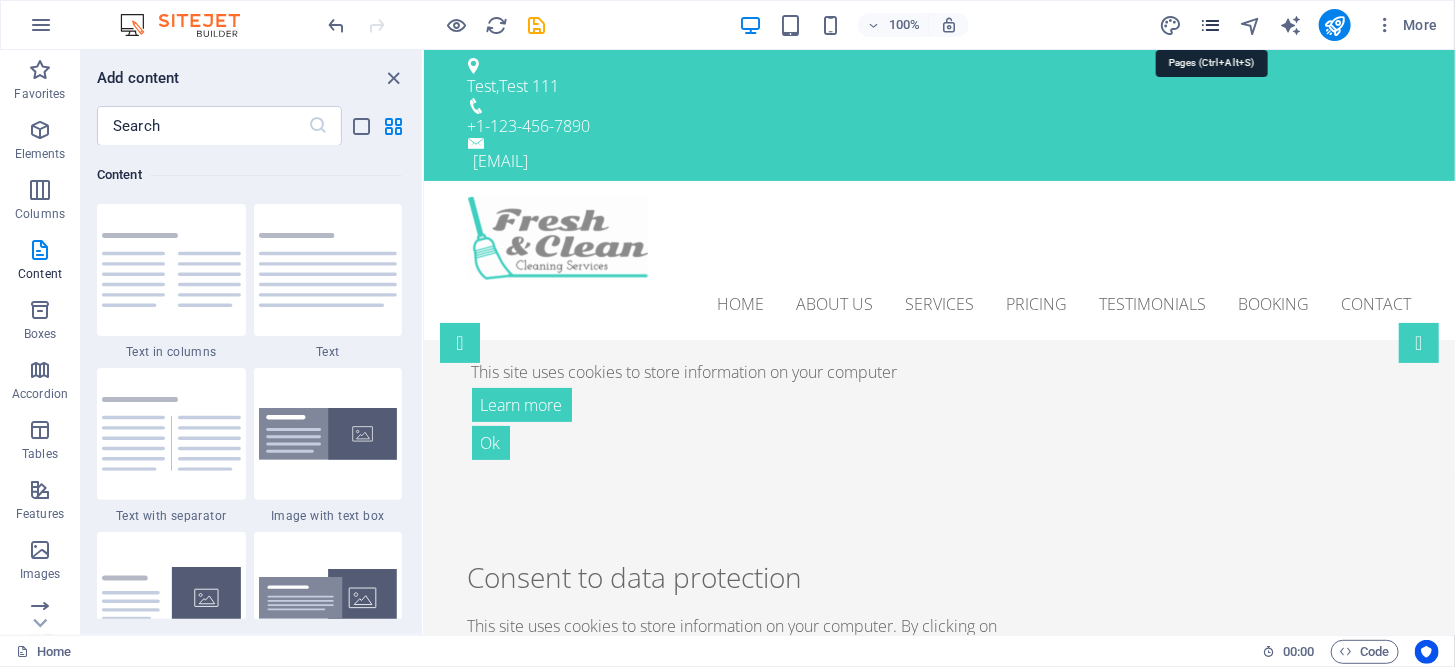 click at bounding box center (1210, 25) 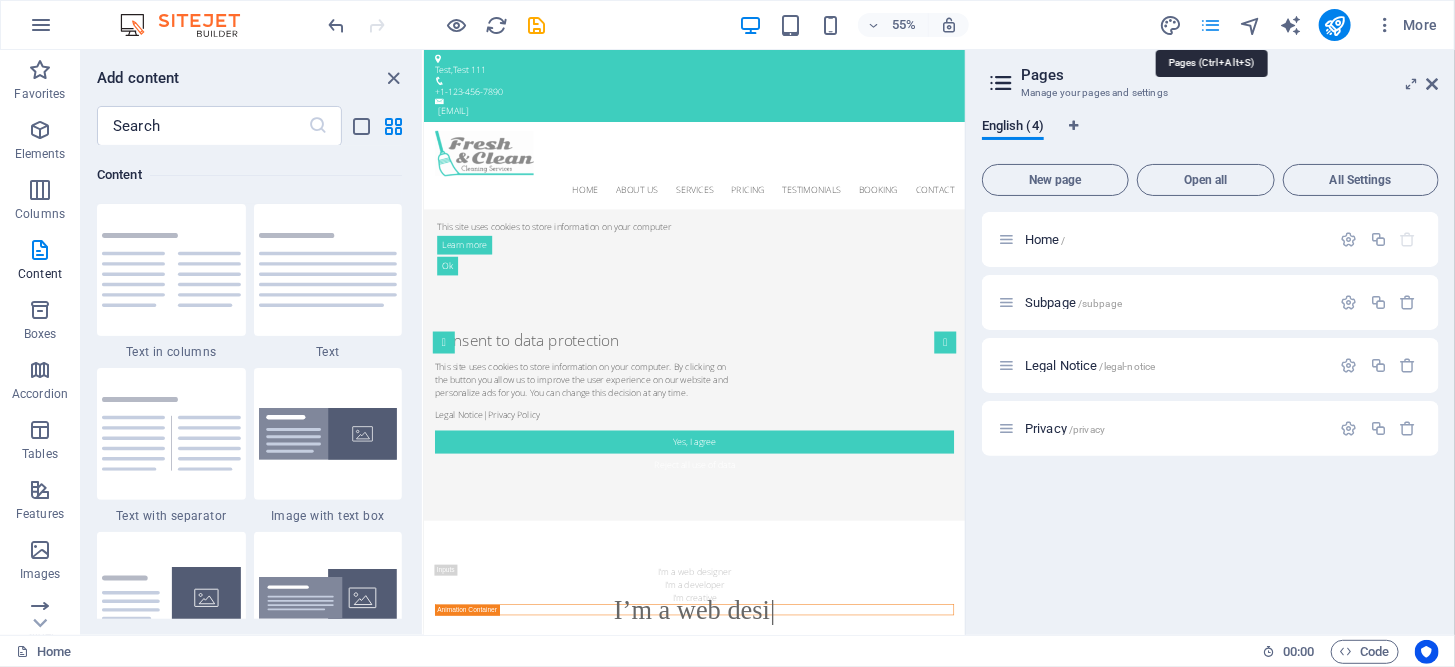 click at bounding box center (1210, 25) 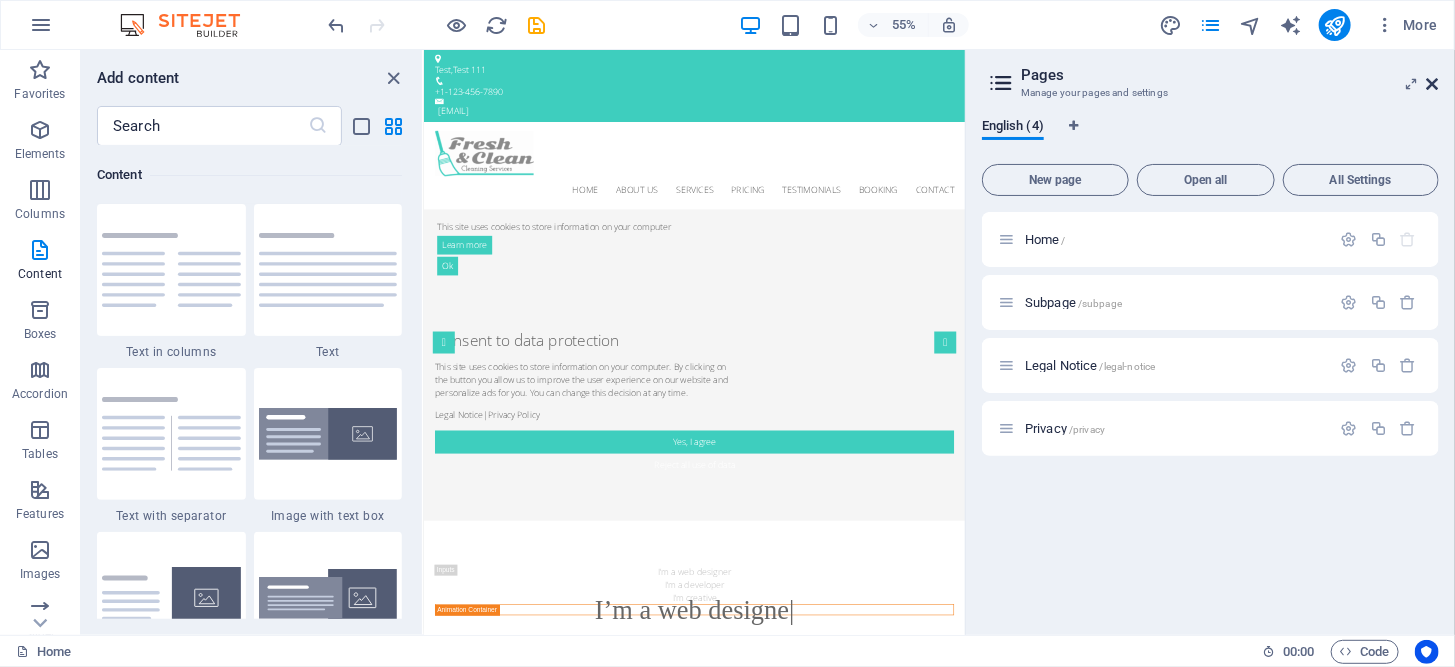 click at bounding box center [1433, 84] 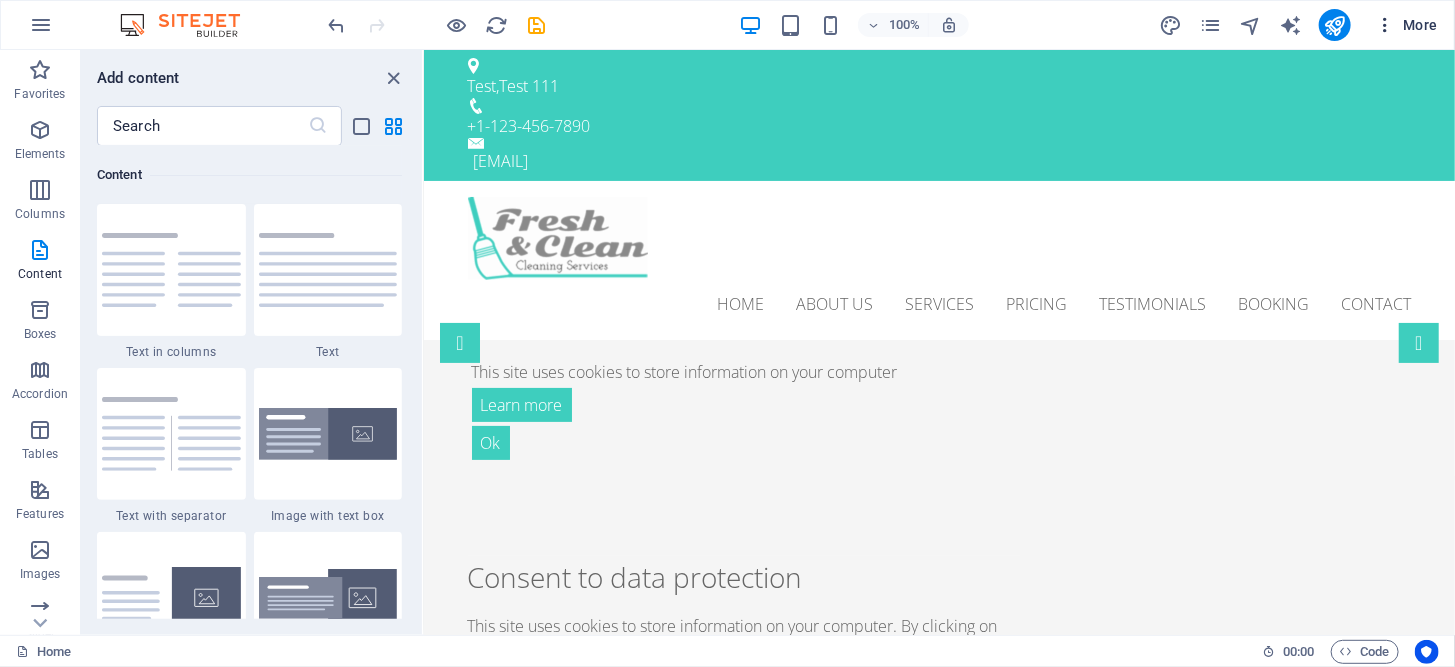 click at bounding box center [1385, 25] 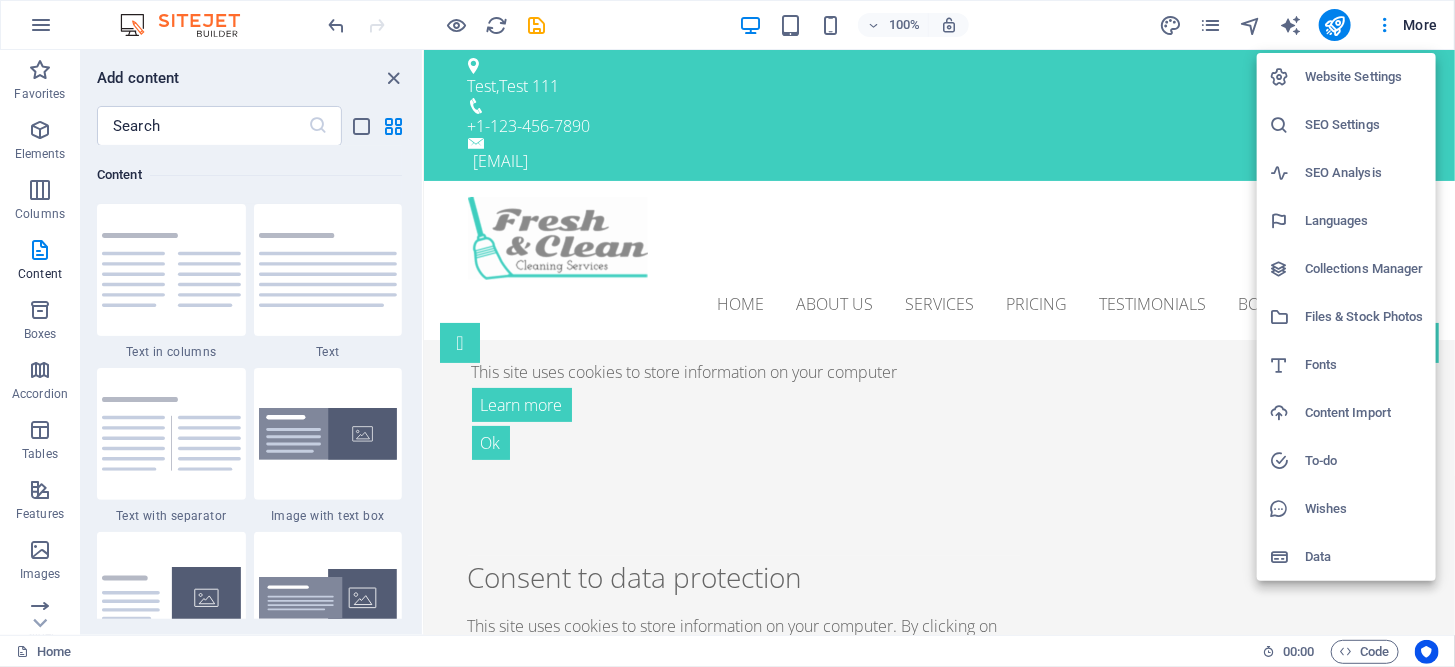 click on "Content Import" at bounding box center [1364, 413] 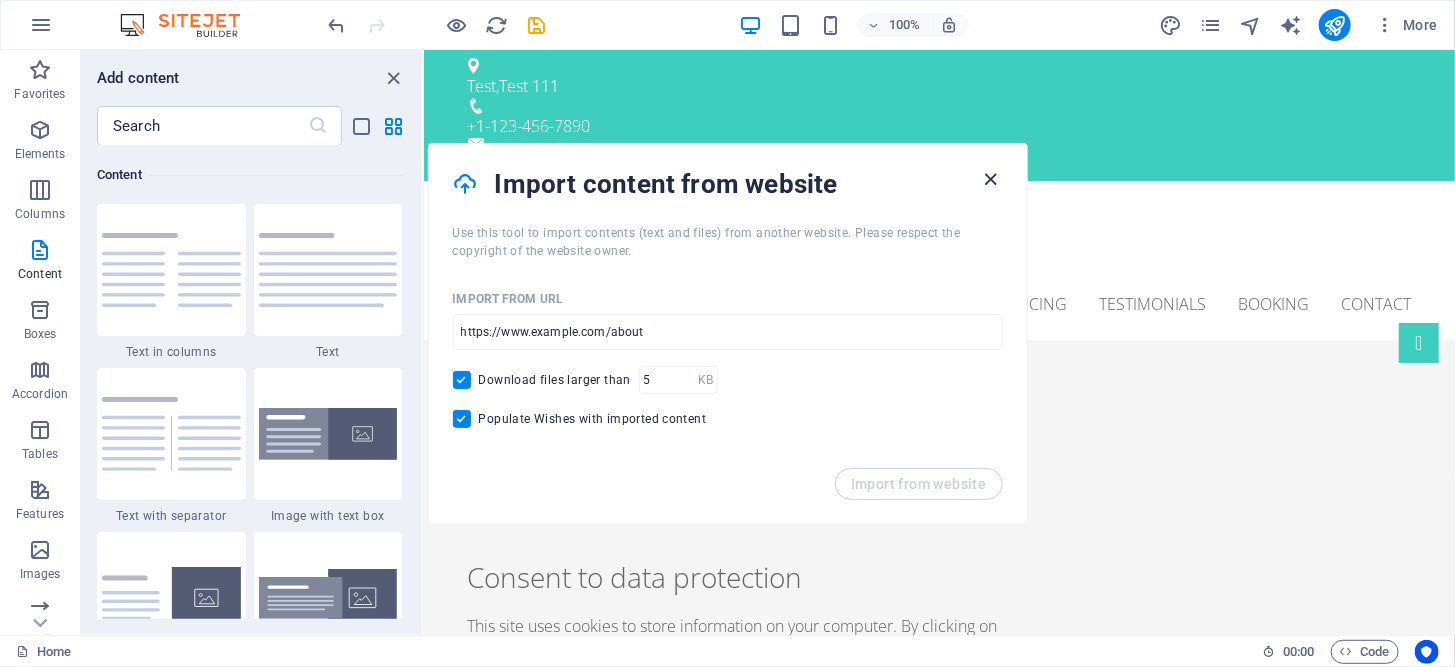 click at bounding box center [990, 179] 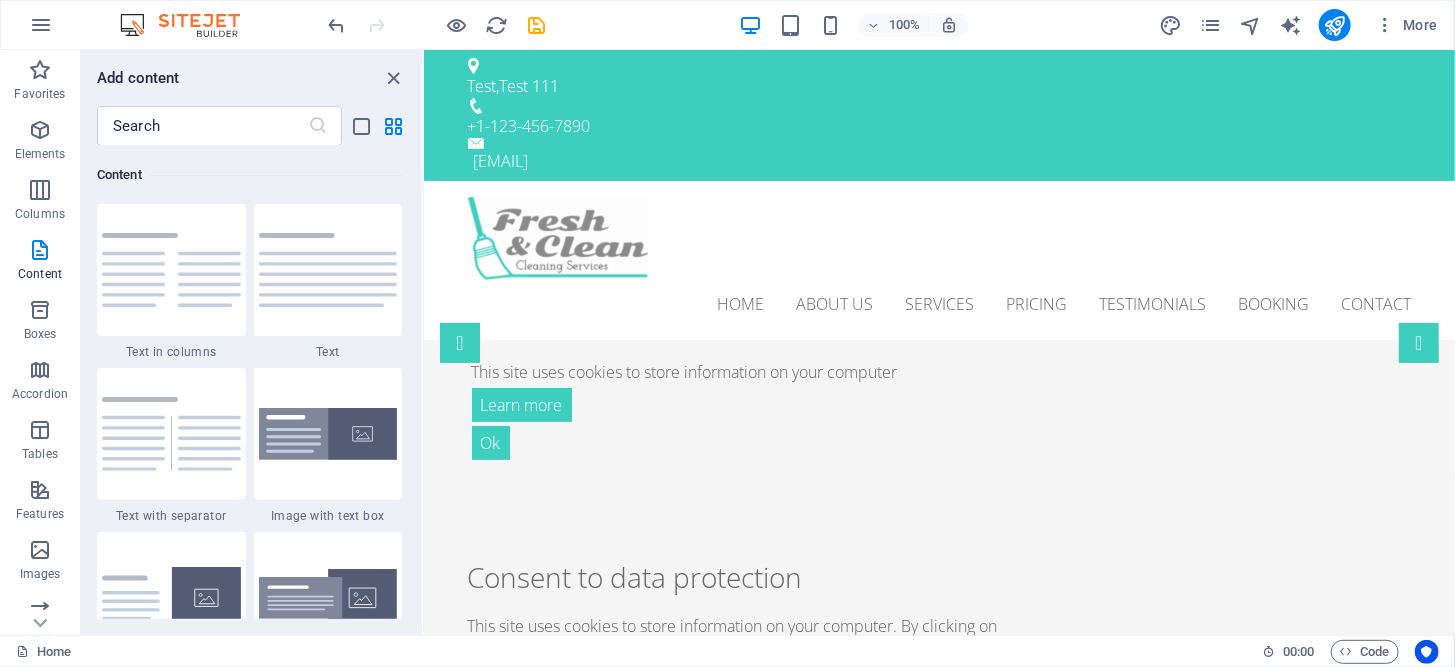 click on "100% More" at bounding box center [727, 25] 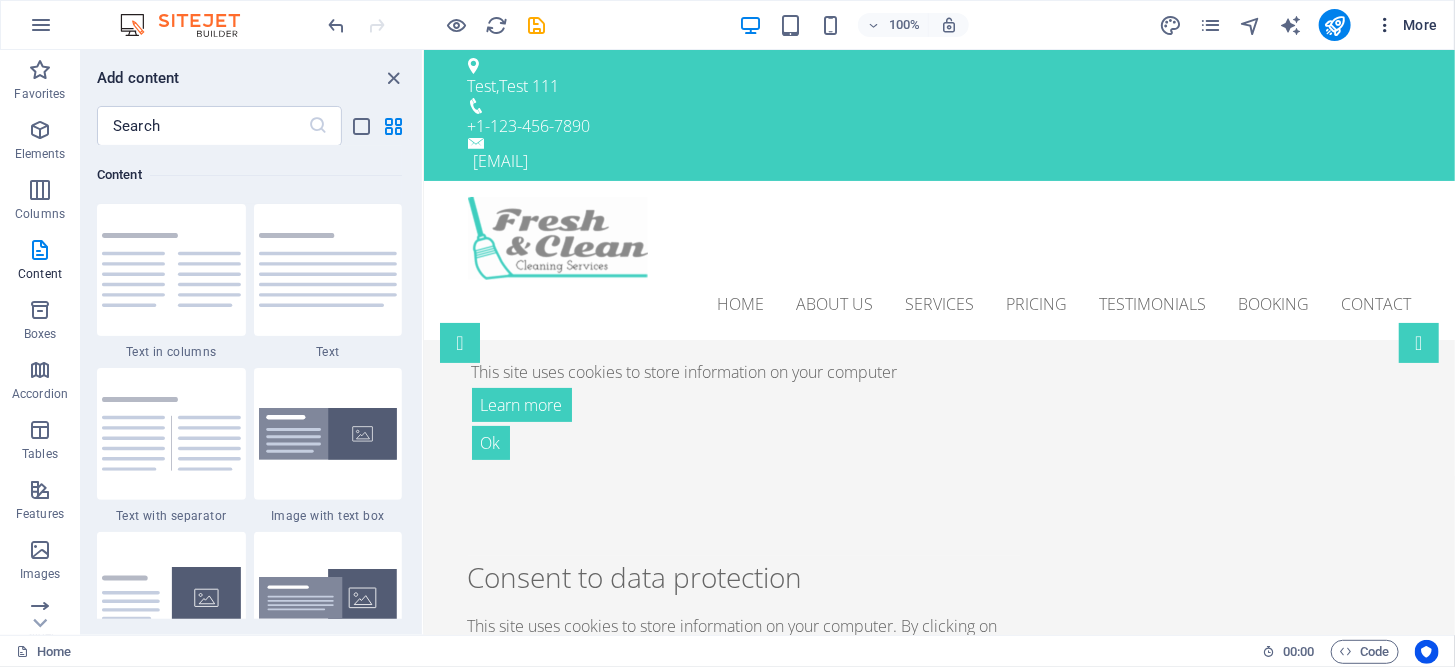 click on "More" at bounding box center [1406, 25] 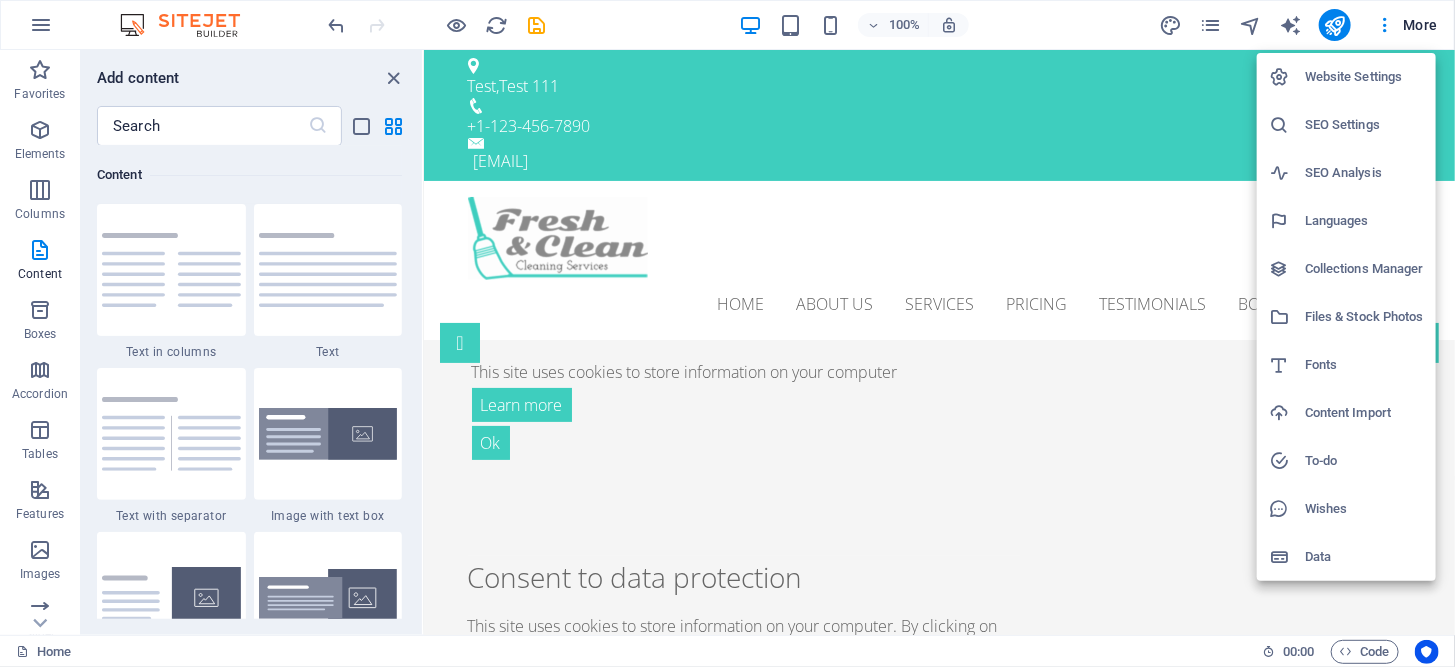 click on "Collections Manager" at bounding box center [1364, 269] 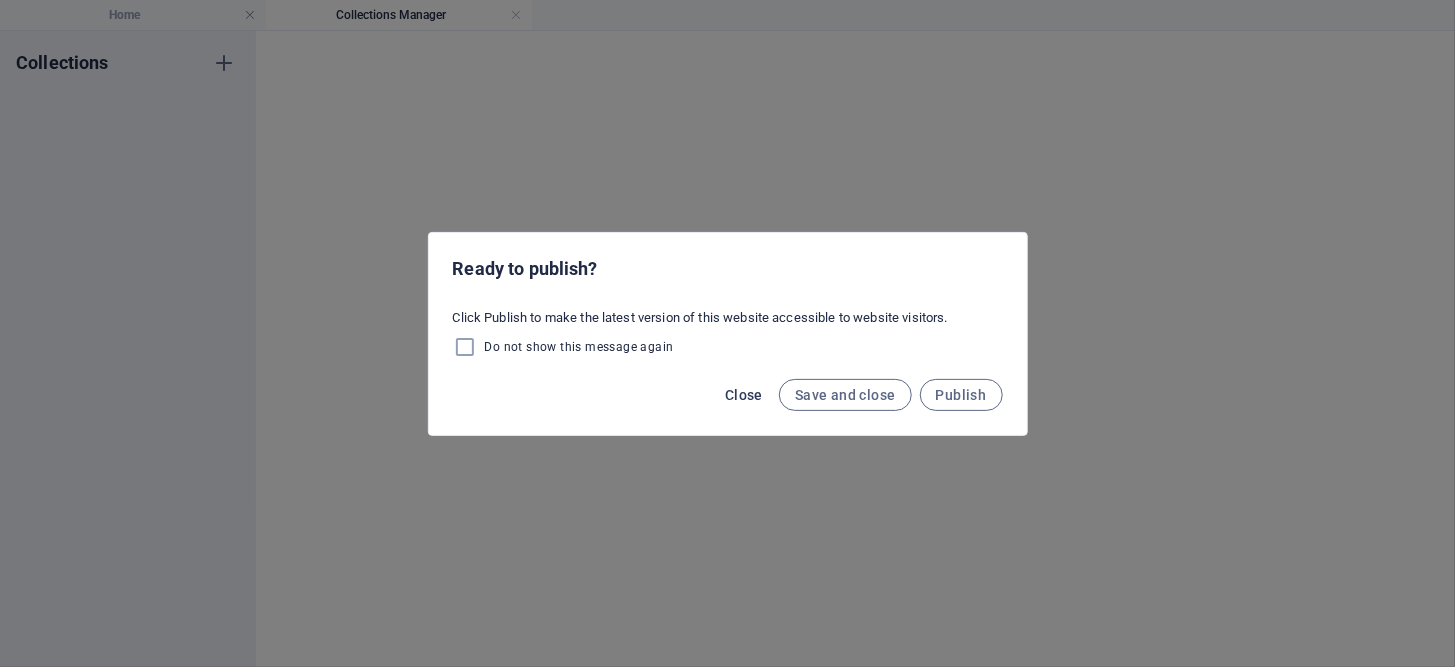 click on "Close" at bounding box center (744, 395) 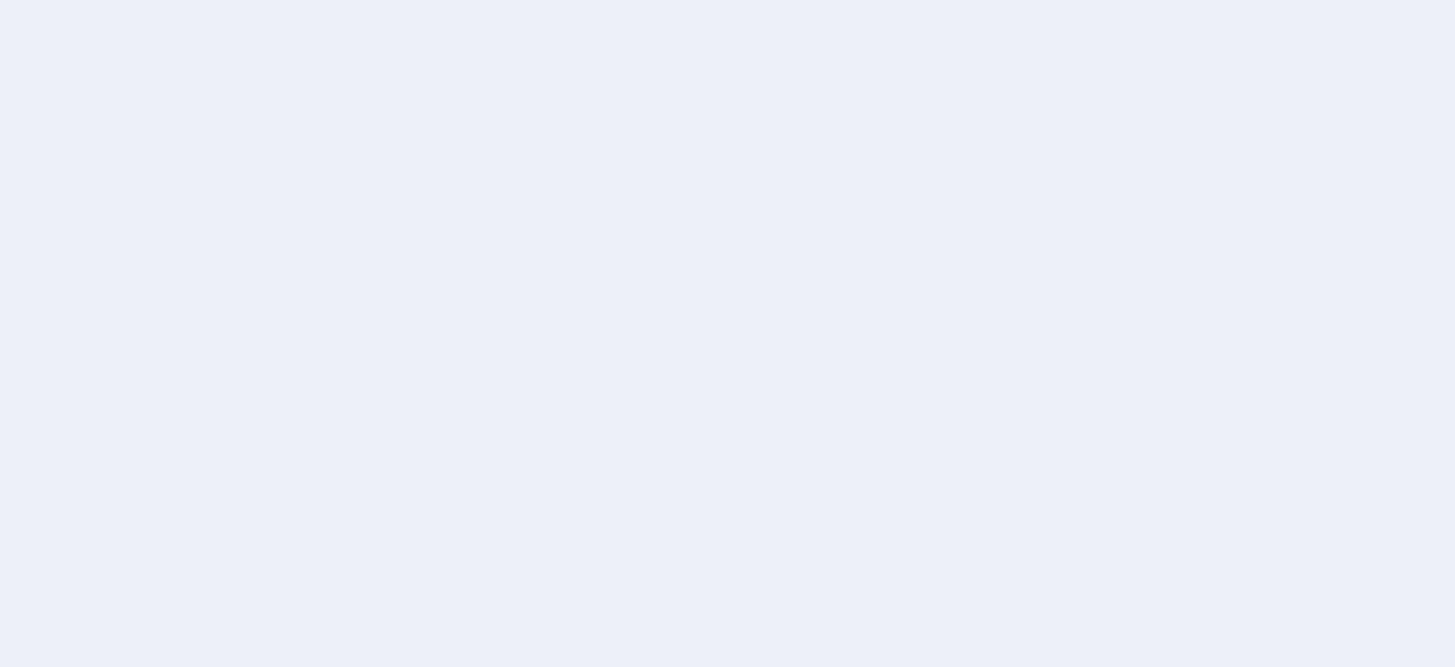 scroll, scrollTop: 0, scrollLeft: 0, axis: both 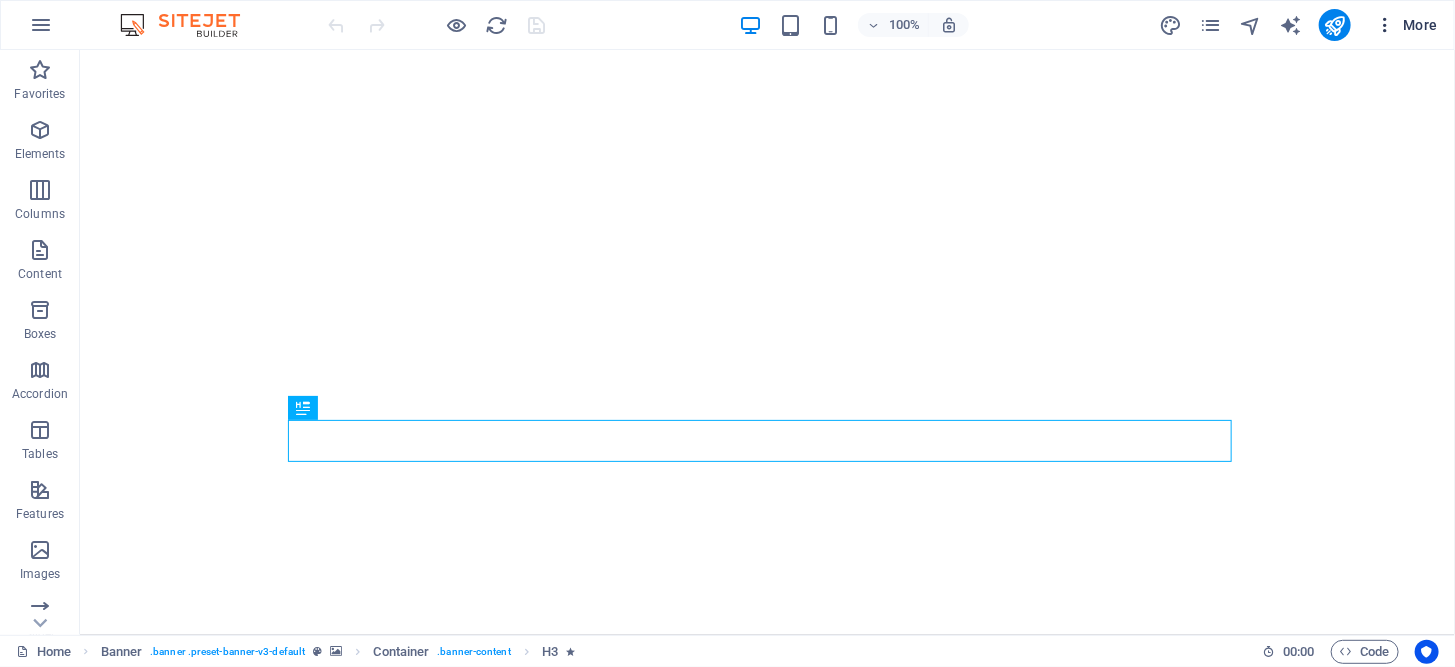 click on "More" at bounding box center (1406, 25) 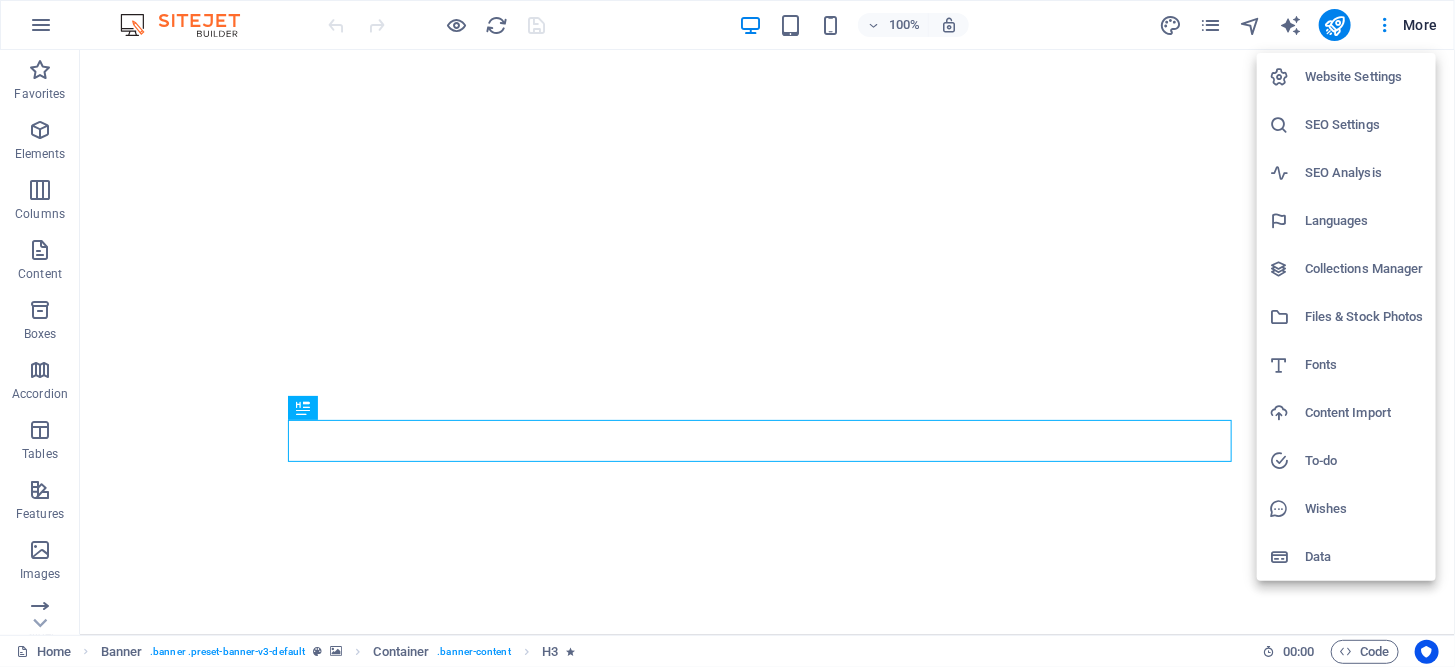 click on "Content Import" at bounding box center [1364, 413] 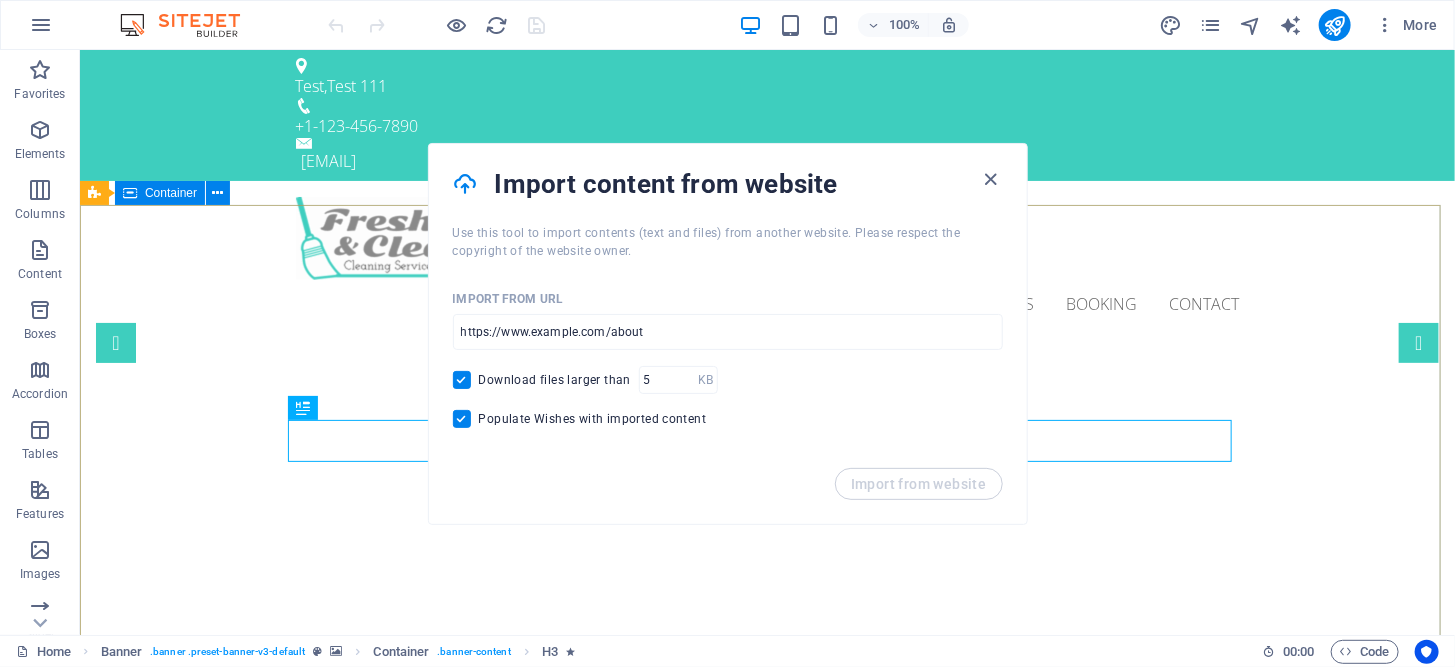scroll, scrollTop: 0, scrollLeft: 0, axis: both 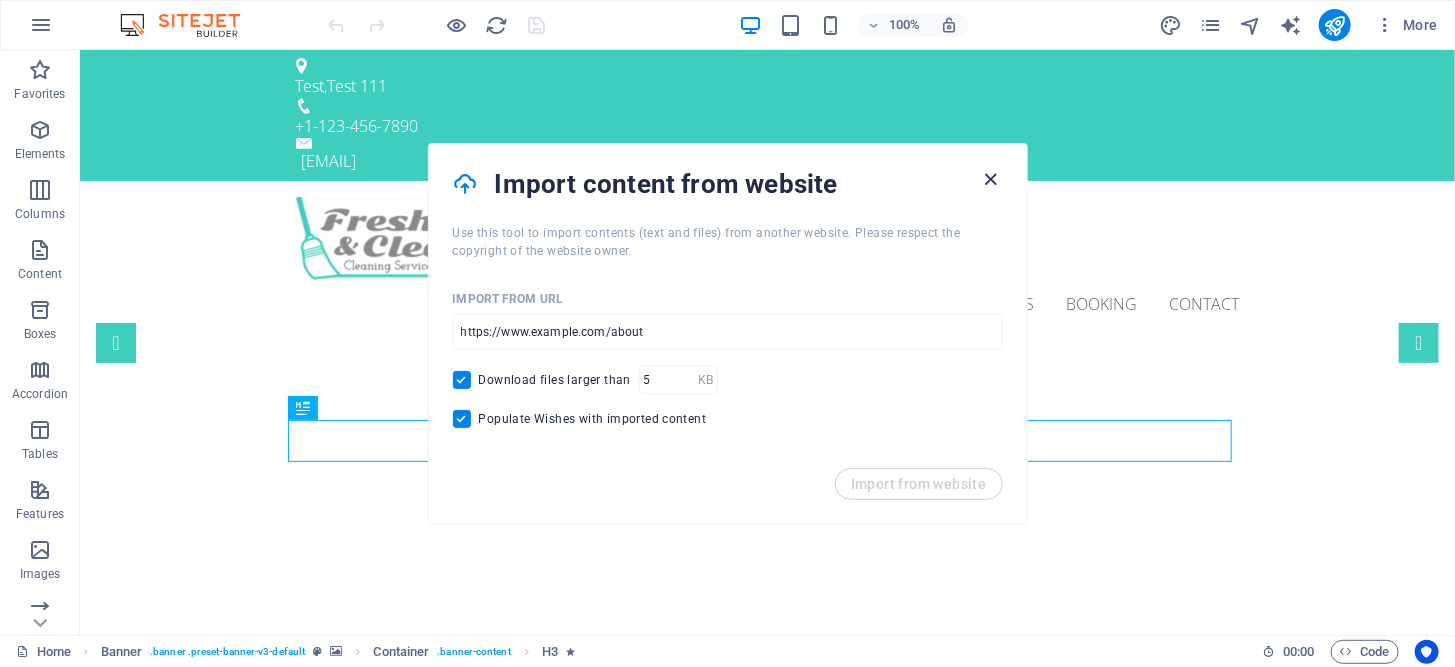 click at bounding box center [990, 179] 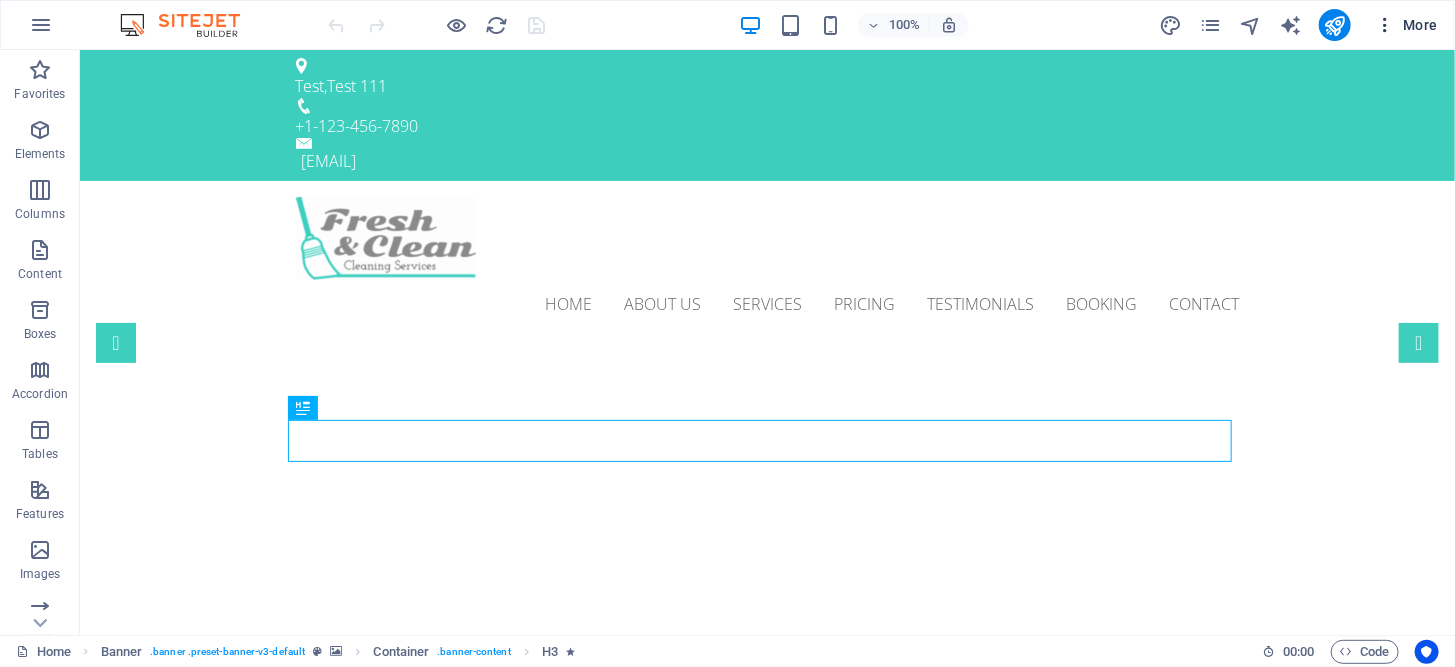 click on "More" at bounding box center (1406, 25) 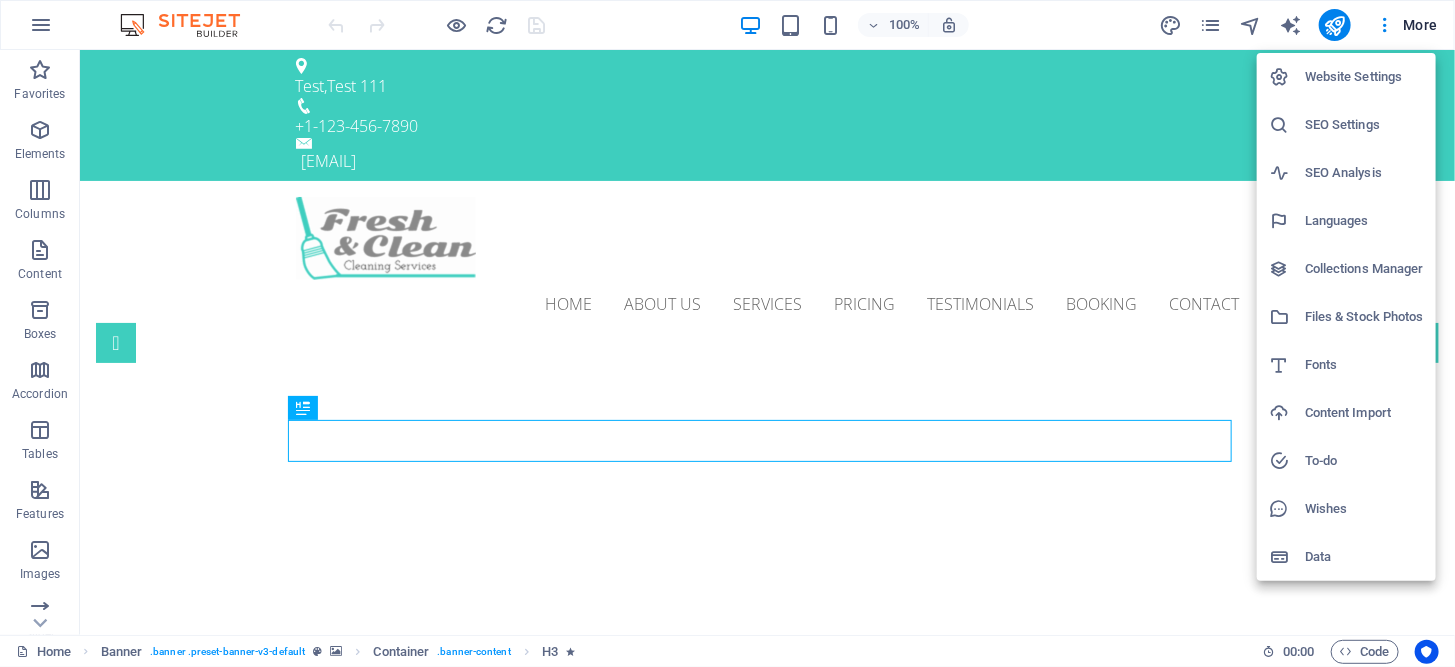click on "Data" at bounding box center [1364, 557] 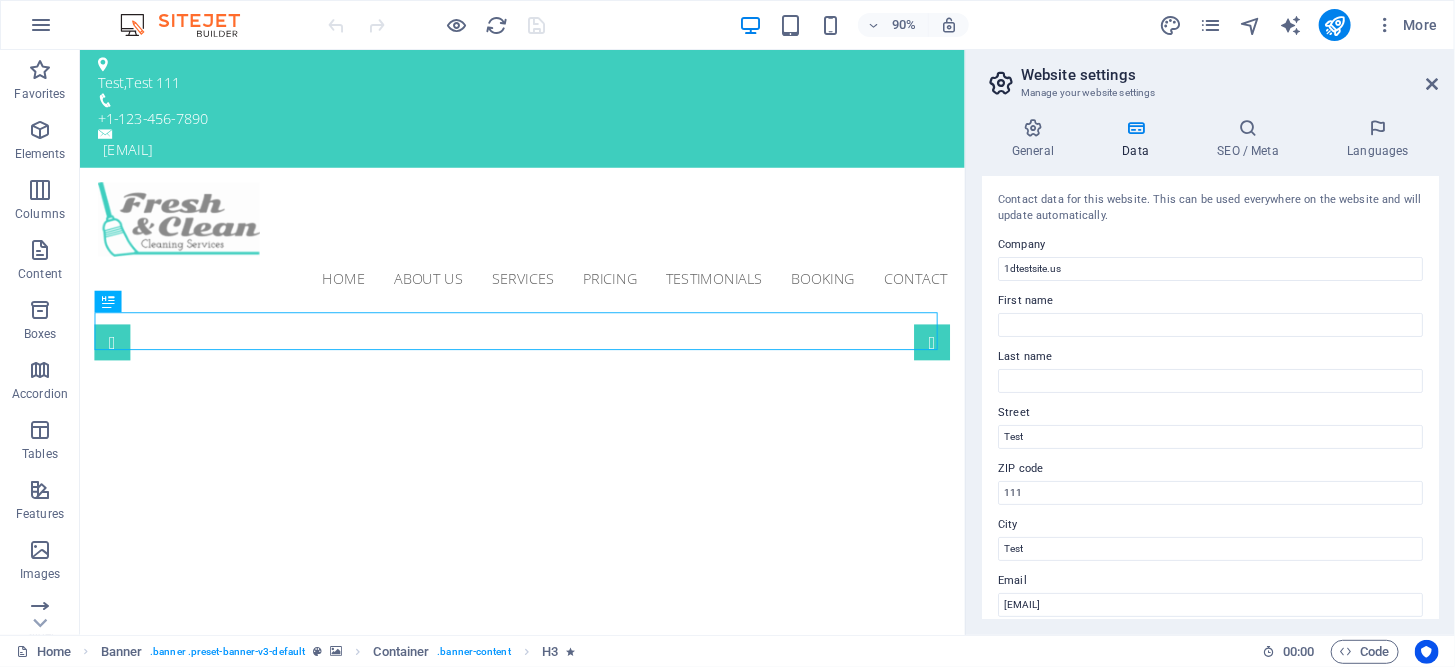scroll, scrollTop: 517, scrollLeft: 0, axis: vertical 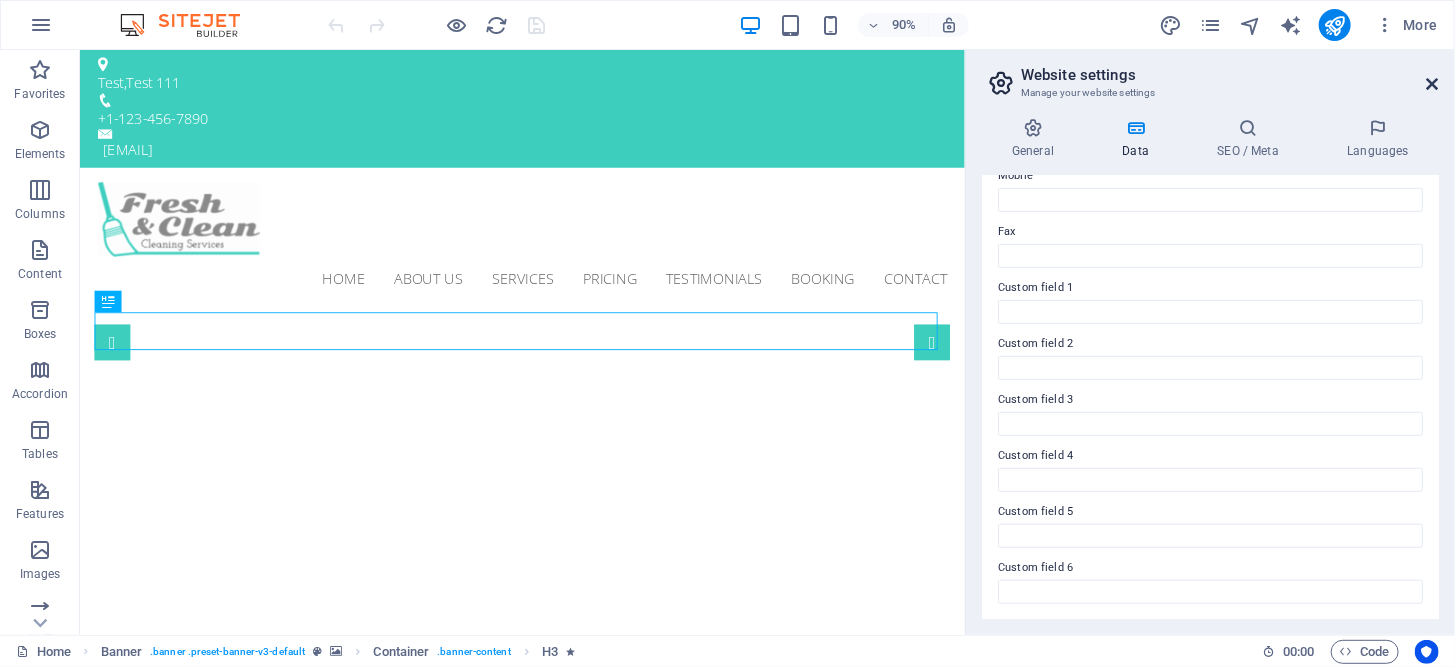 click at bounding box center (1433, 84) 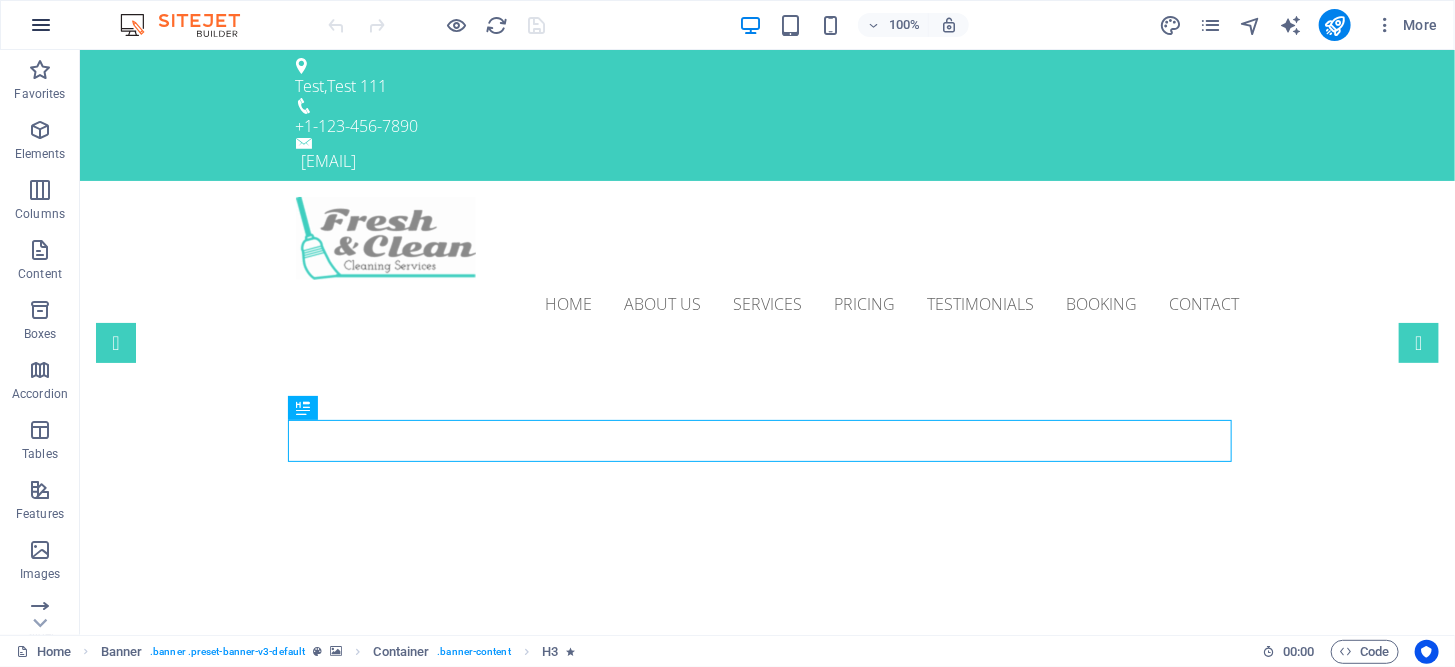 click at bounding box center [41, 25] 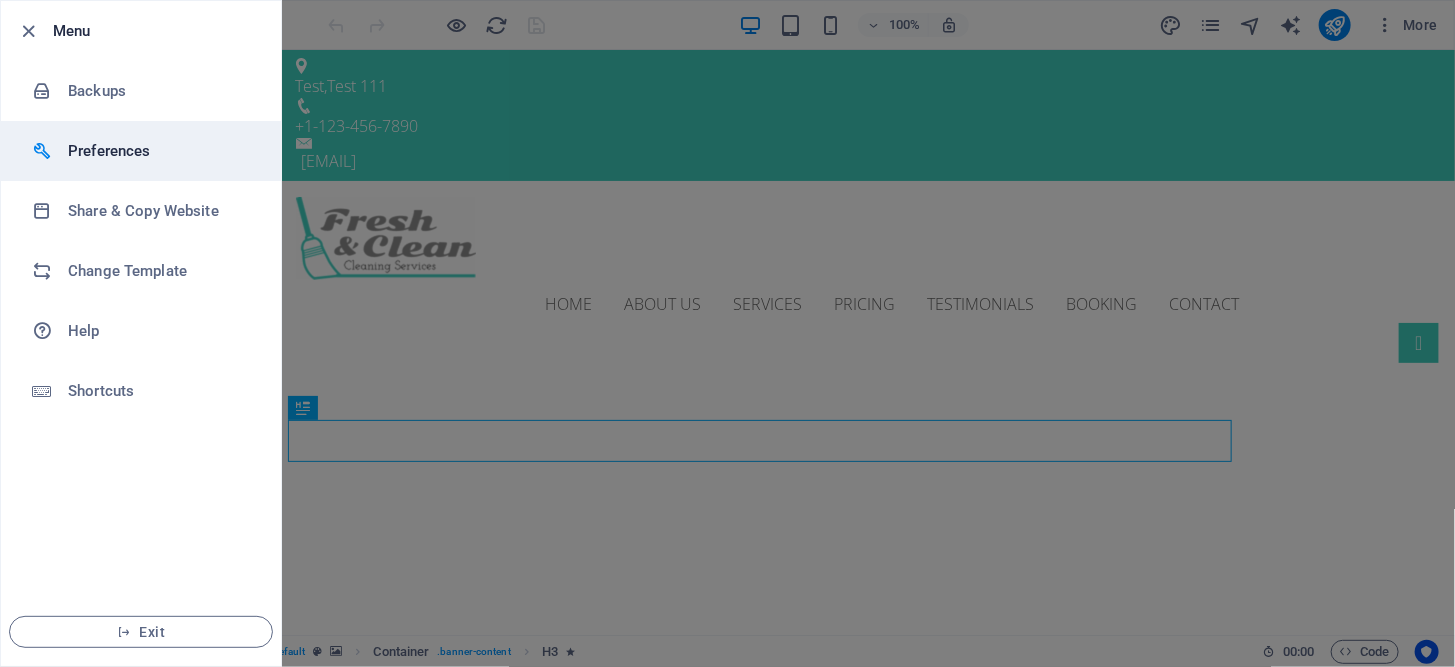 click on "Preferences" at bounding box center [160, 151] 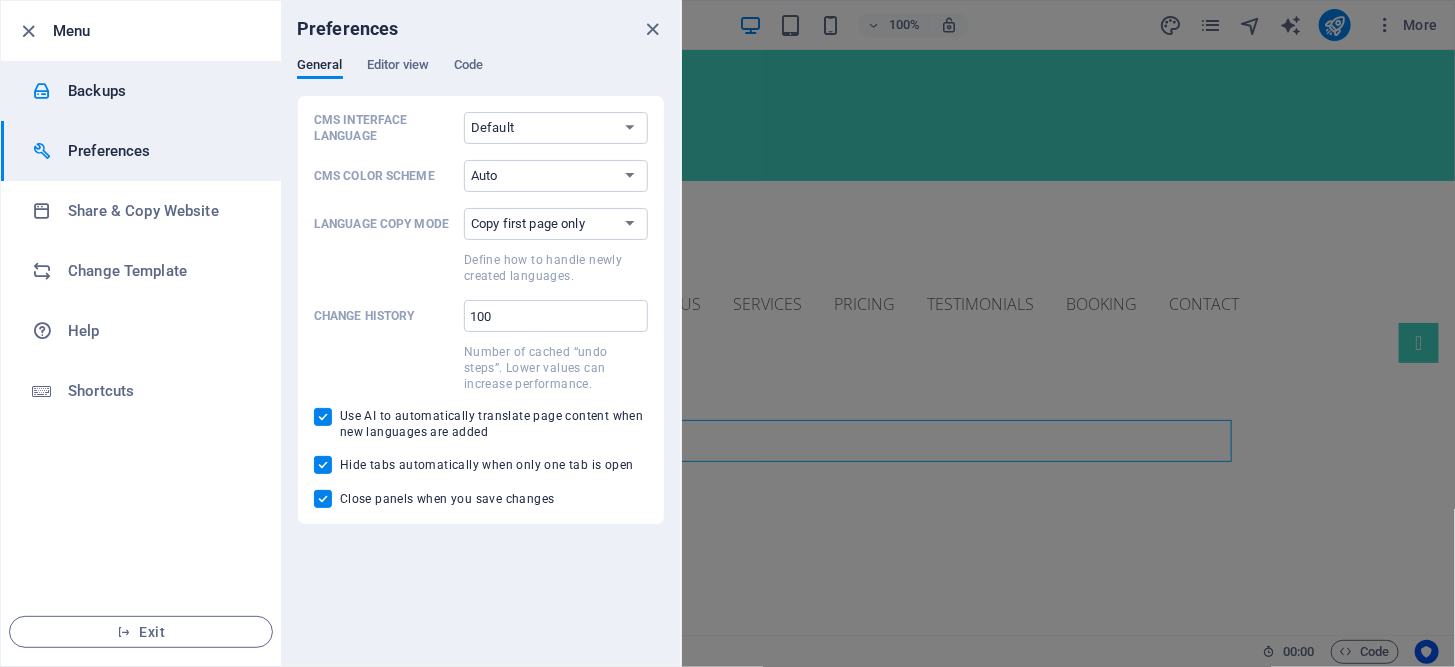 click on "Backups" at bounding box center [160, 91] 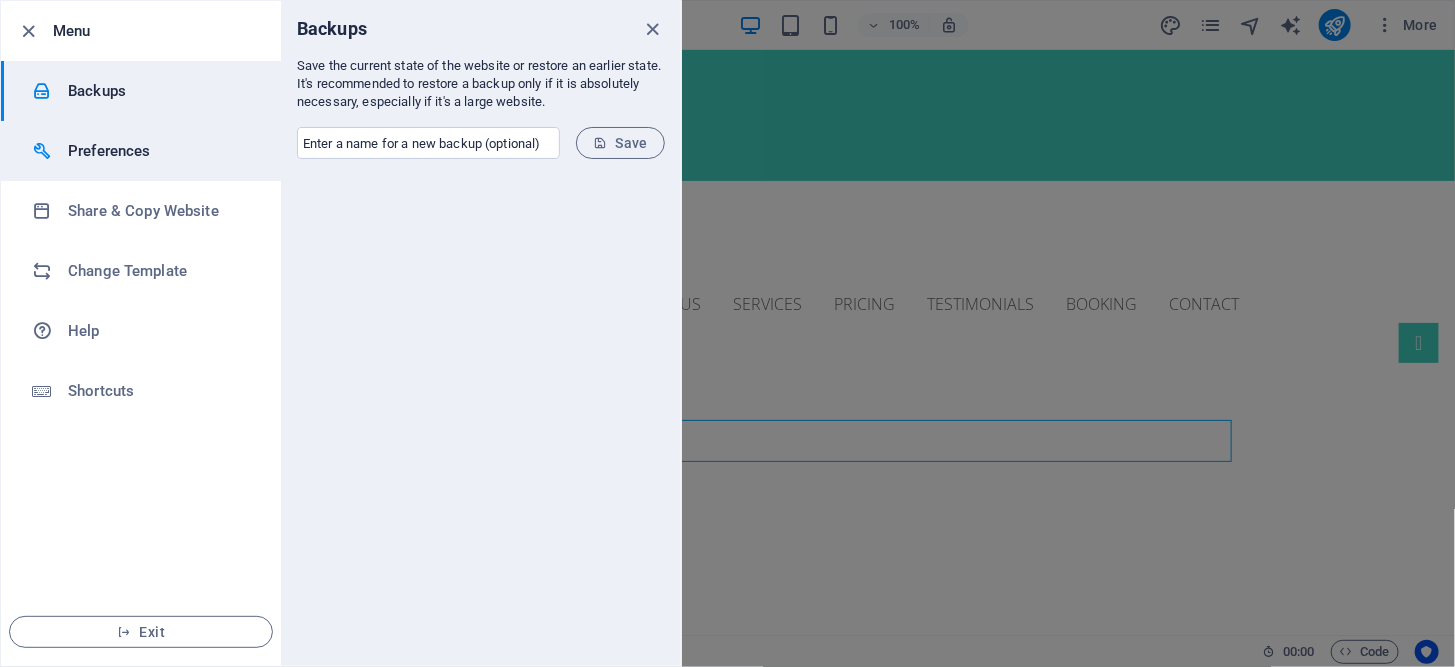 click on "Preferences" at bounding box center (141, 151) 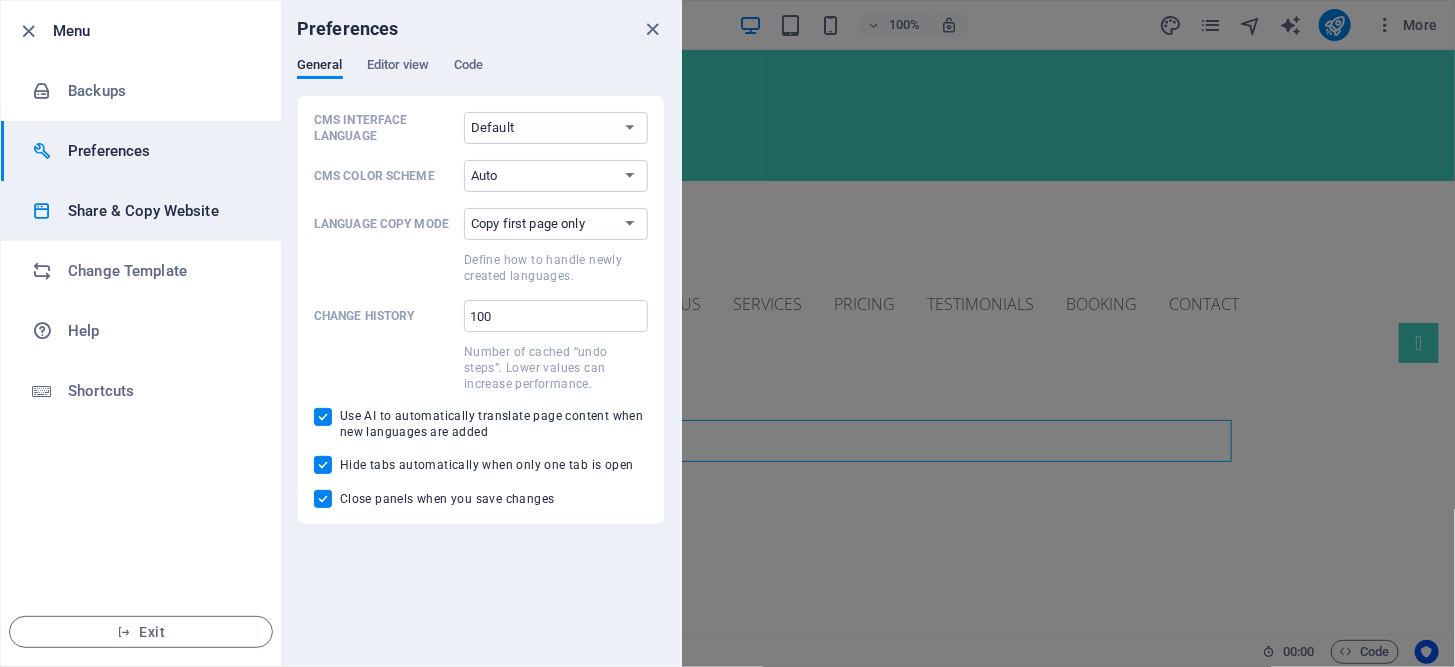 click on "Share & Copy Website" at bounding box center (160, 211) 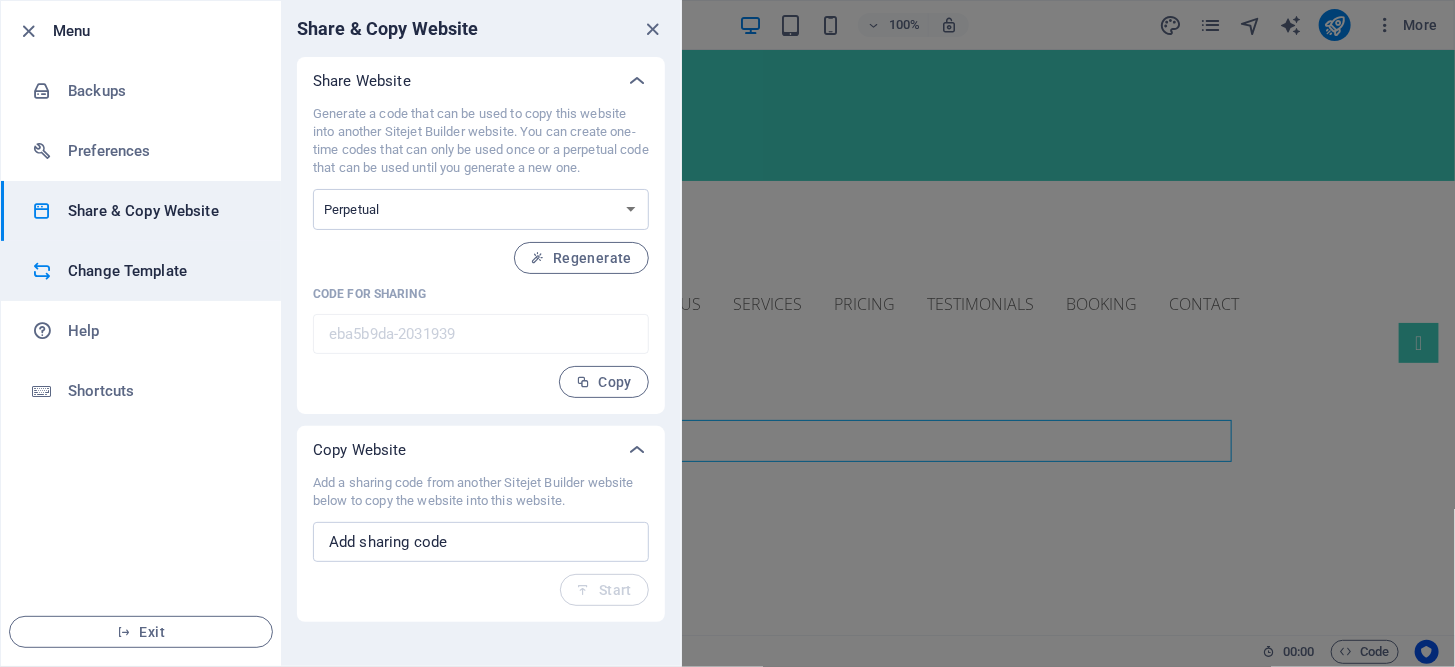 click on "Change Template" at bounding box center [160, 271] 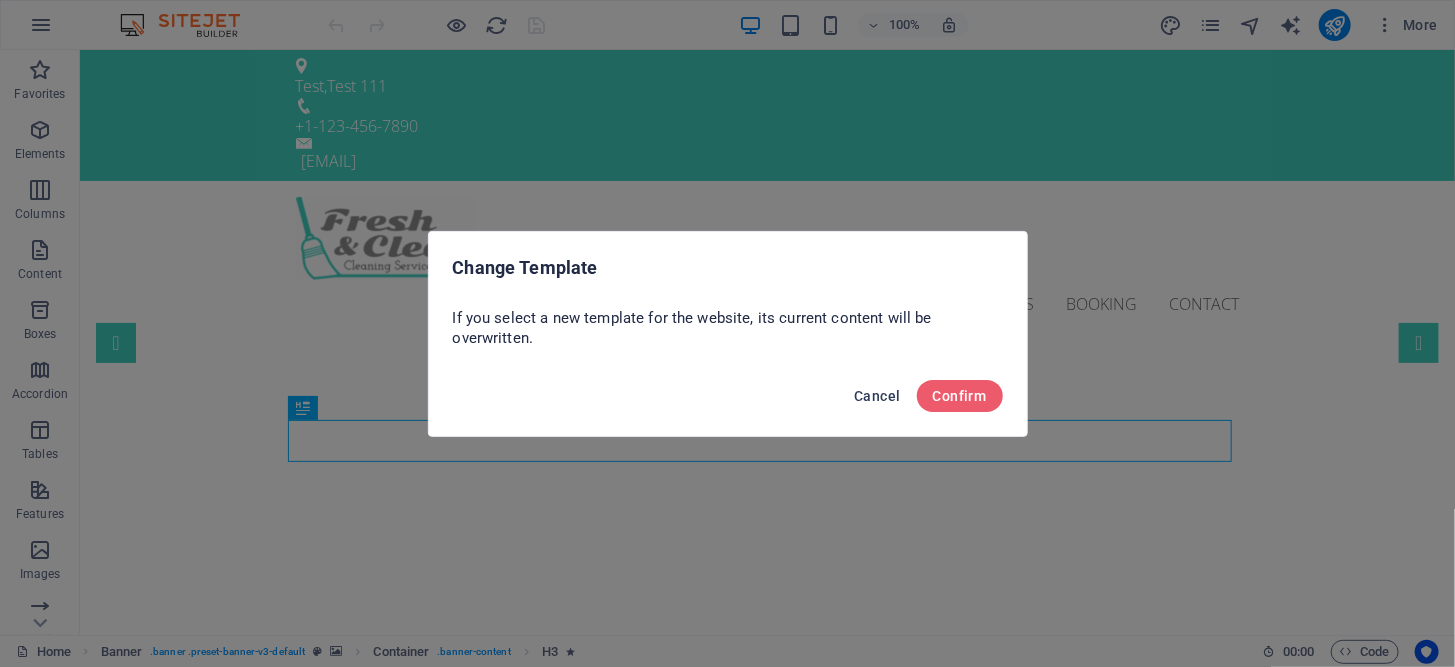 click on "Cancel" at bounding box center [877, 396] 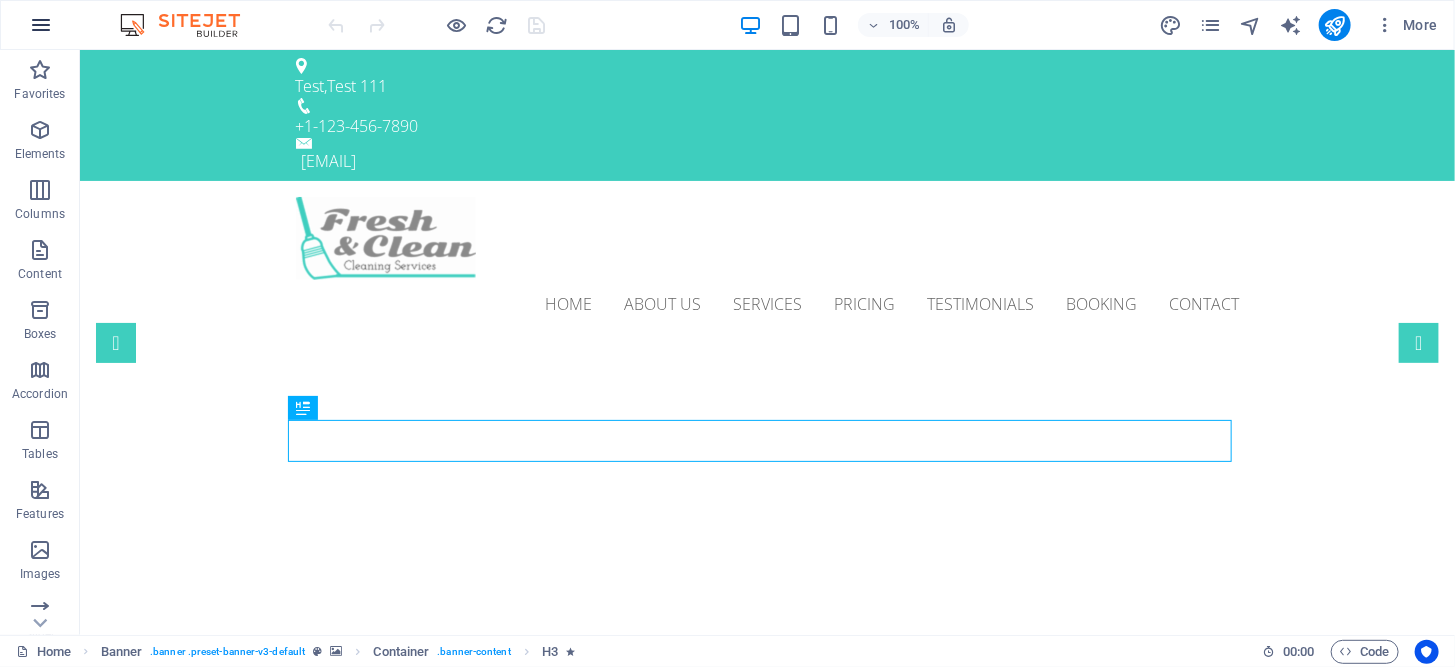 click at bounding box center [41, 25] 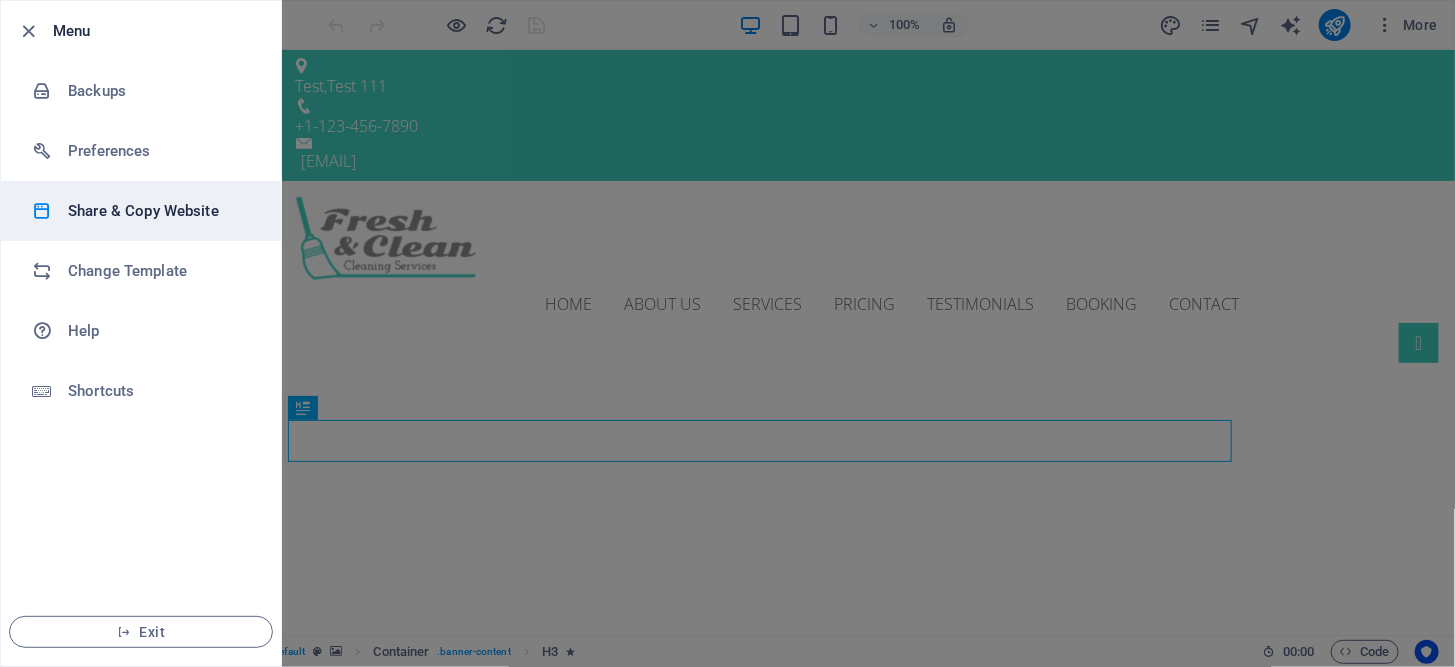 click on "Share & Copy Website" at bounding box center (160, 211) 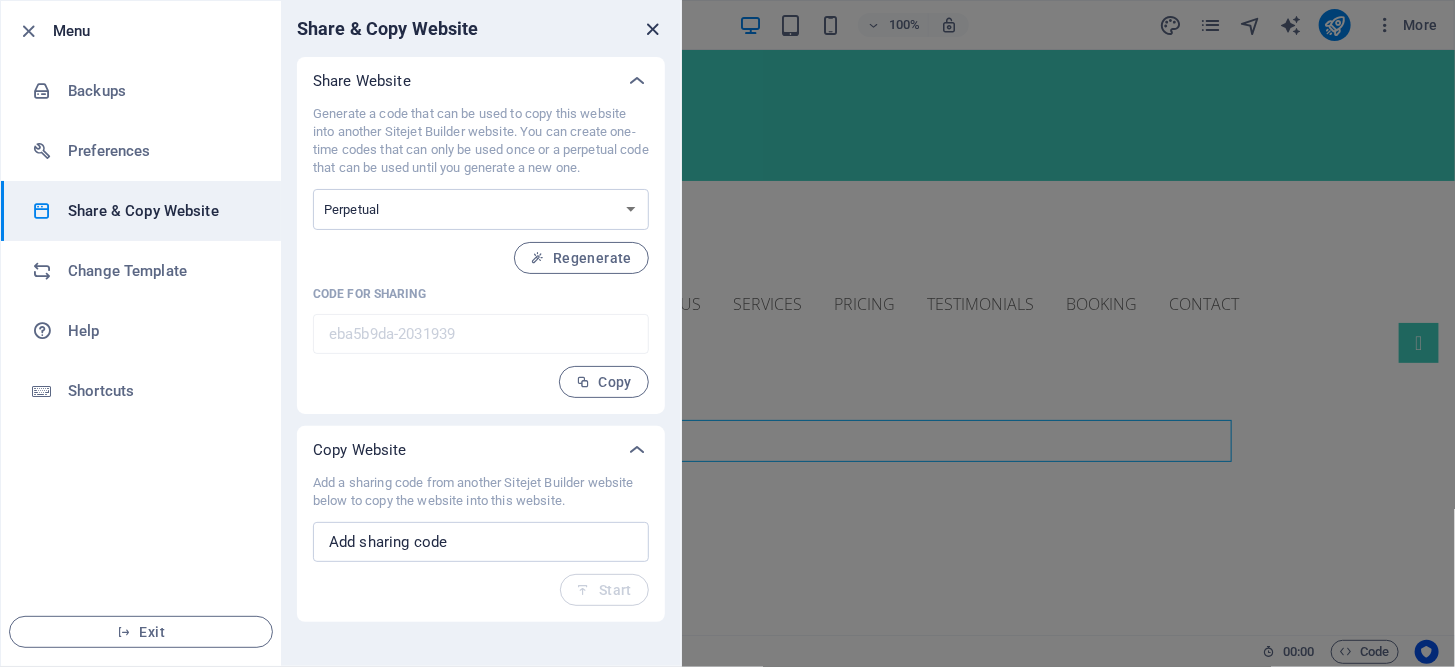 click at bounding box center (653, 29) 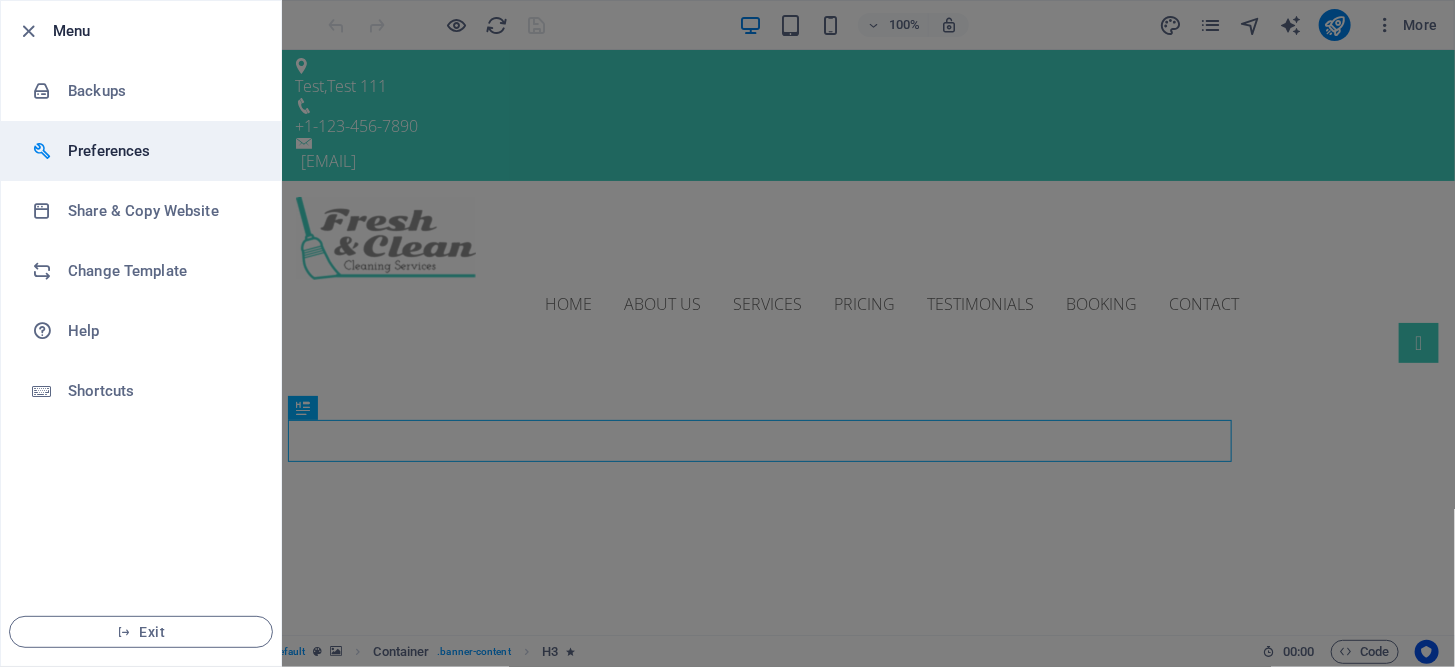 click on "Preferences" at bounding box center [160, 151] 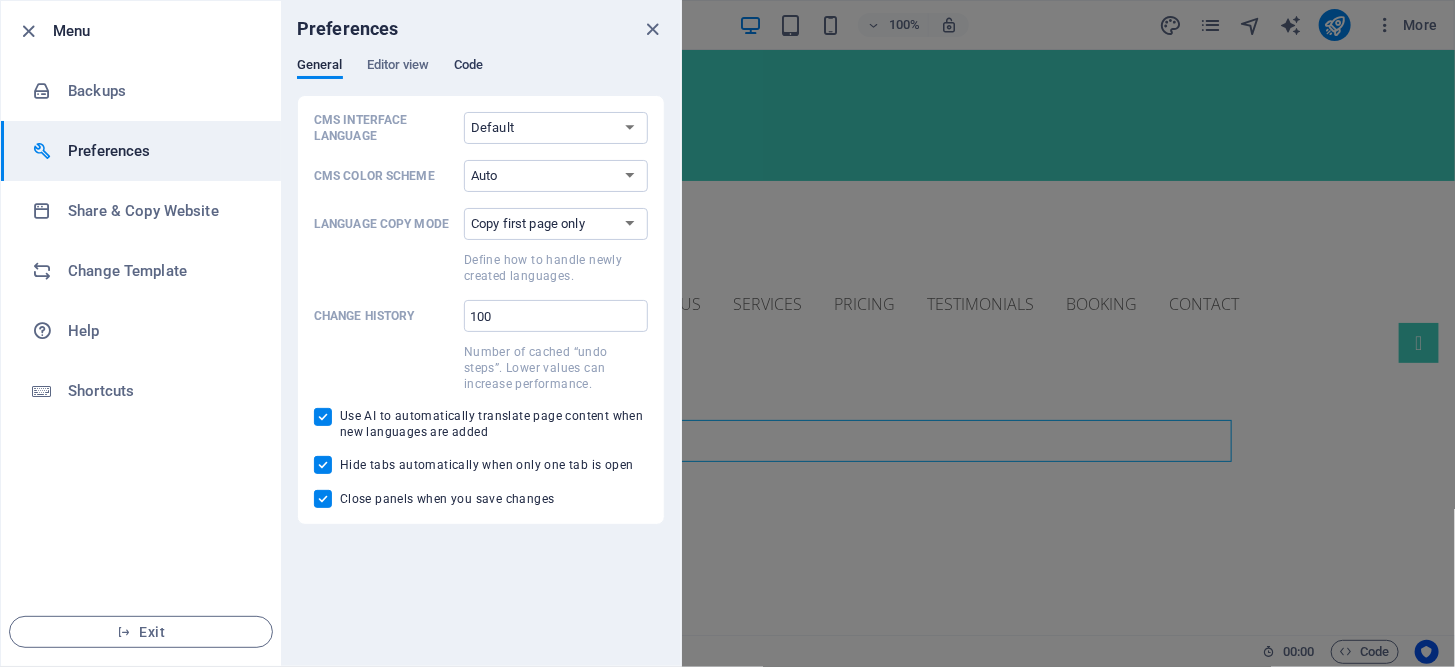 click on "Code" at bounding box center (468, 67) 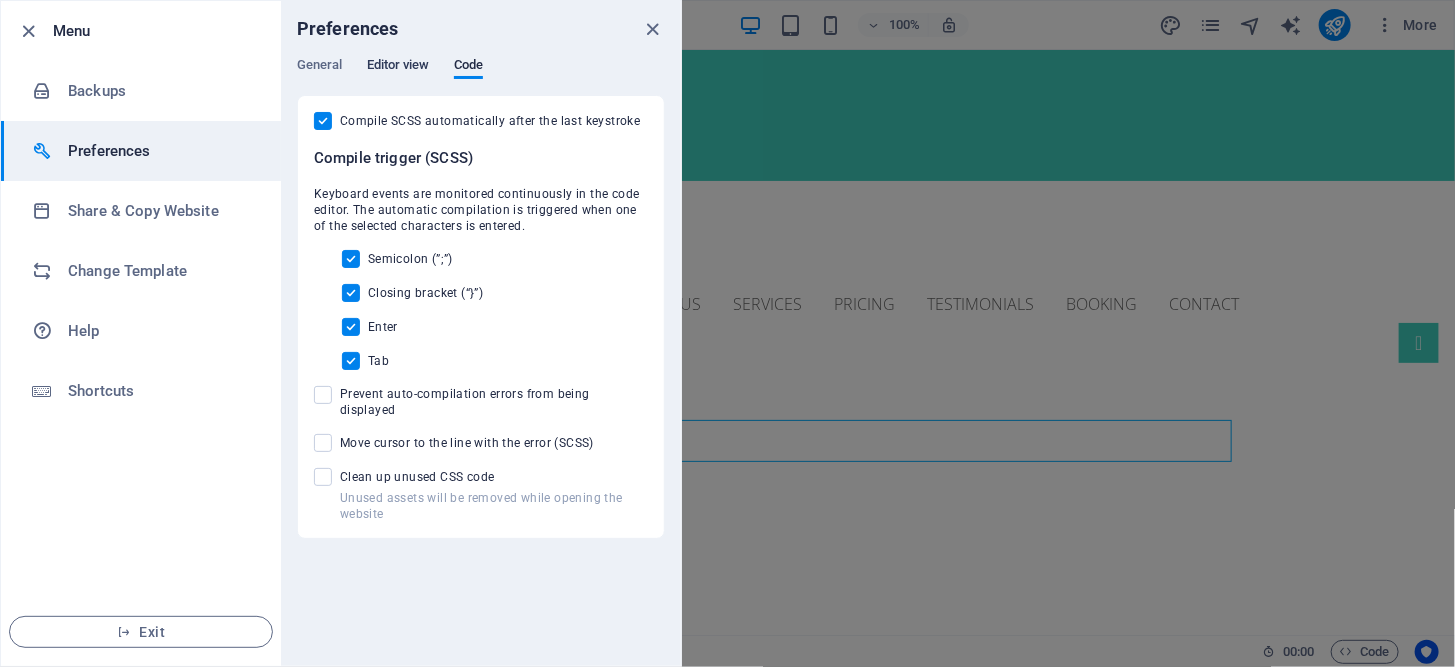 click on "Editor view" at bounding box center [398, 67] 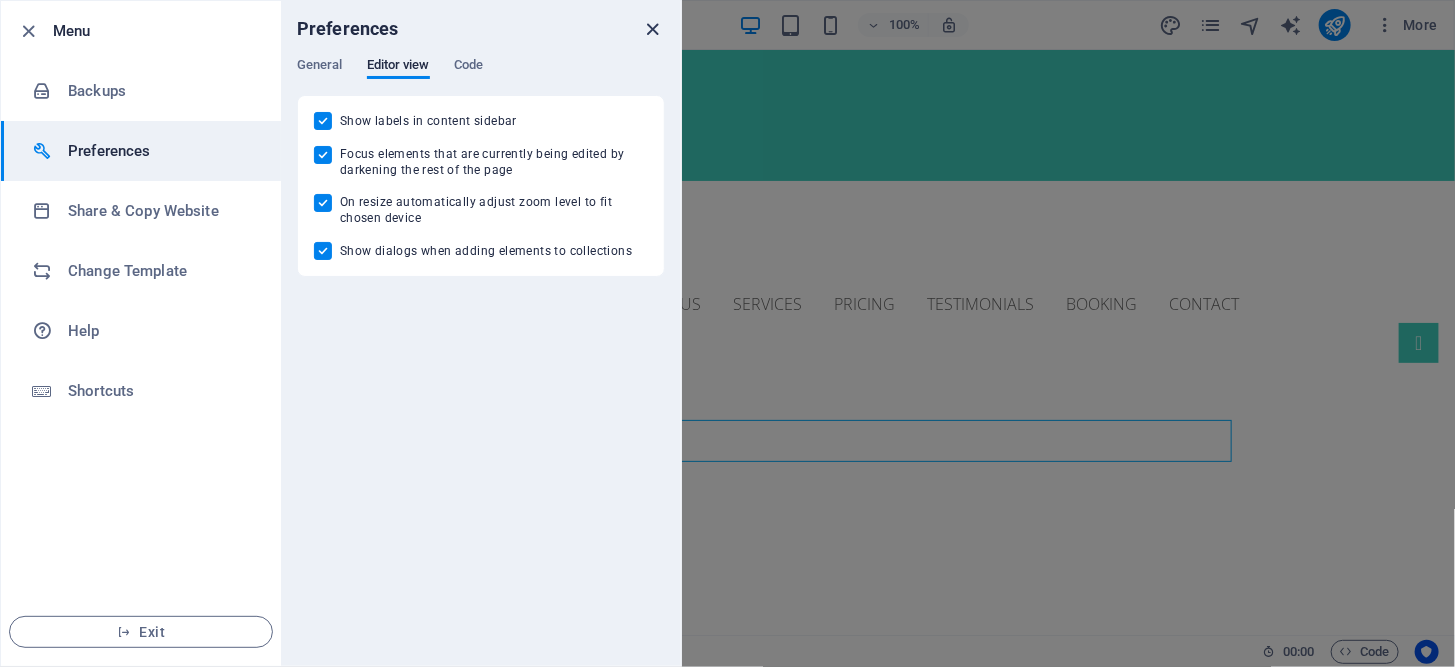 click at bounding box center (653, 29) 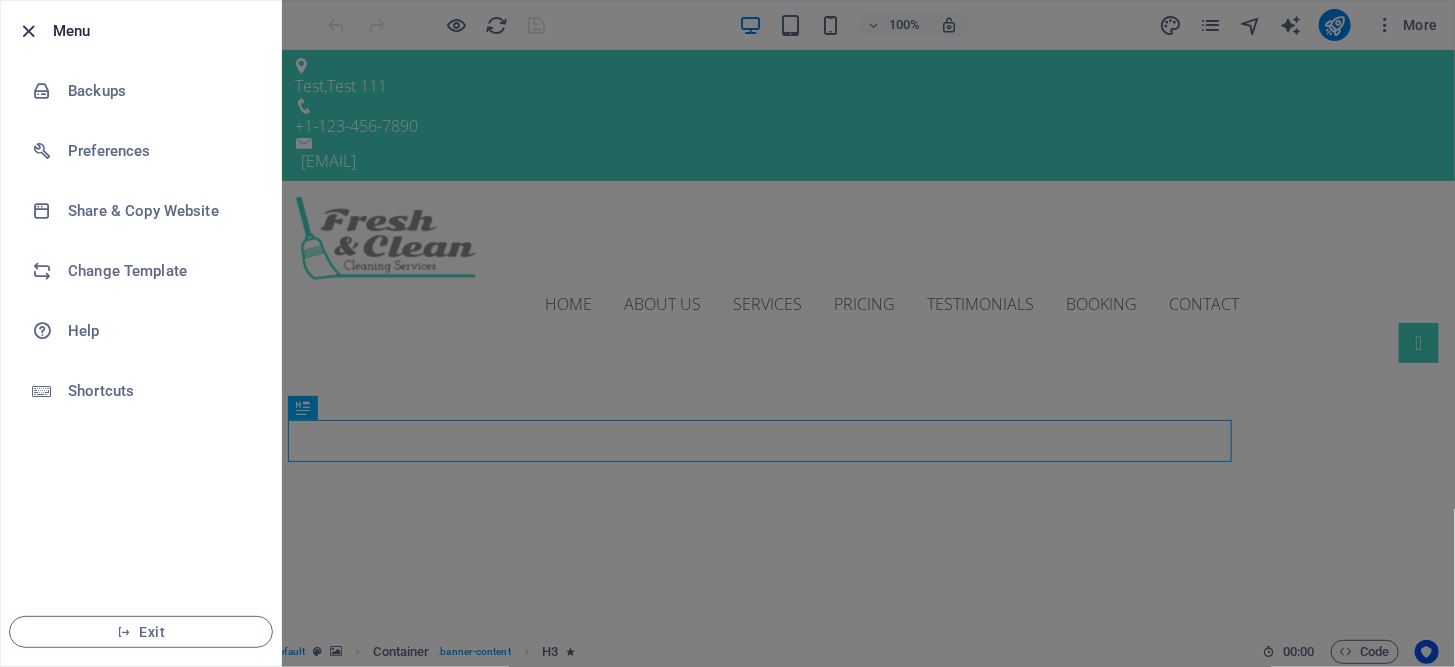 click at bounding box center [29, 31] 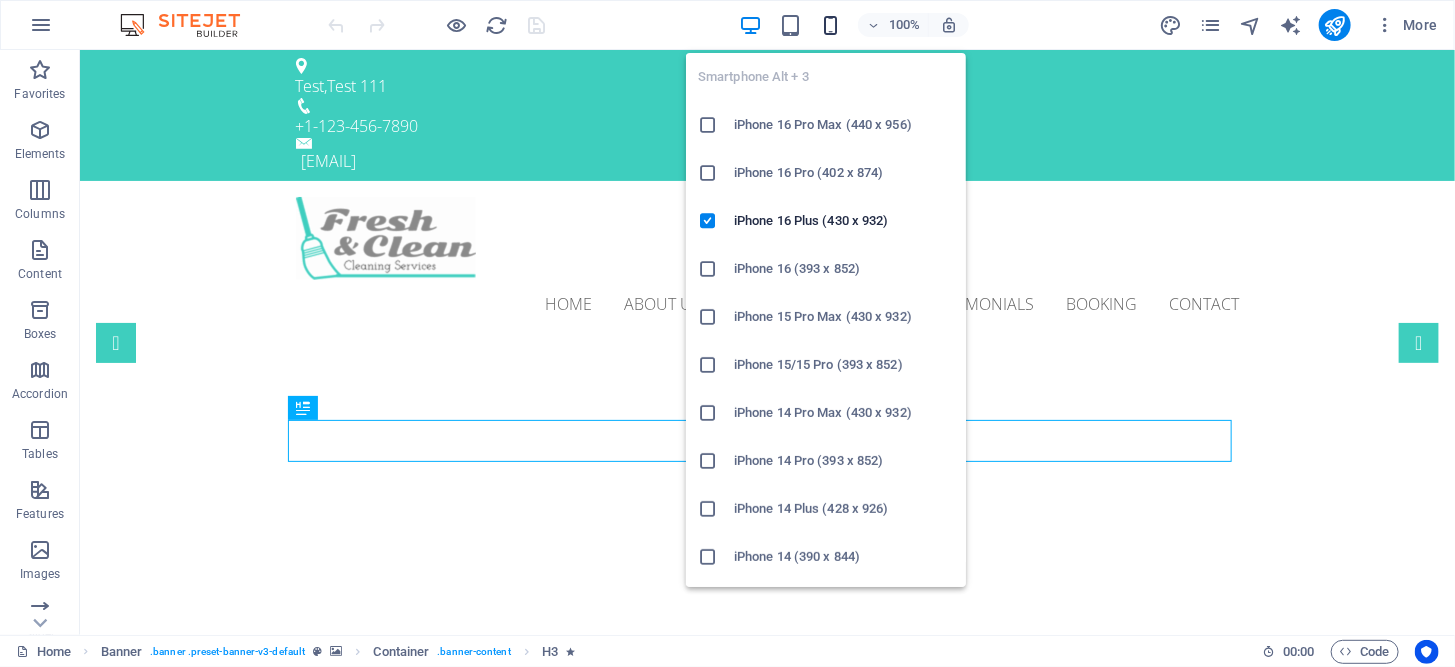 click at bounding box center (830, 25) 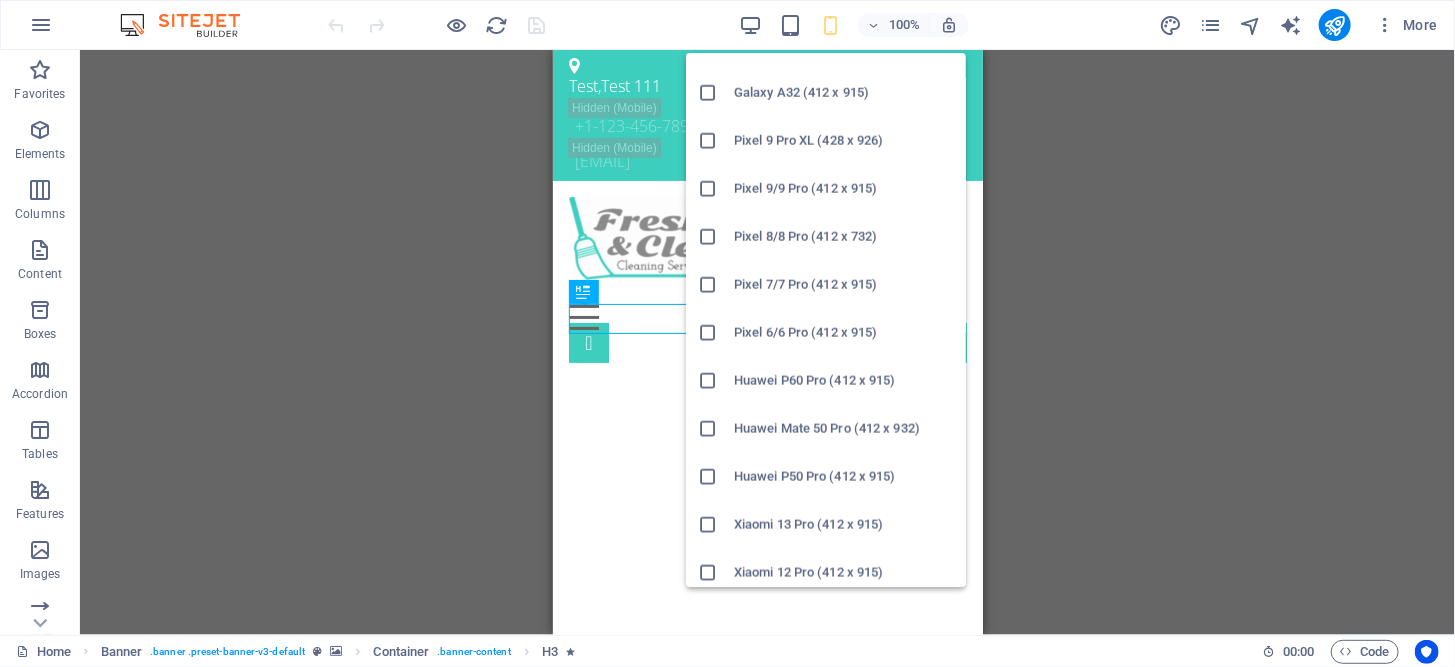 scroll, scrollTop: 800, scrollLeft: 0, axis: vertical 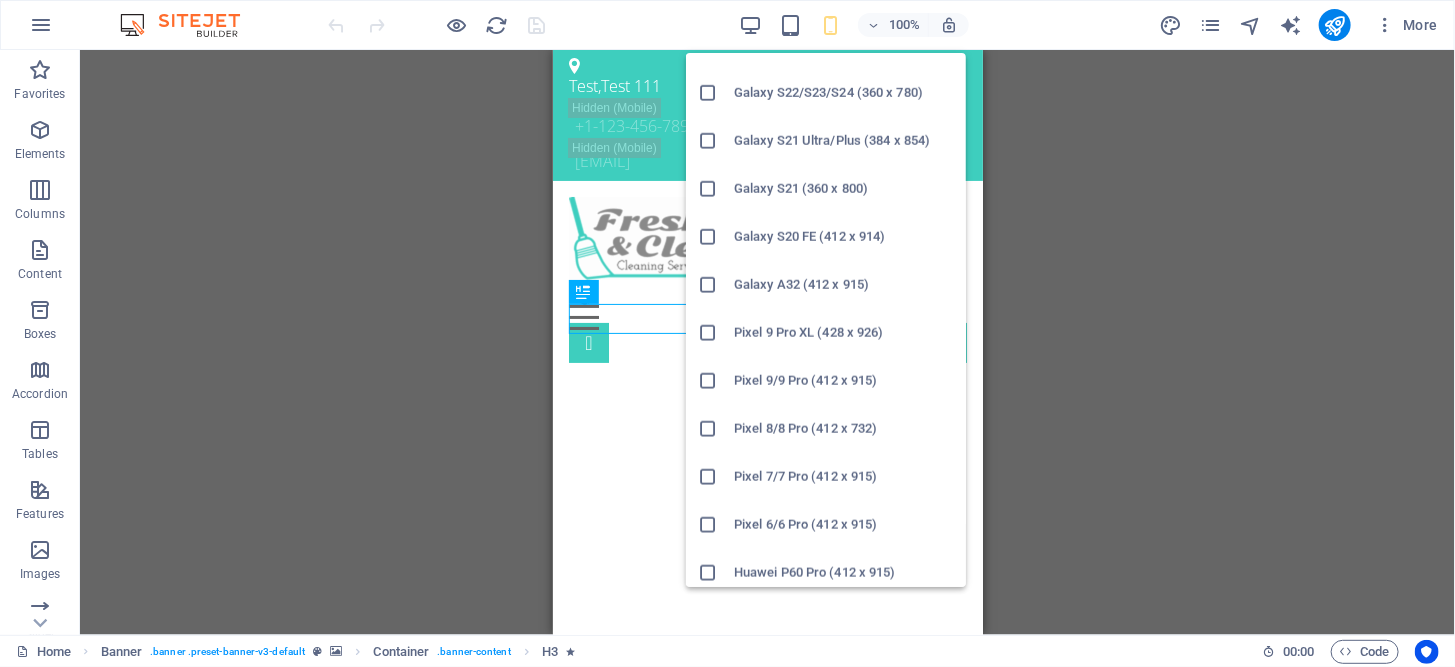 click at bounding box center (708, 141) 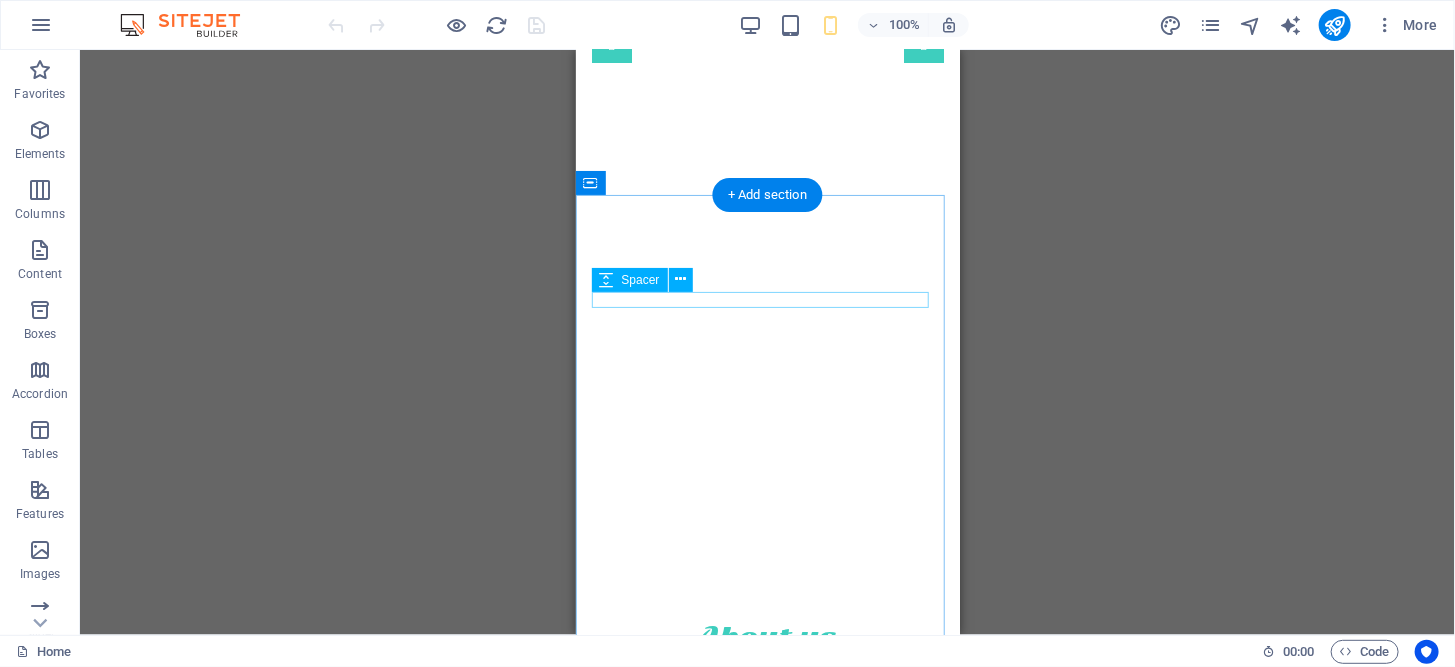 scroll, scrollTop: 0, scrollLeft: 0, axis: both 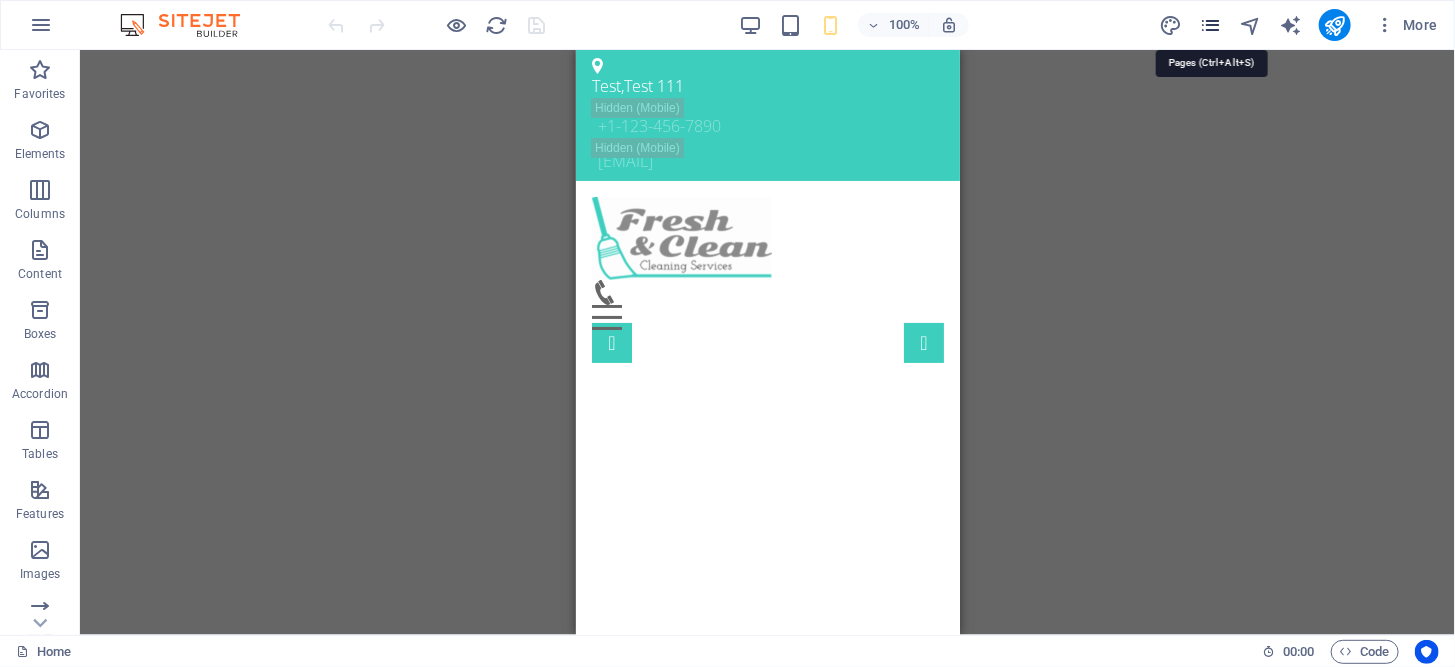 click at bounding box center [1210, 25] 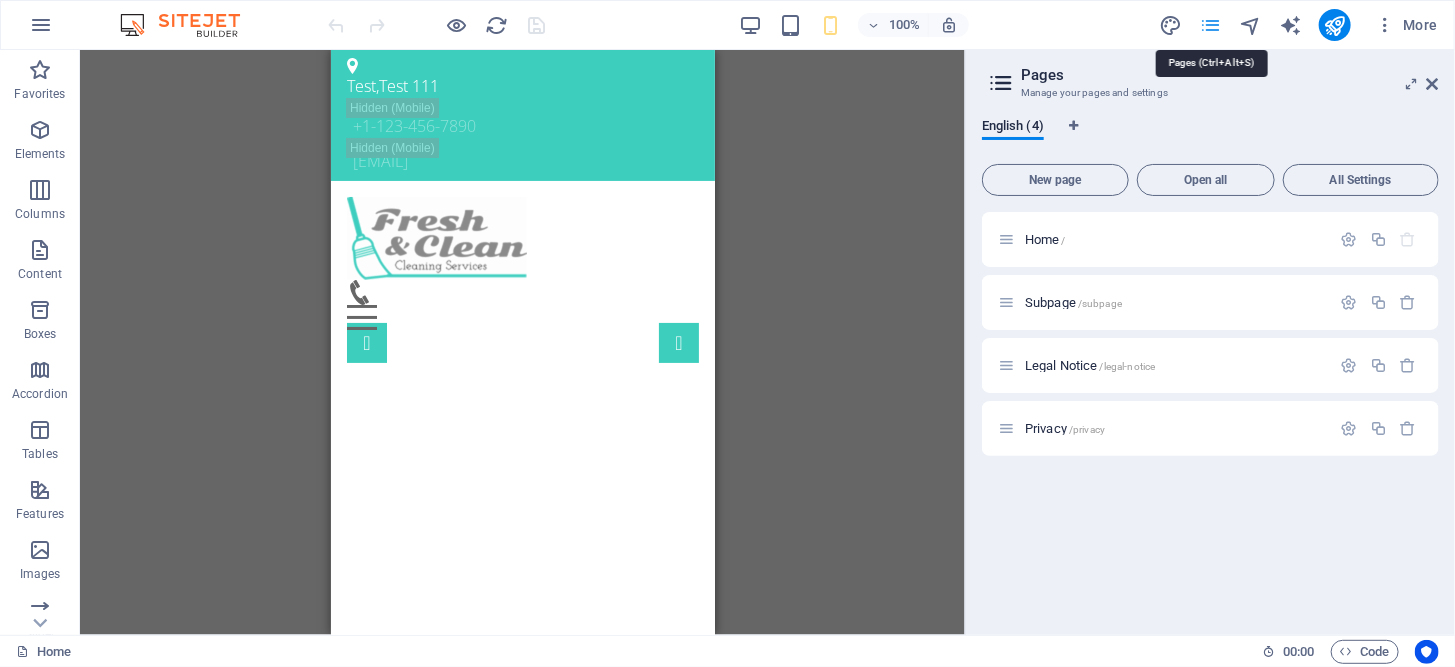 click at bounding box center (1210, 25) 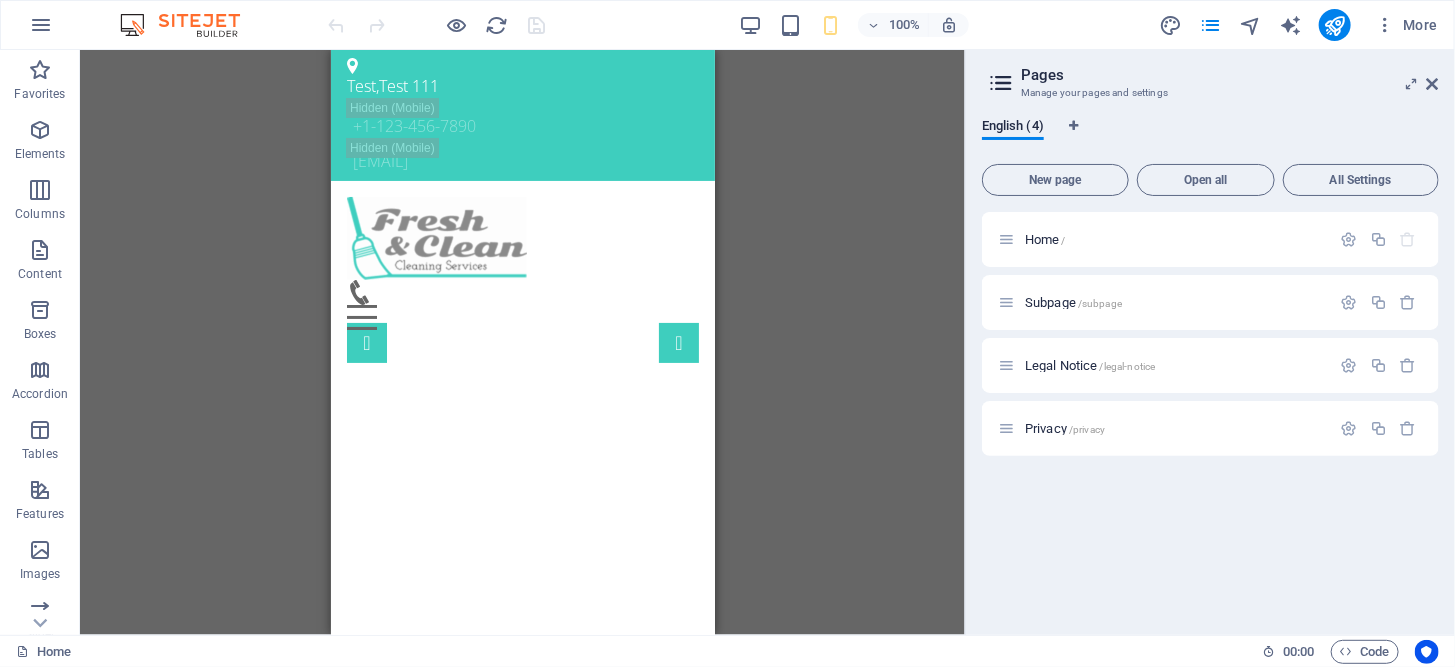 click on "Pages Manage your pages and settings" at bounding box center [1212, 76] 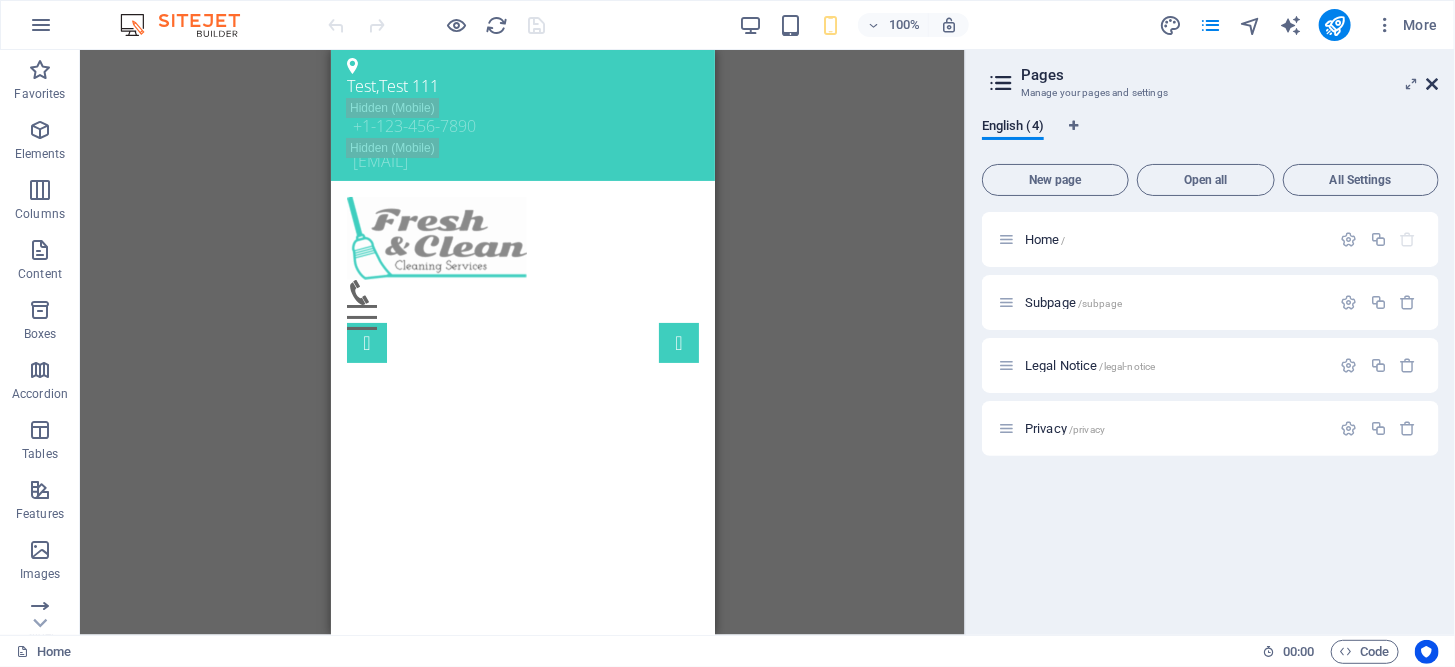click at bounding box center [1433, 84] 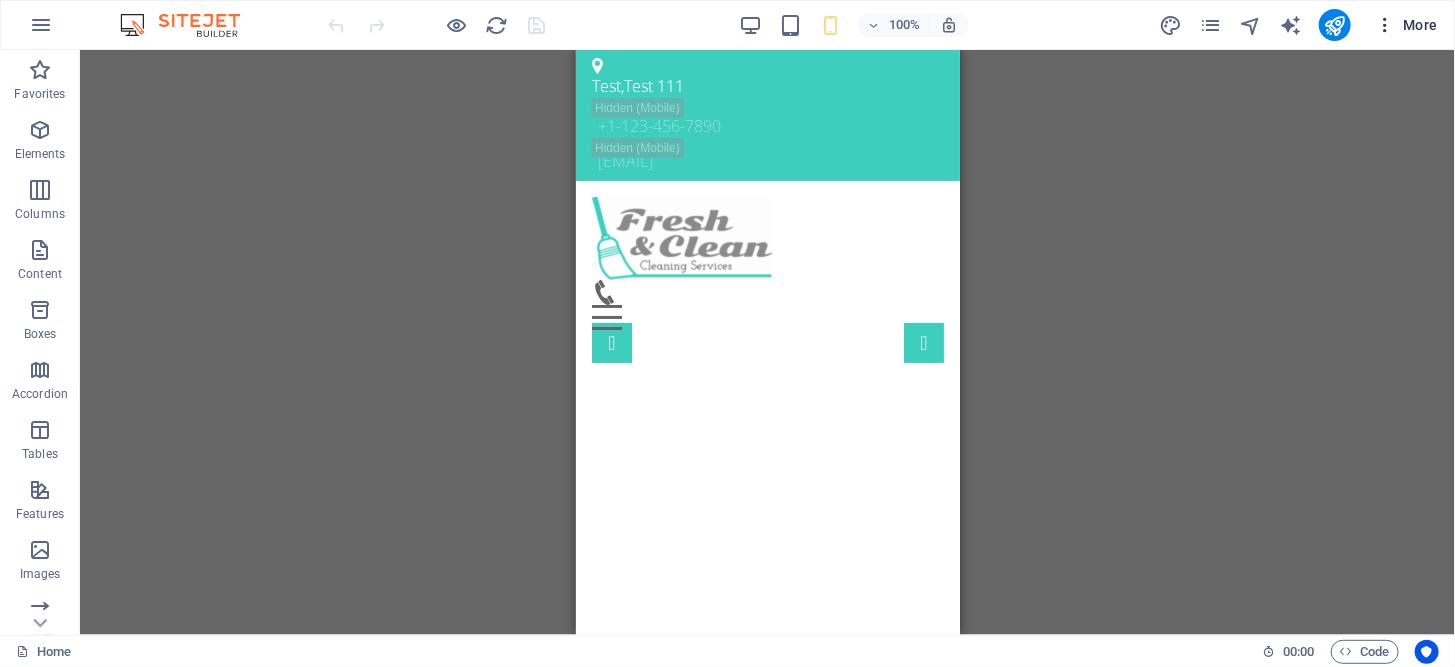 click on "More" at bounding box center [1406, 25] 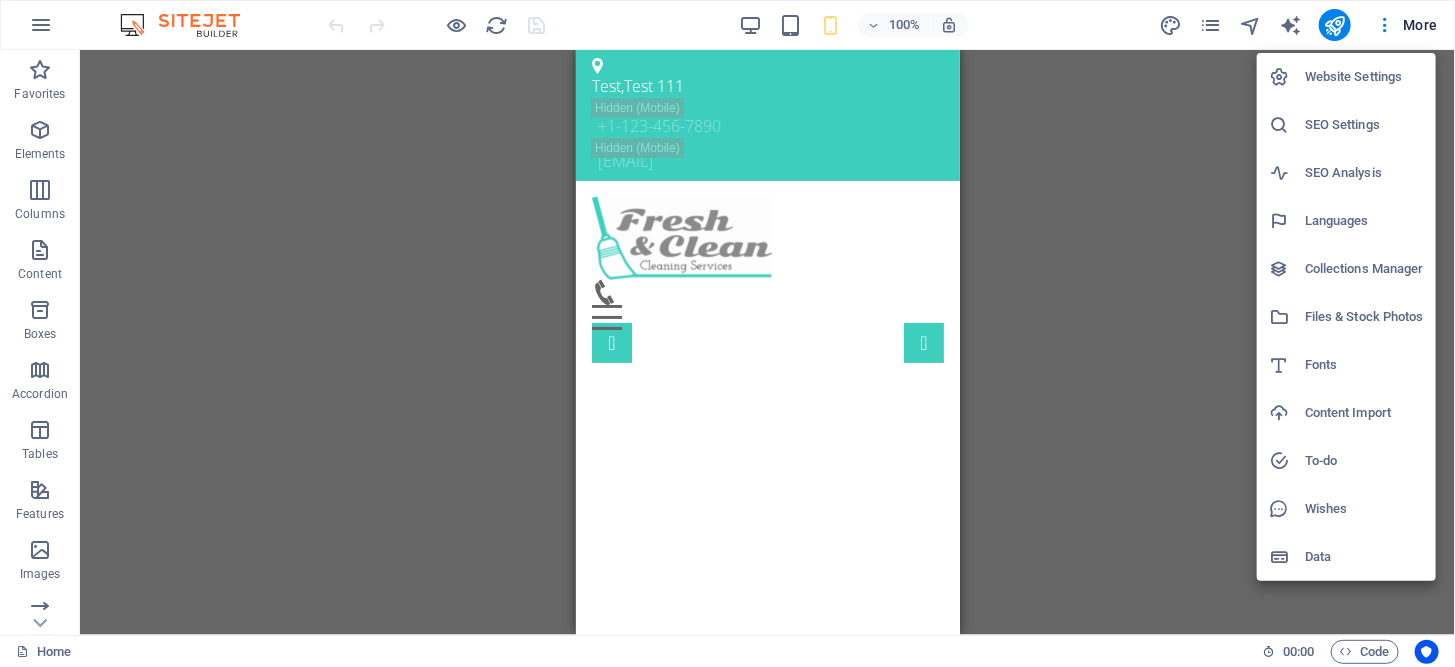 click on "Files & Stock Photos" at bounding box center [1364, 317] 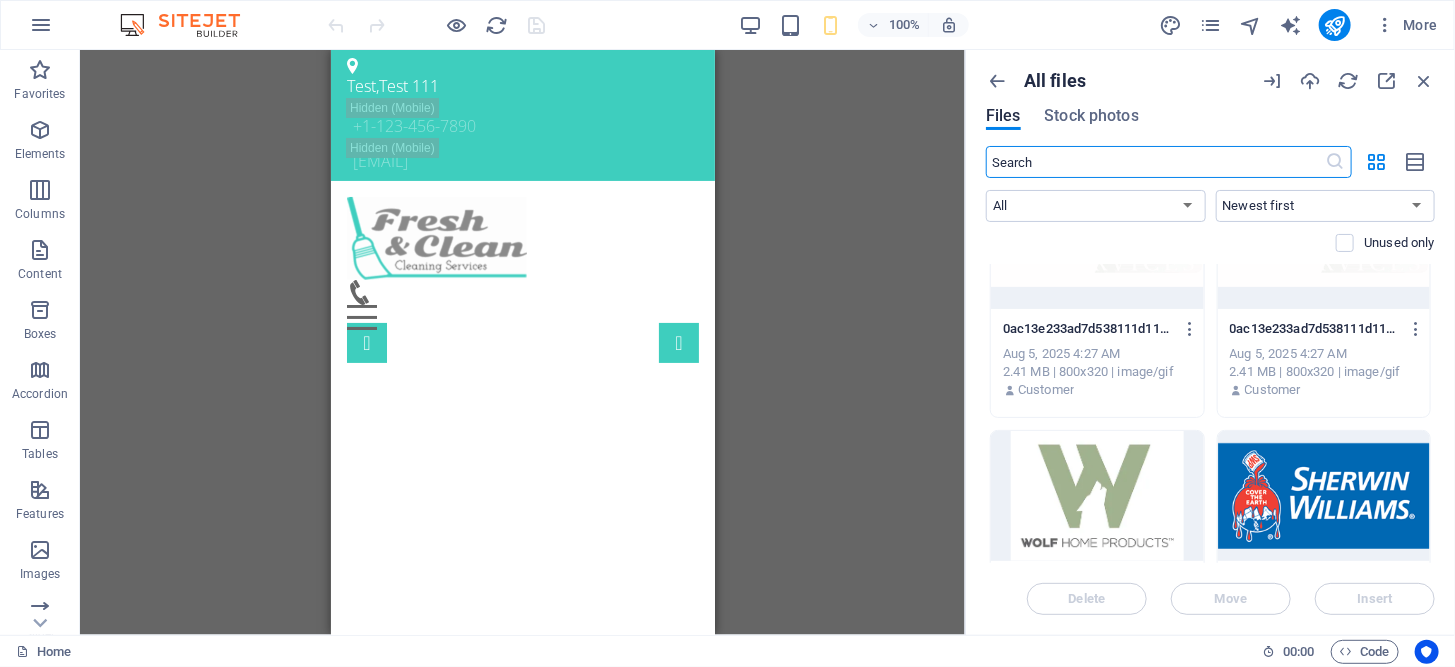 scroll, scrollTop: 8, scrollLeft: 0, axis: vertical 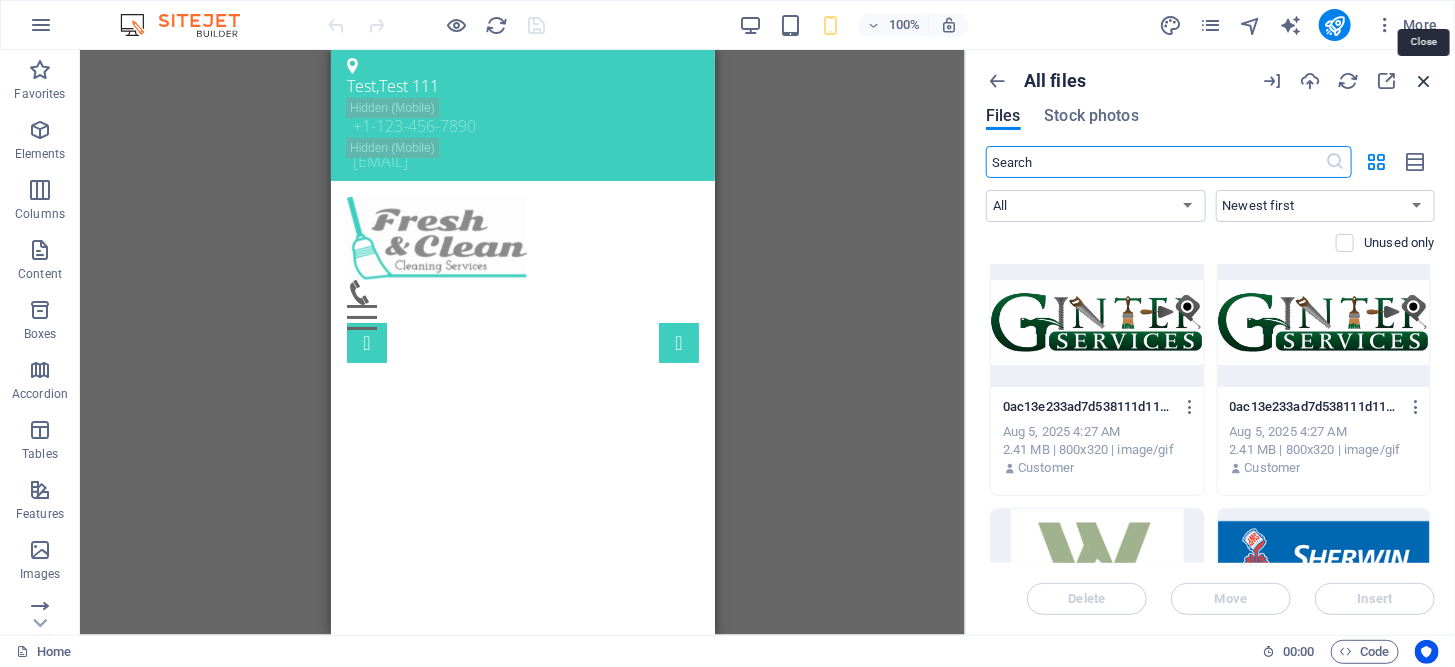click at bounding box center [1424, 81] 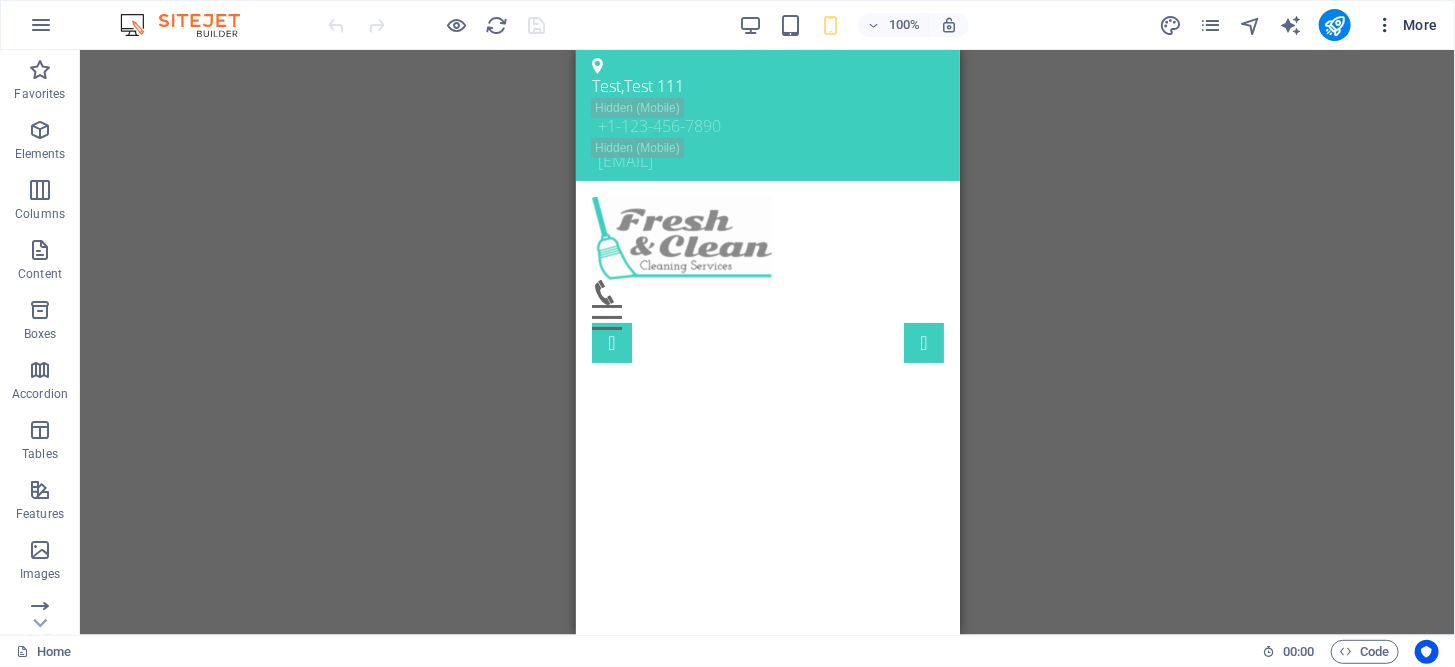 click on "More" at bounding box center (1406, 25) 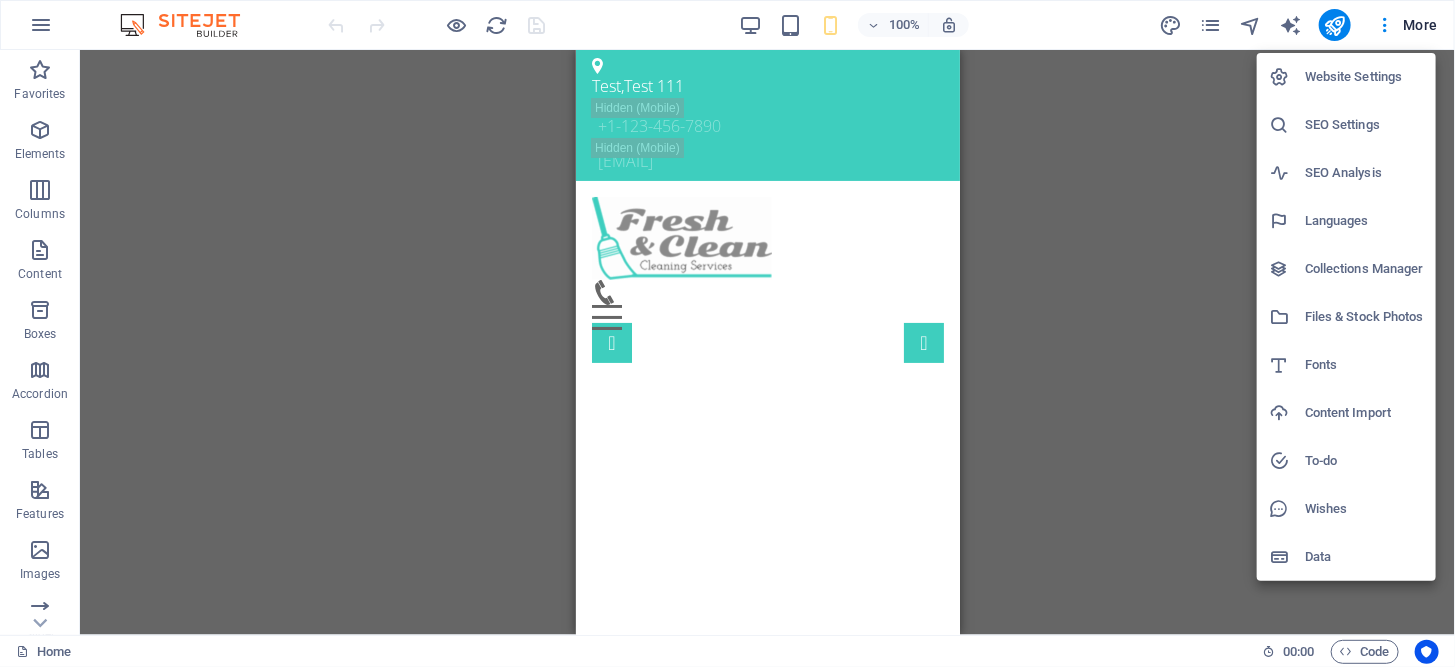 click at bounding box center [727, 333] 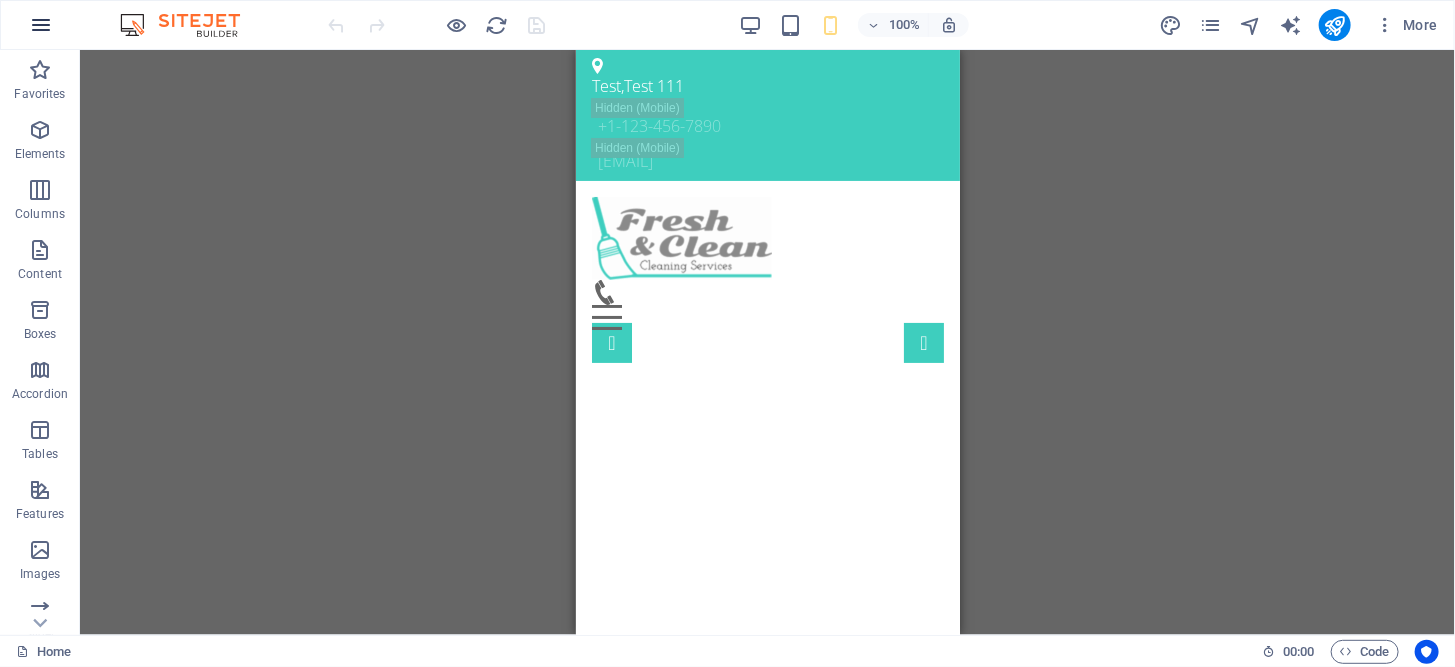 click at bounding box center (41, 25) 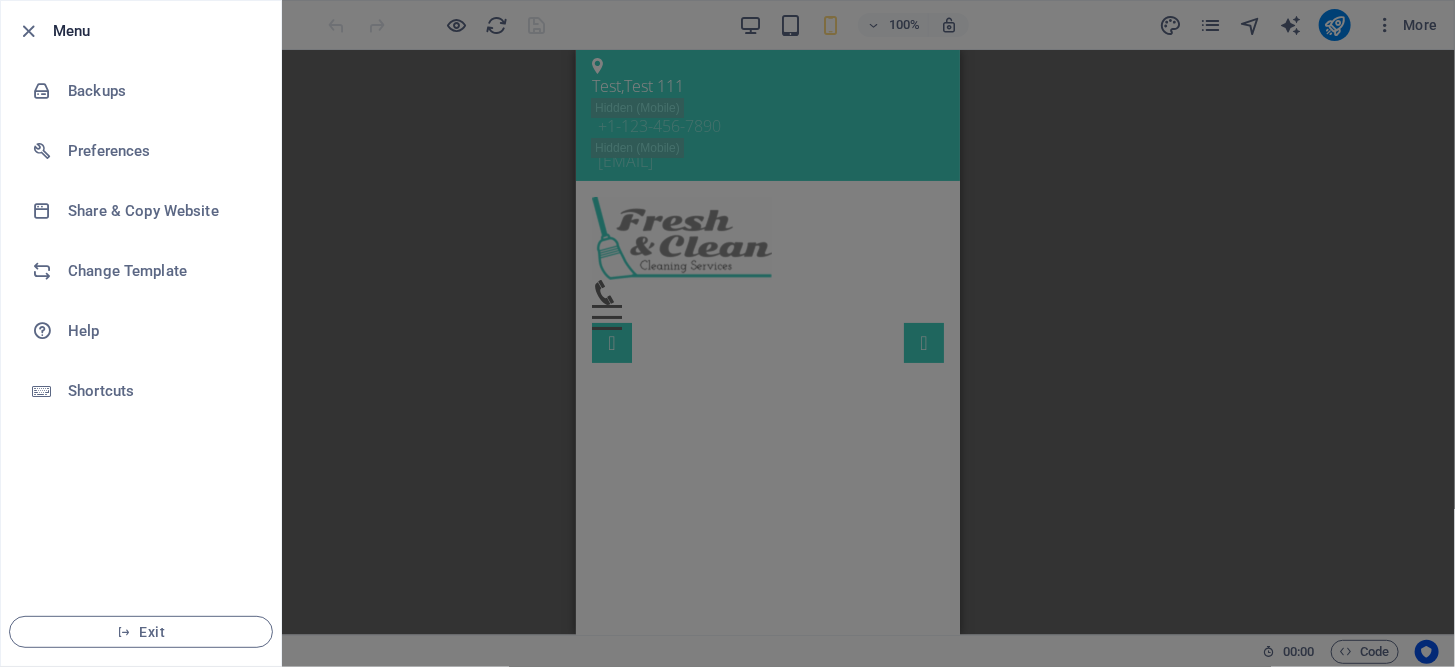 click at bounding box center [727, 333] 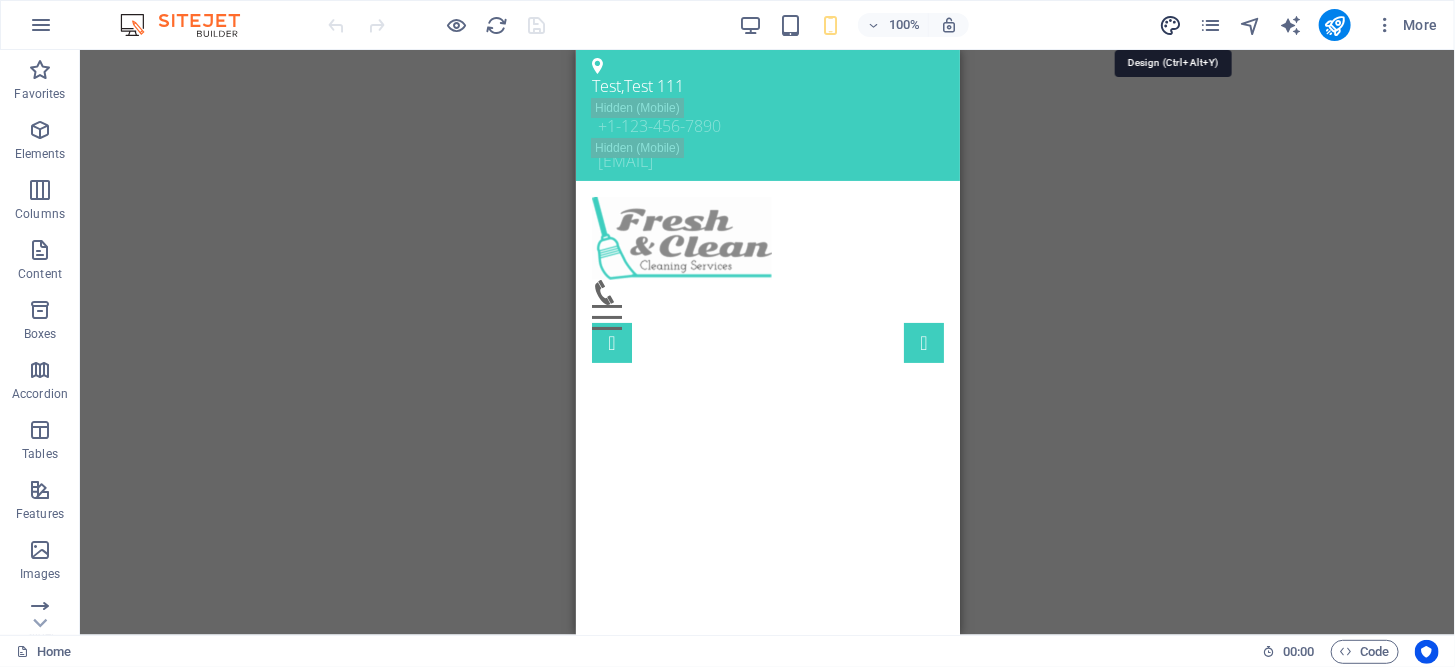 click at bounding box center [1170, 25] 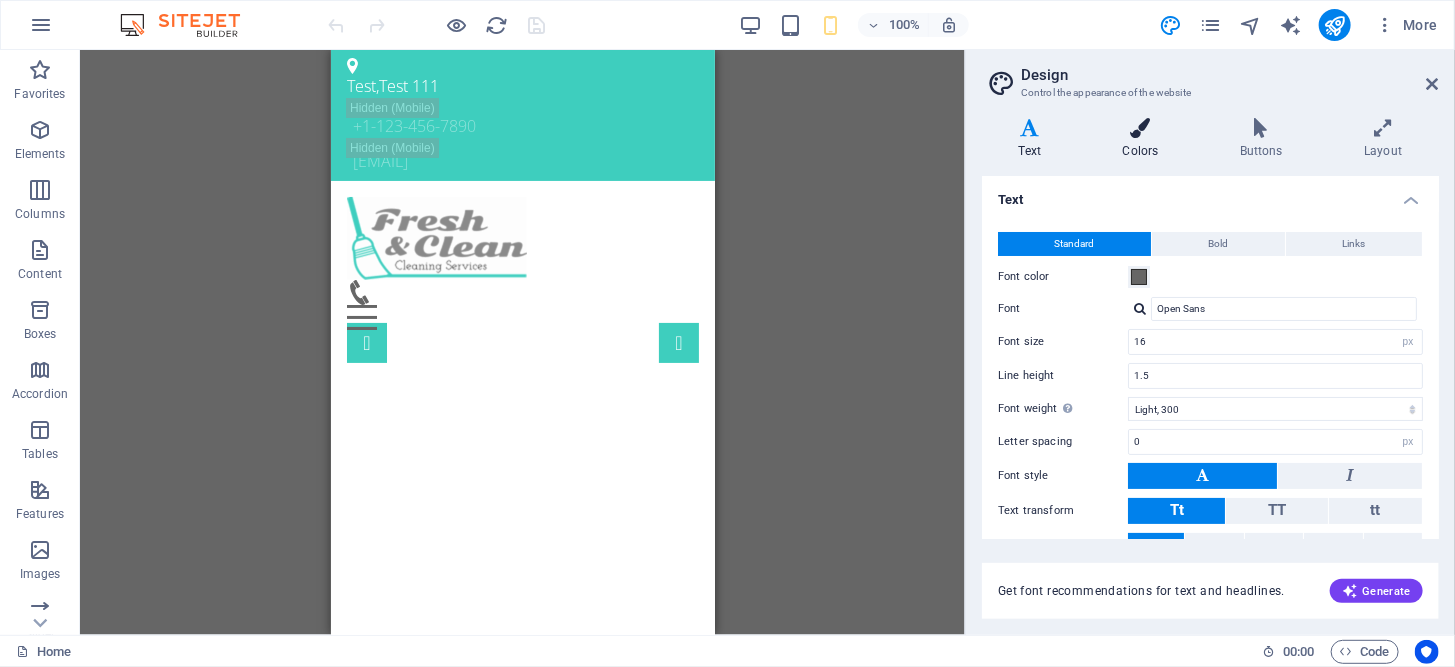 click on "Colors" at bounding box center [1144, 139] 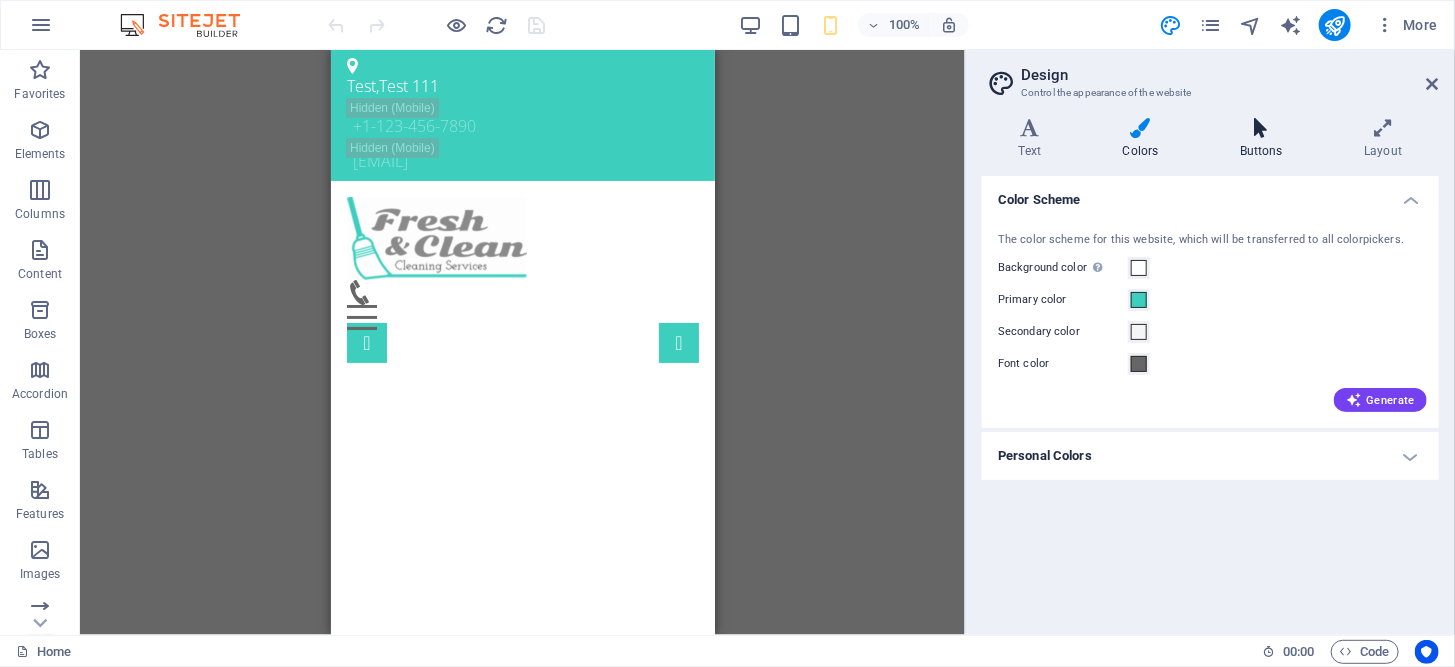 click on "Buttons" at bounding box center [1265, 139] 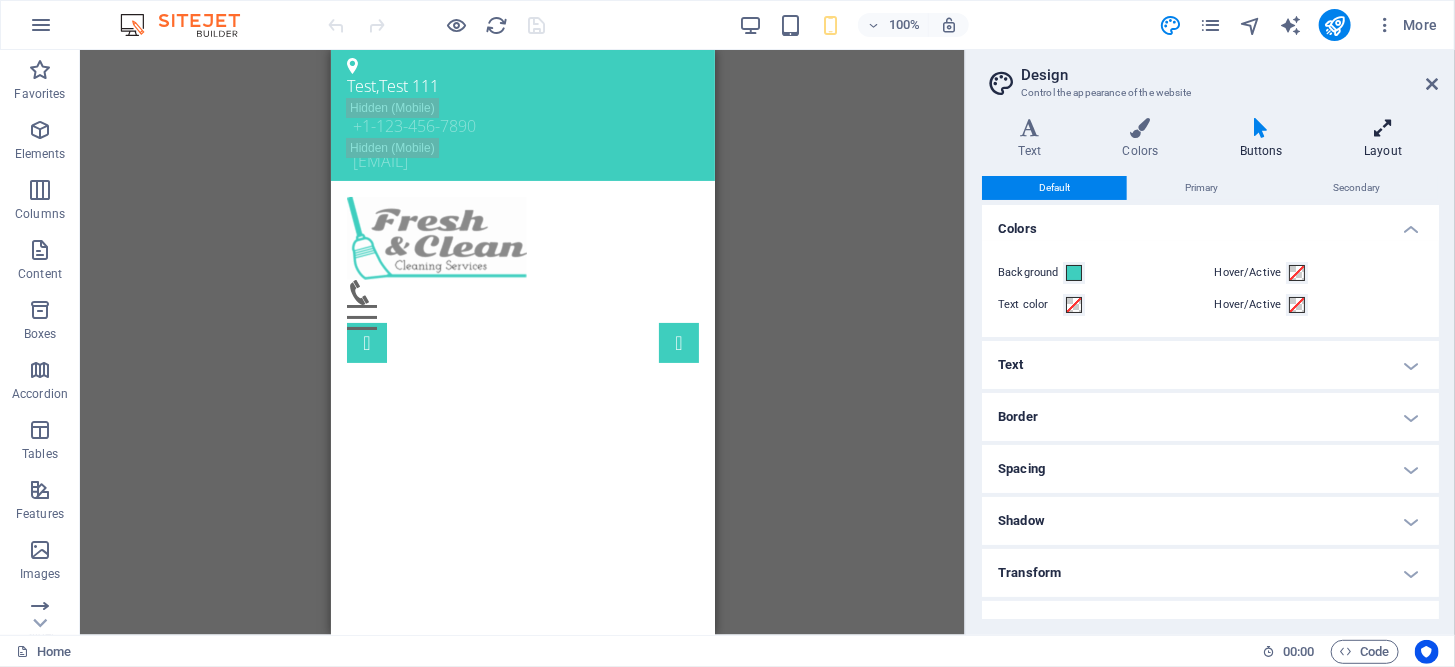 click on "Layout" at bounding box center (1383, 139) 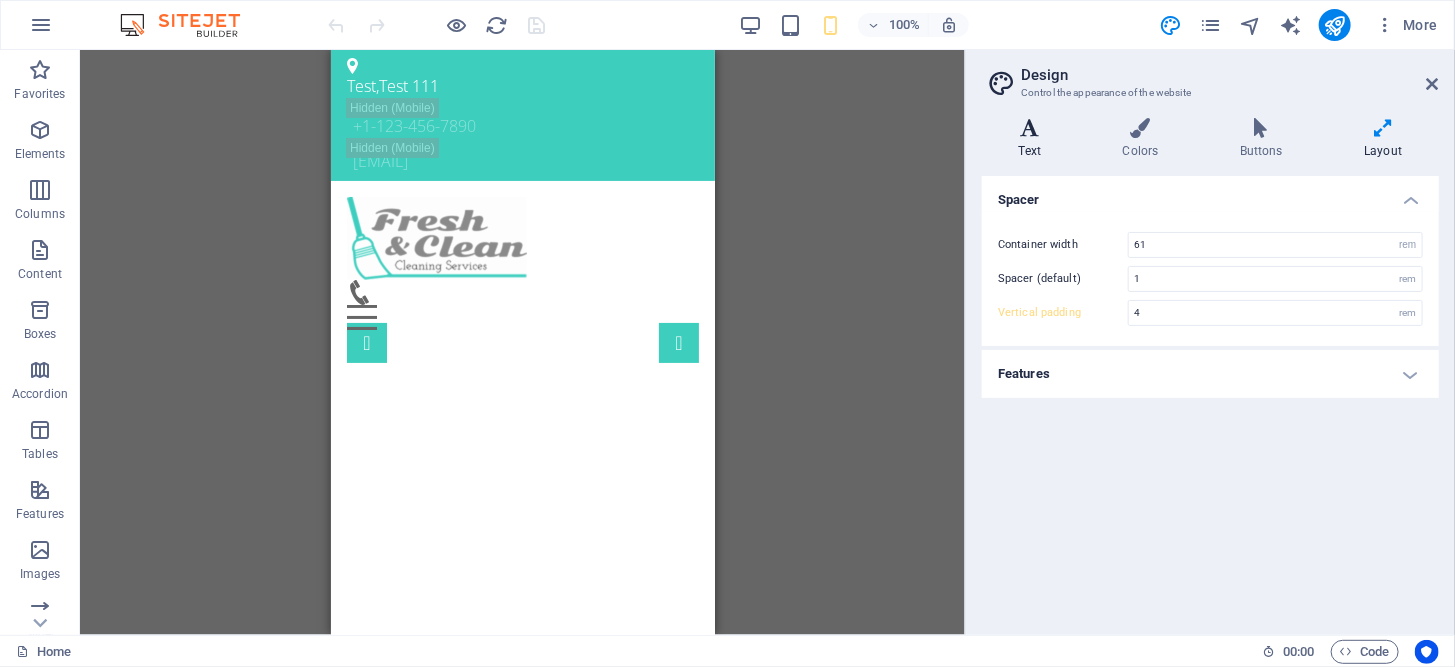 click on "Text" at bounding box center [1034, 139] 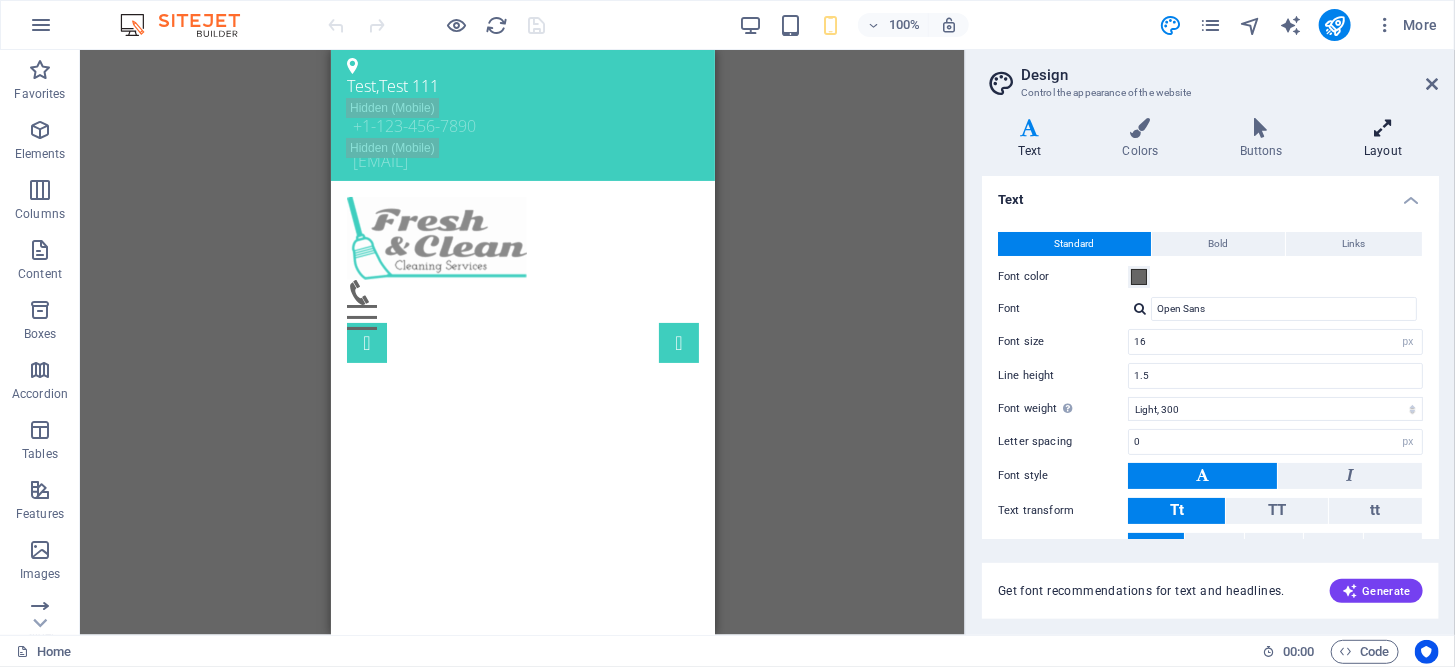 click at bounding box center (1383, 128) 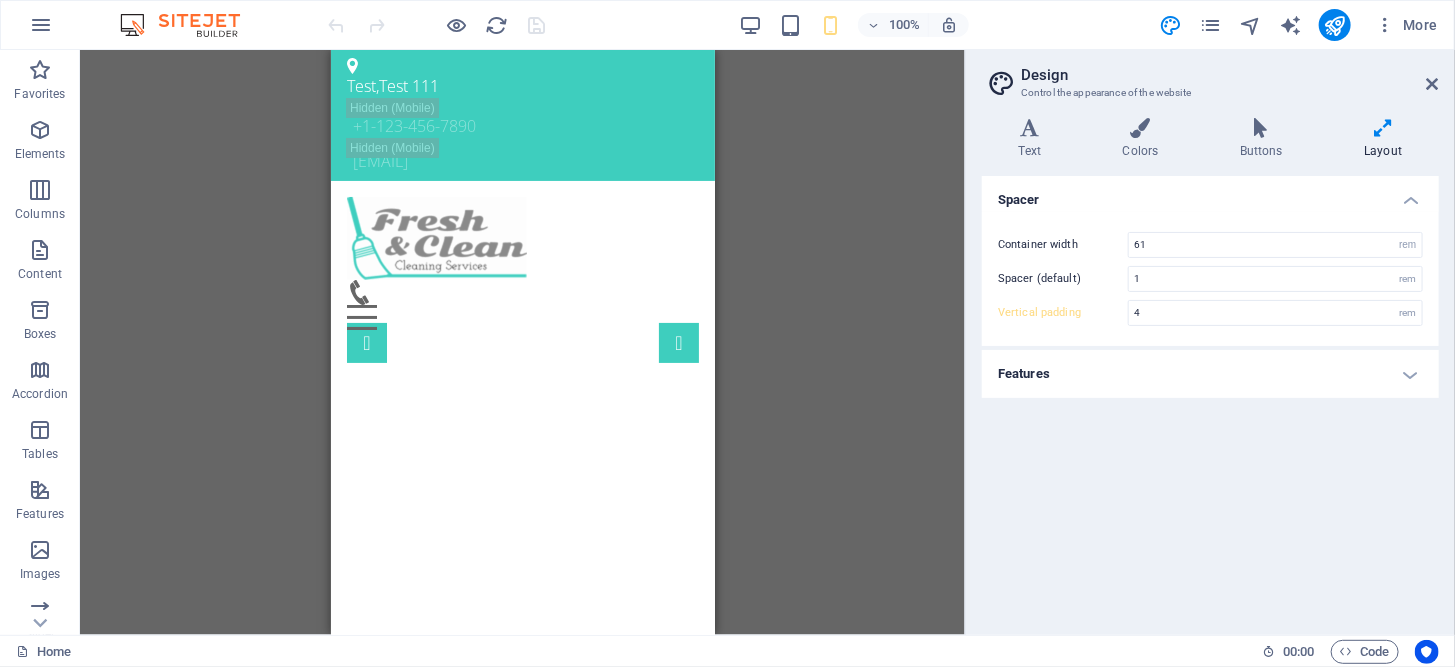 click on "Features" at bounding box center [1210, 374] 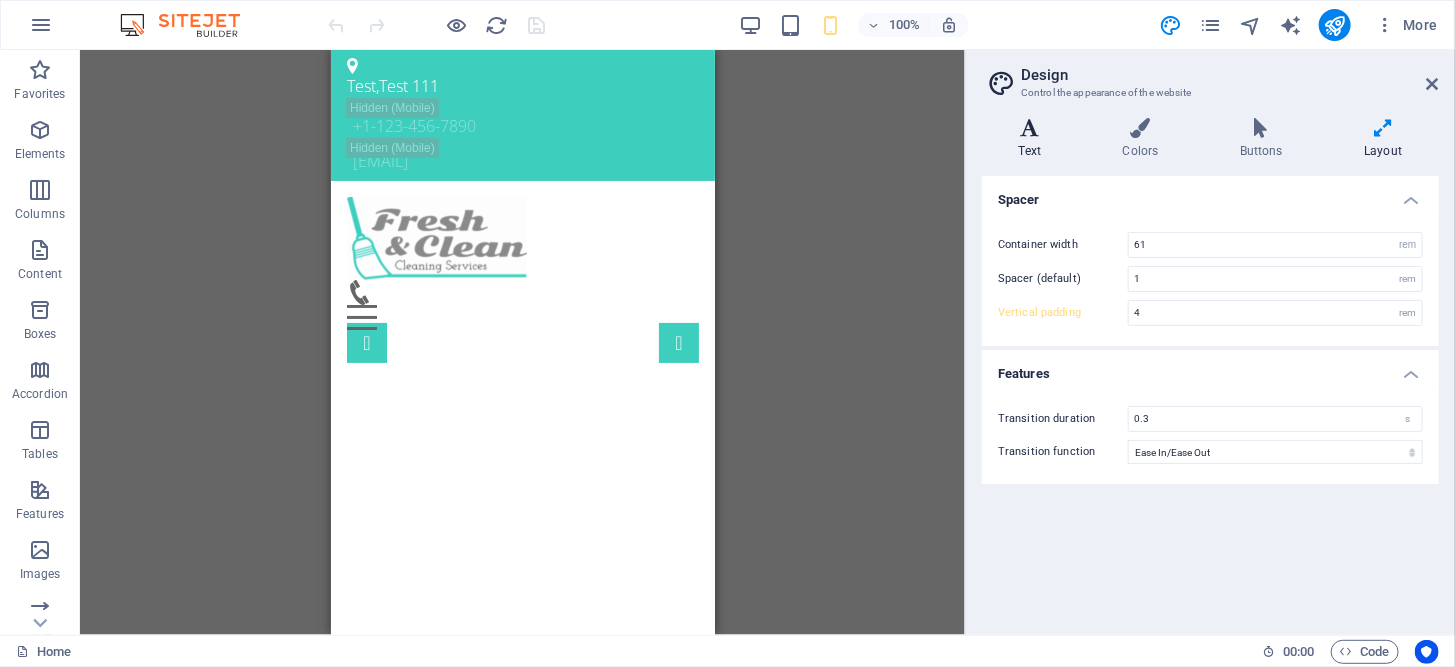 click at bounding box center [1030, 128] 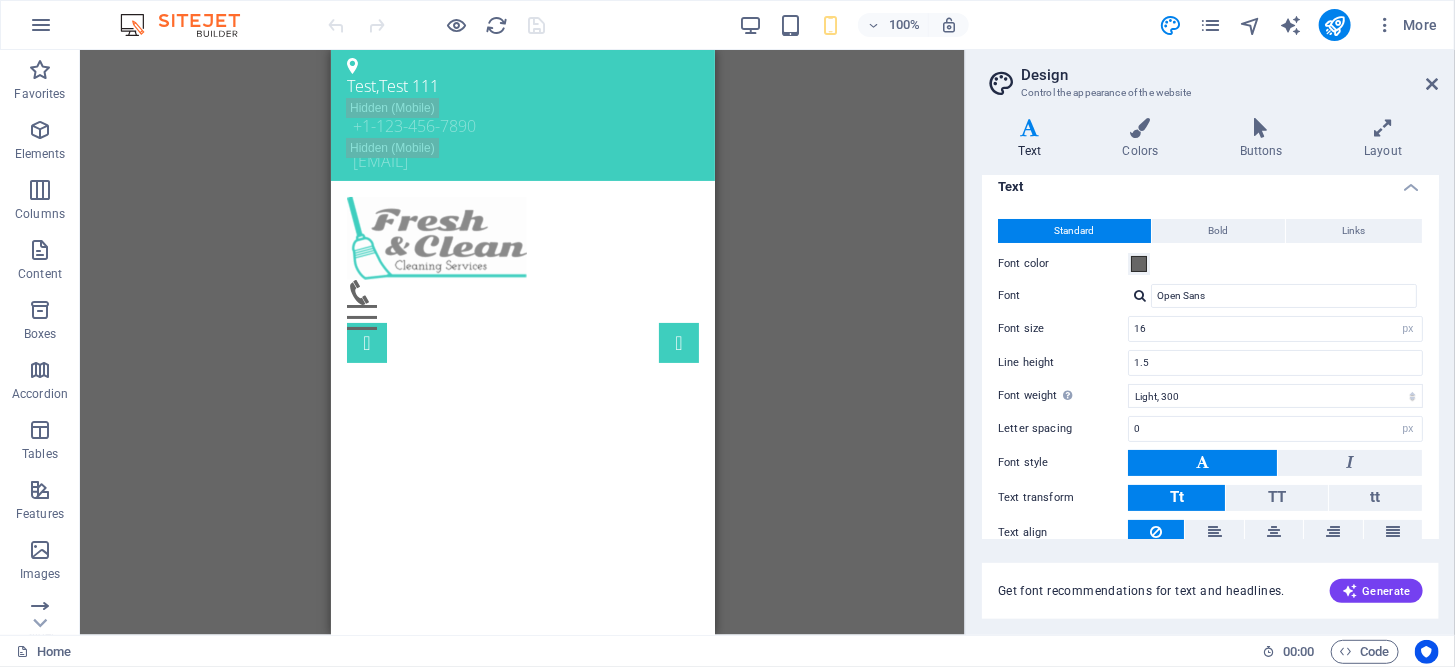 scroll, scrollTop: 0, scrollLeft: 0, axis: both 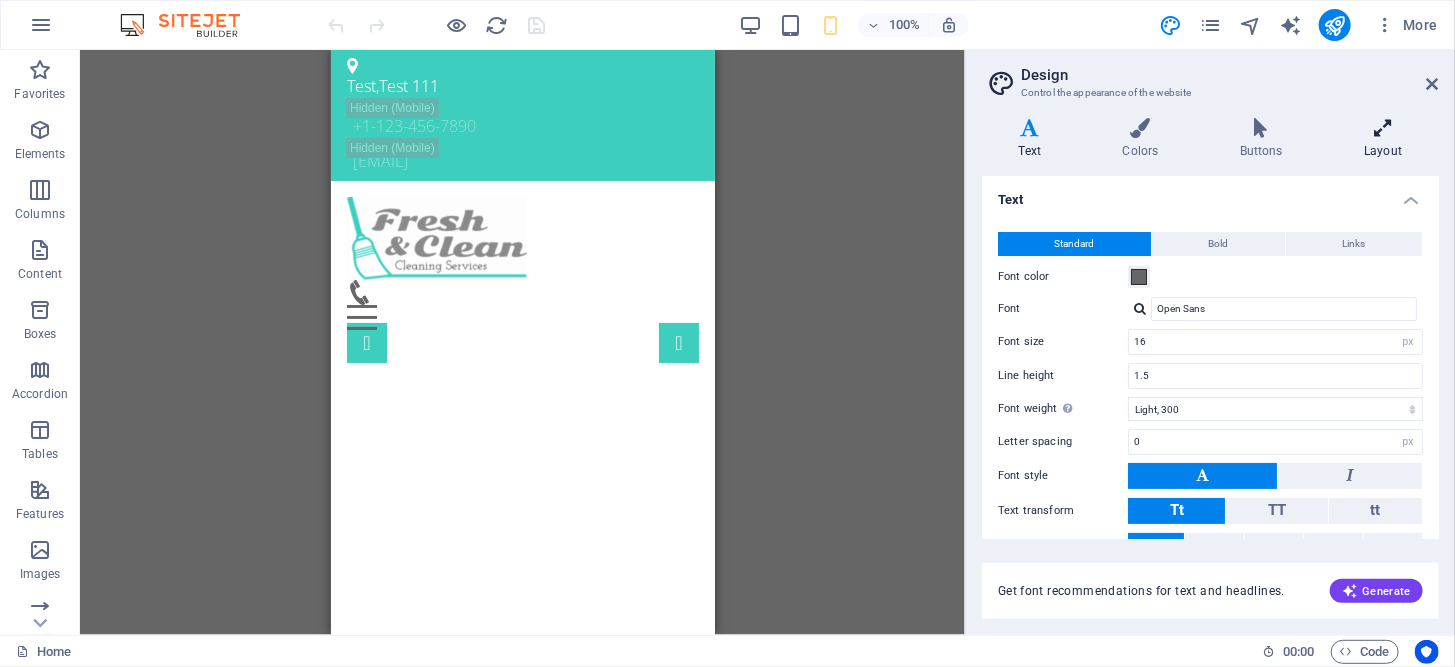 click on "Layout" at bounding box center (1383, 139) 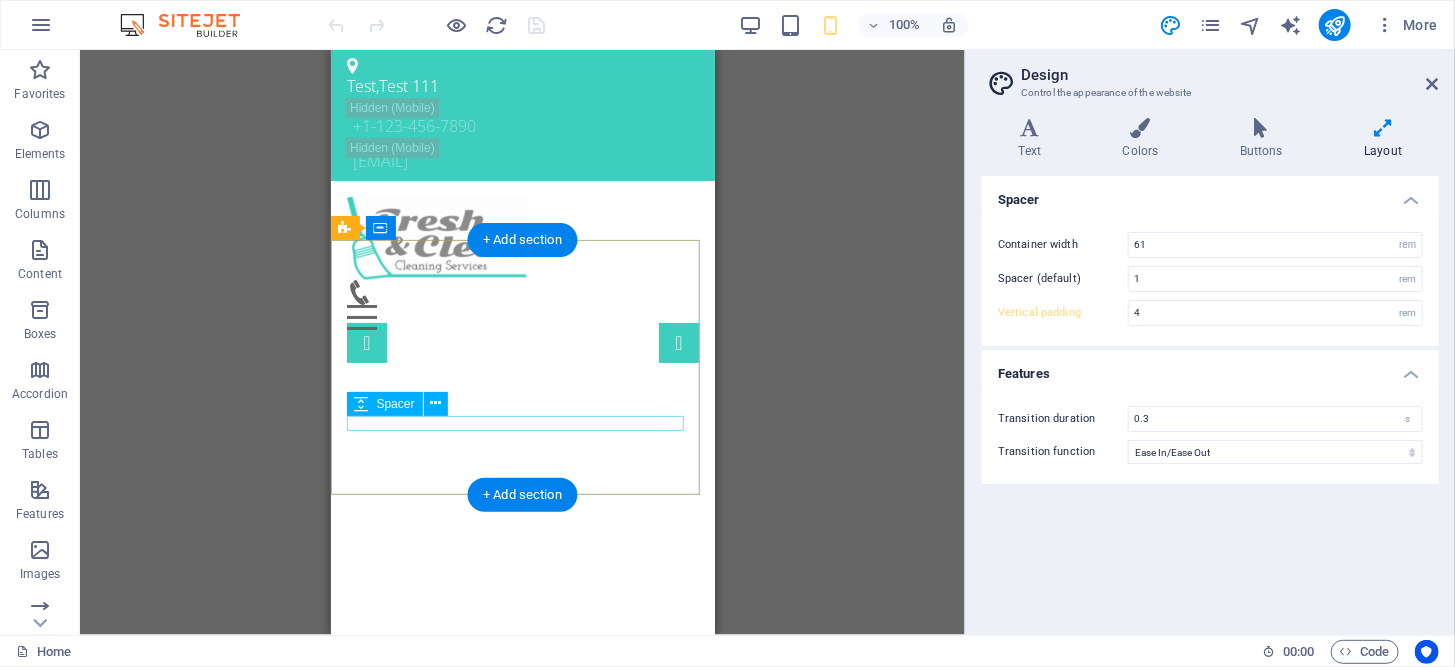 click at bounding box center (522, 783) 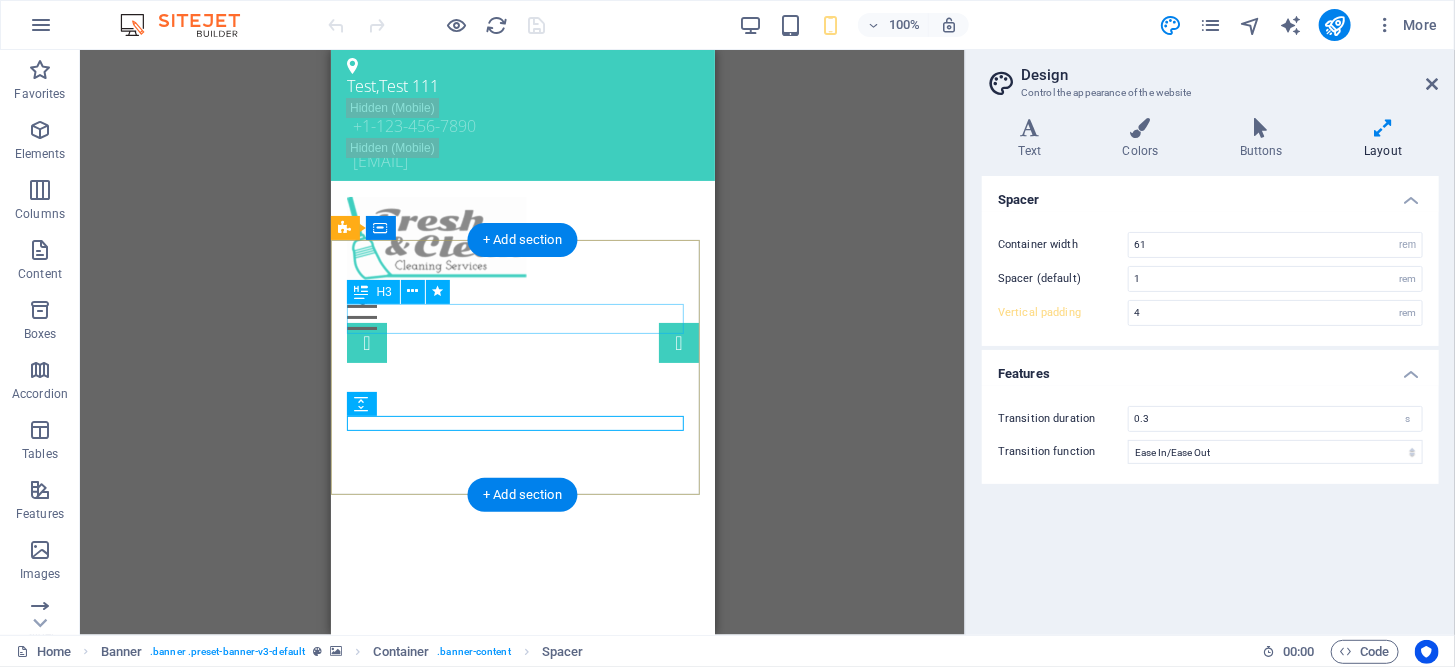 click on "Professional. Affordable. Reliable." at bounding box center (522, 679) 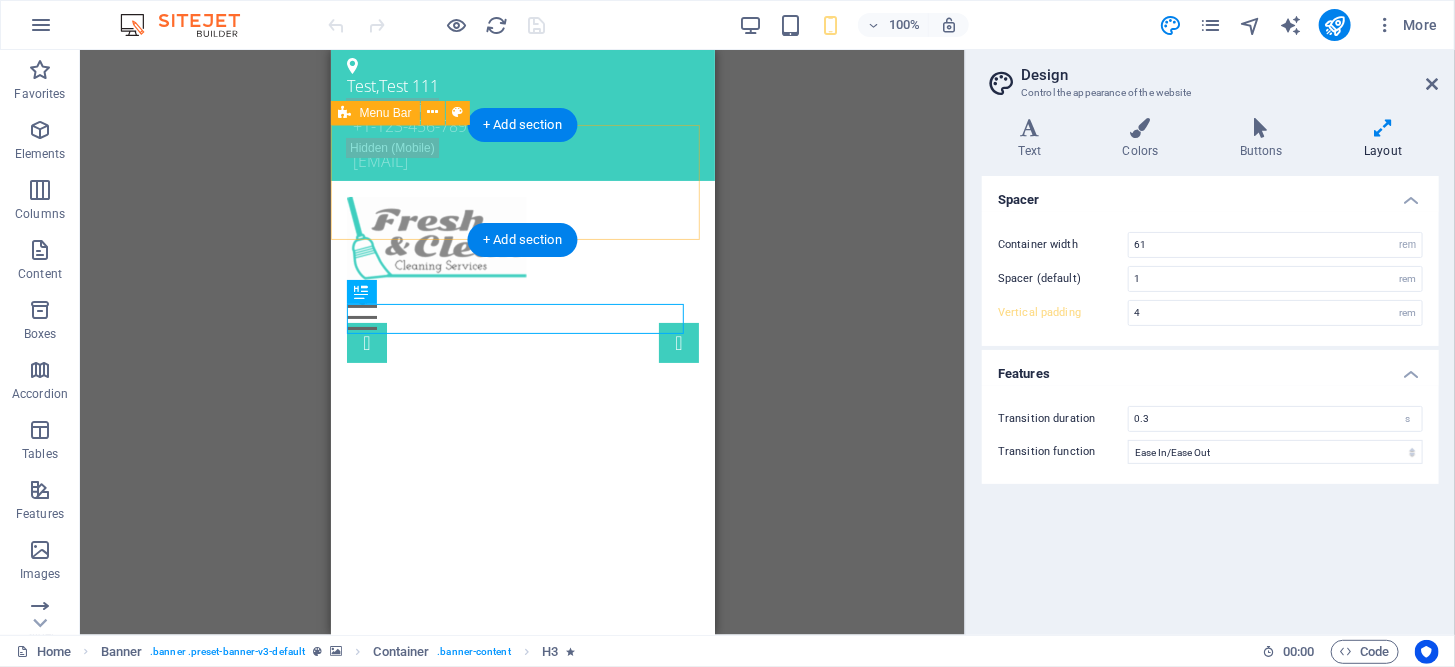 click on "Home About us Services Pricing Testimonials Booking Contact" at bounding box center (522, 262) 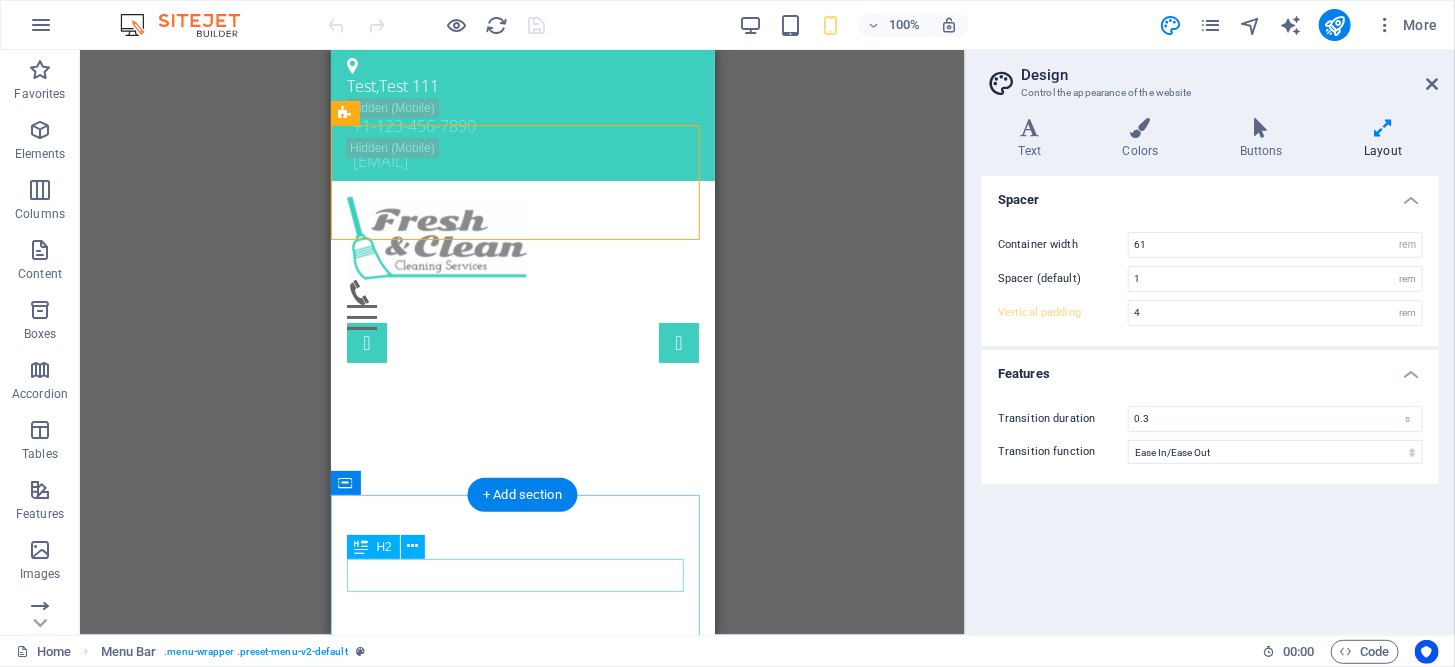 click on "About us" at bounding box center (522, 935) 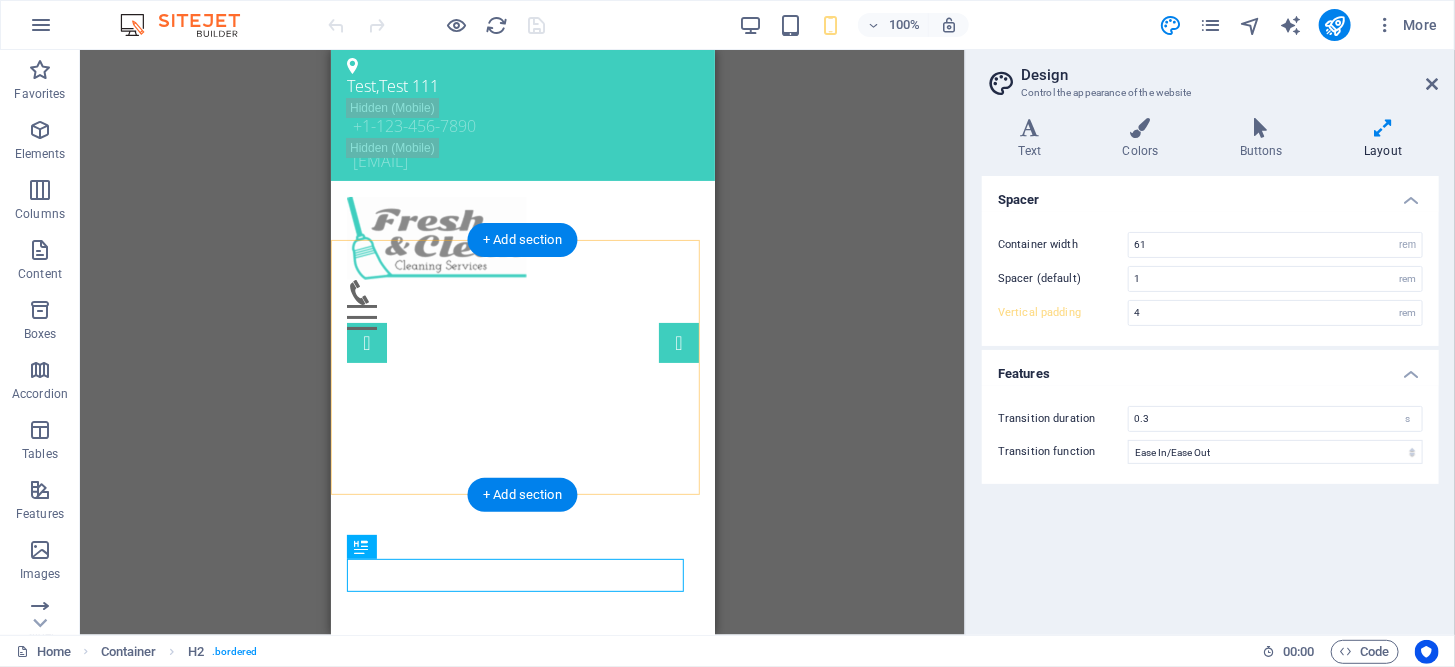 click on "+ Add section" at bounding box center [522, 240] 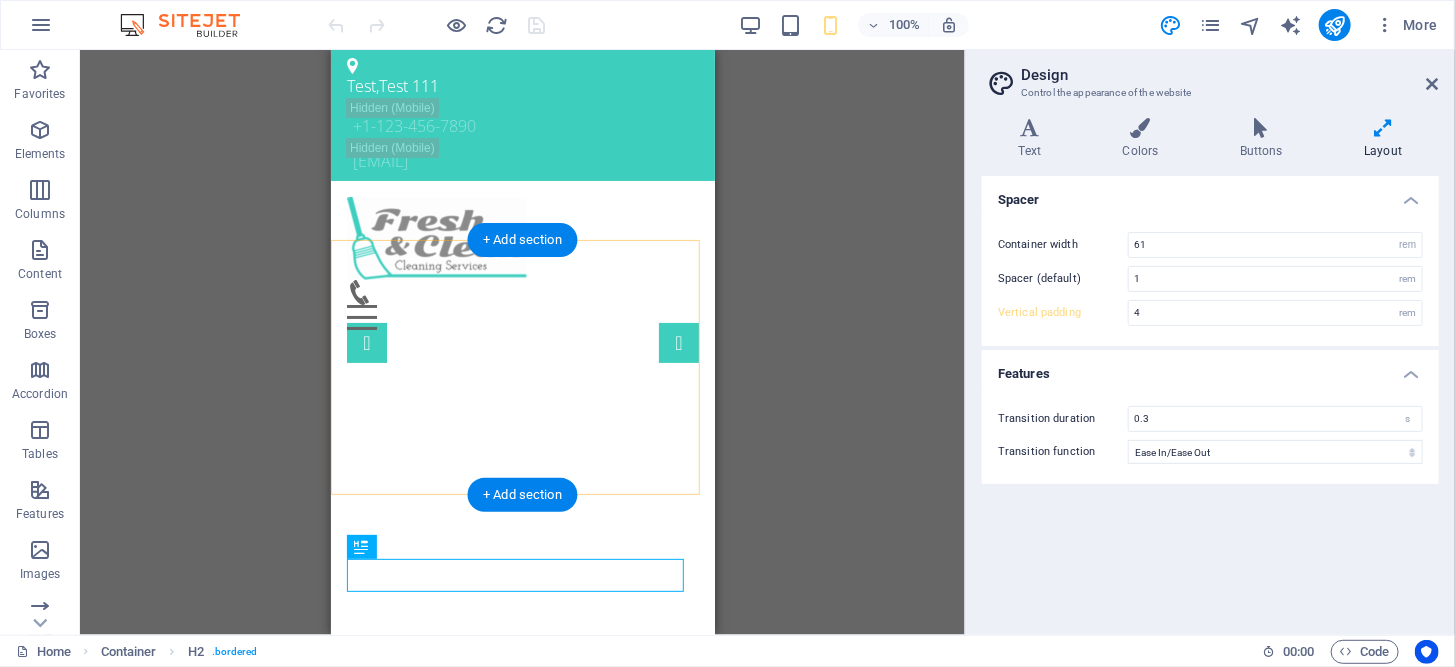 click on "Menu Bar" at bounding box center [0, 0] 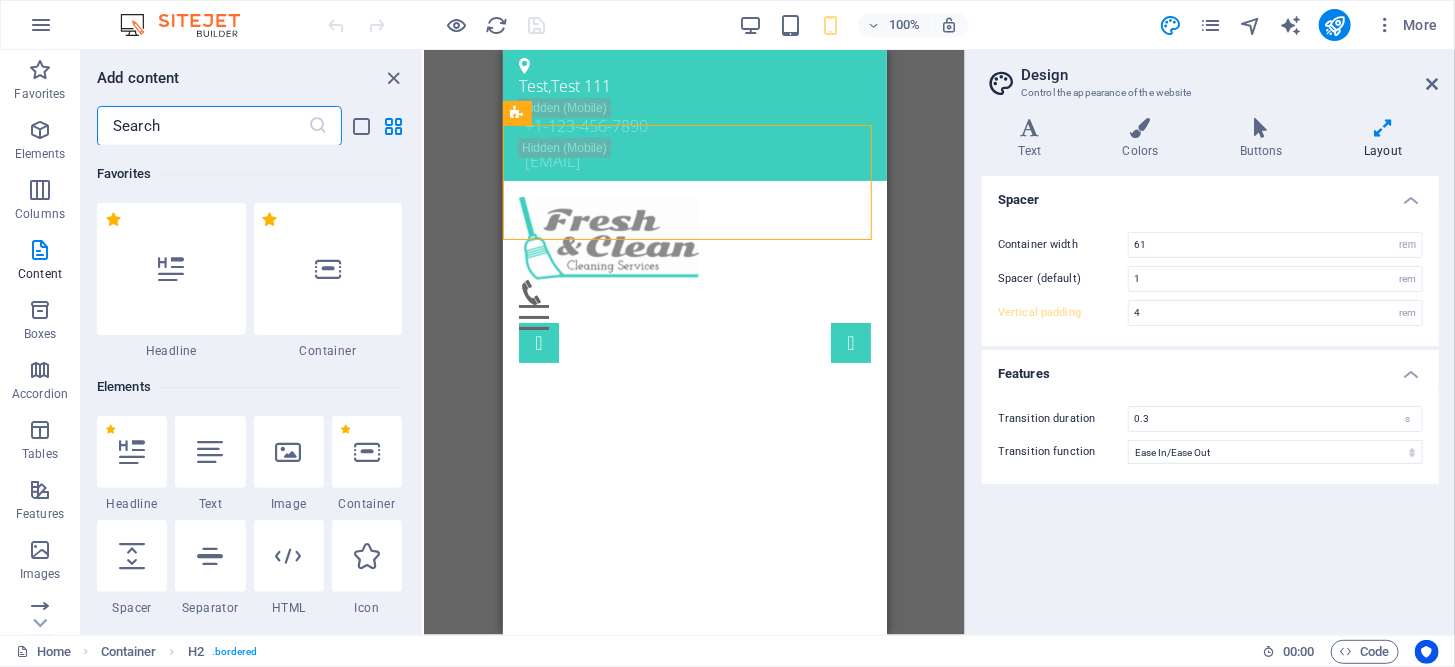 click on "Drag here to replace the existing content. Press “Ctrl” if you want to create a new element.
H3   Banner   Banner   Container   Menu Bar   Menu   Info Bar   Container   Info Bar   Text   Info Bar   Container   Container   Container   Text   Logo   Spacer   H2   Spacer   H2   Container   Separator   Container   Text   Container   Container   Spacer   Container   Preset   Container   Container   H3   Container   Container   Text   Preset   Container   Icon   Spacer   Container   Container   Text   Container" at bounding box center [694, 342] 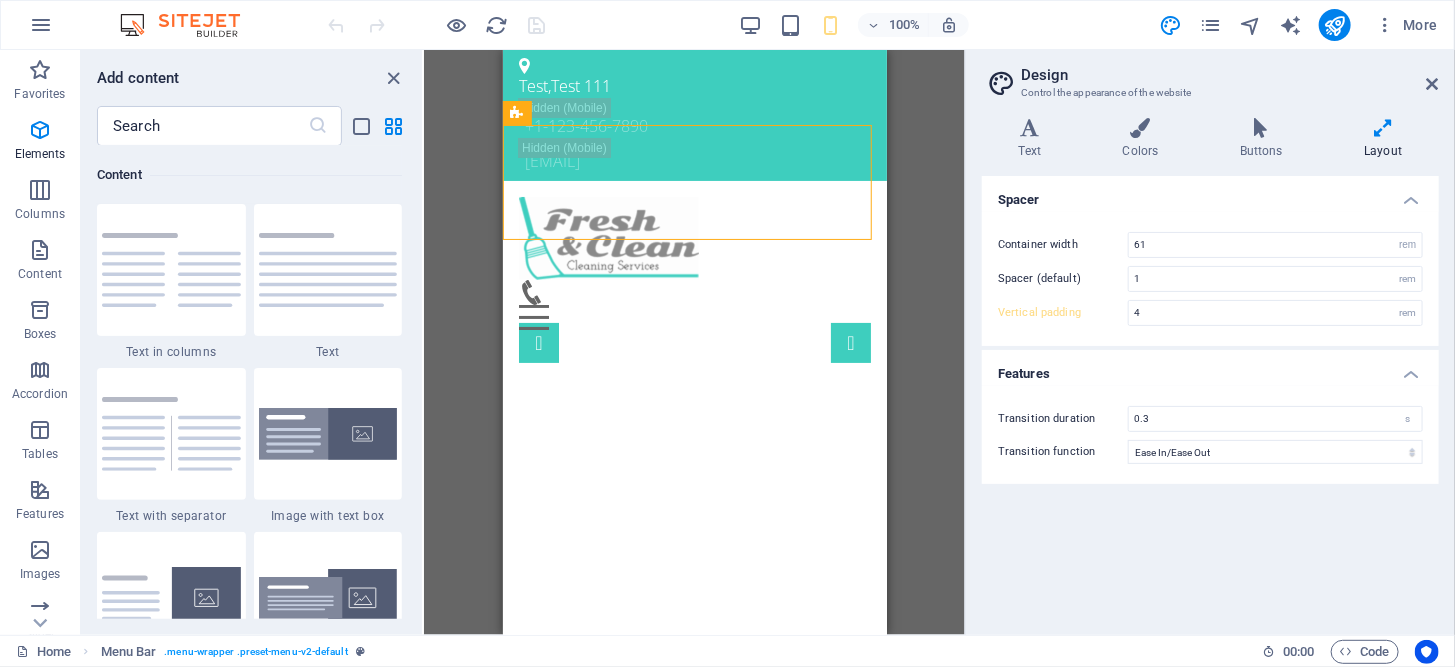 scroll, scrollTop: 3498, scrollLeft: 0, axis: vertical 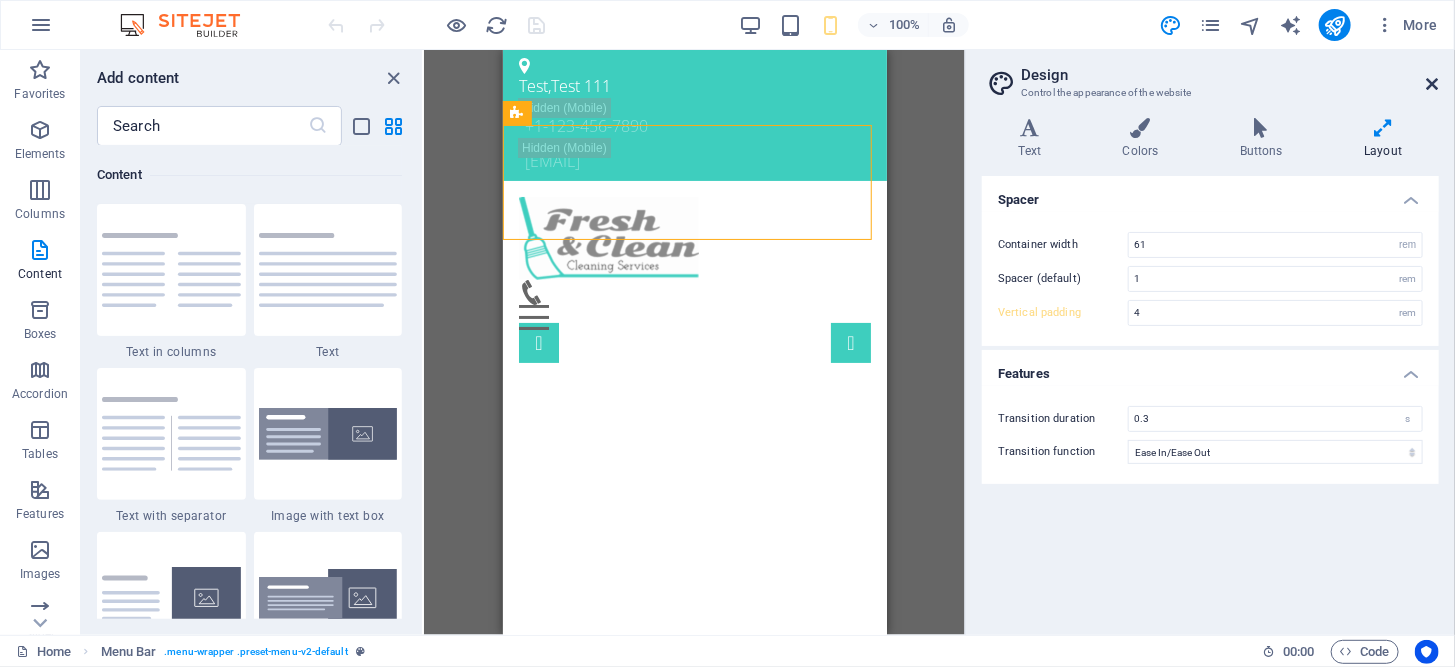 click at bounding box center (1433, 84) 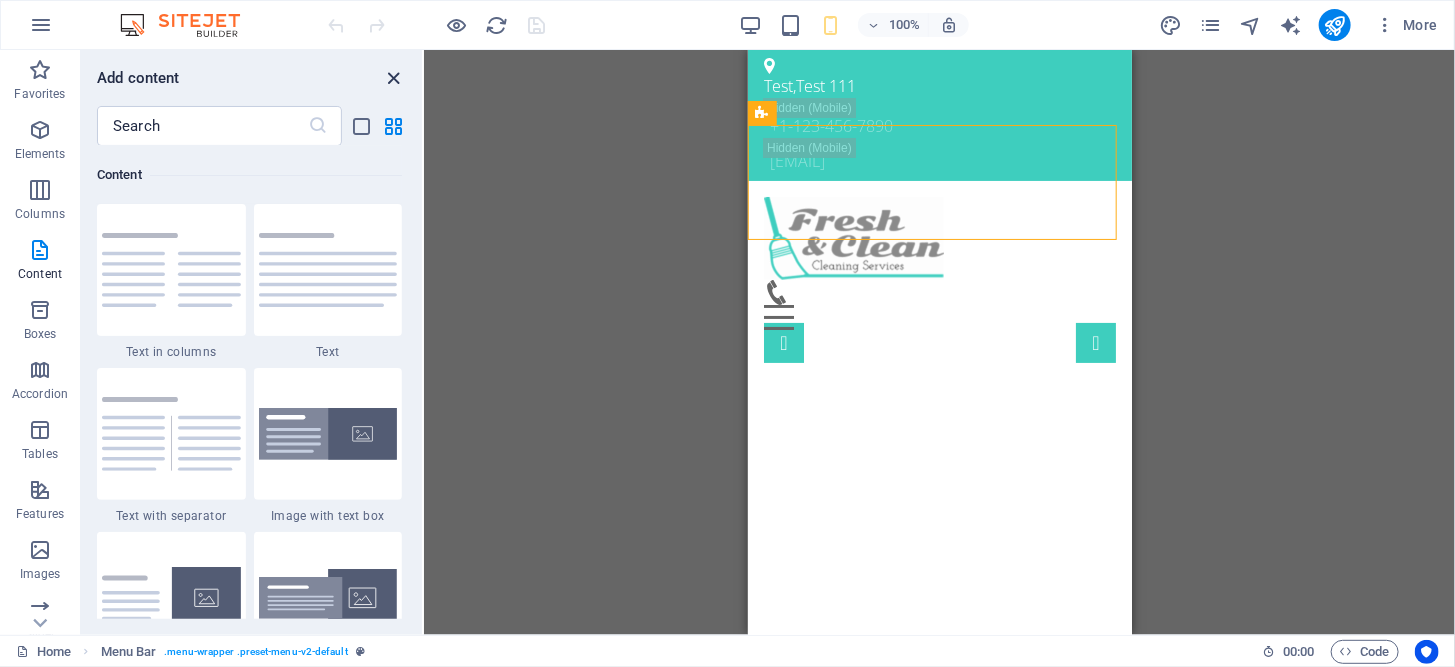 click at bounding box center [394, 78] 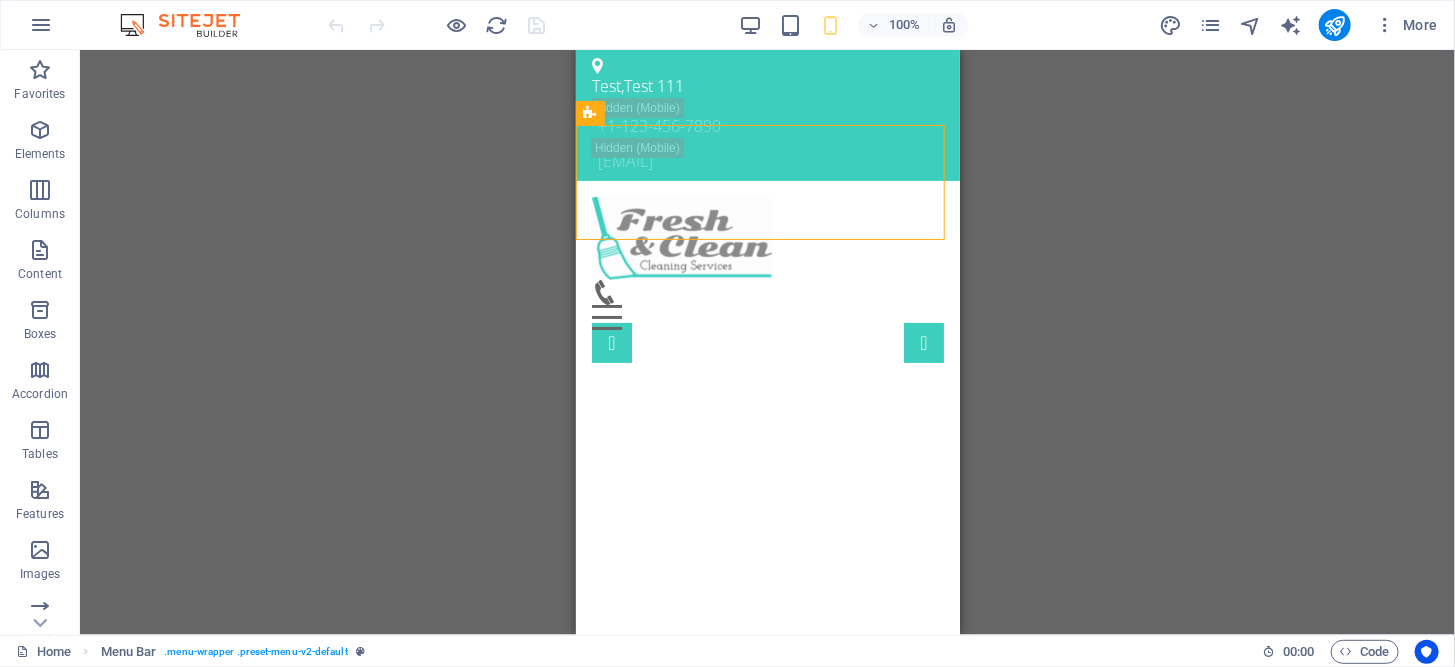 click on "100%" at bounding box center (853, 25) 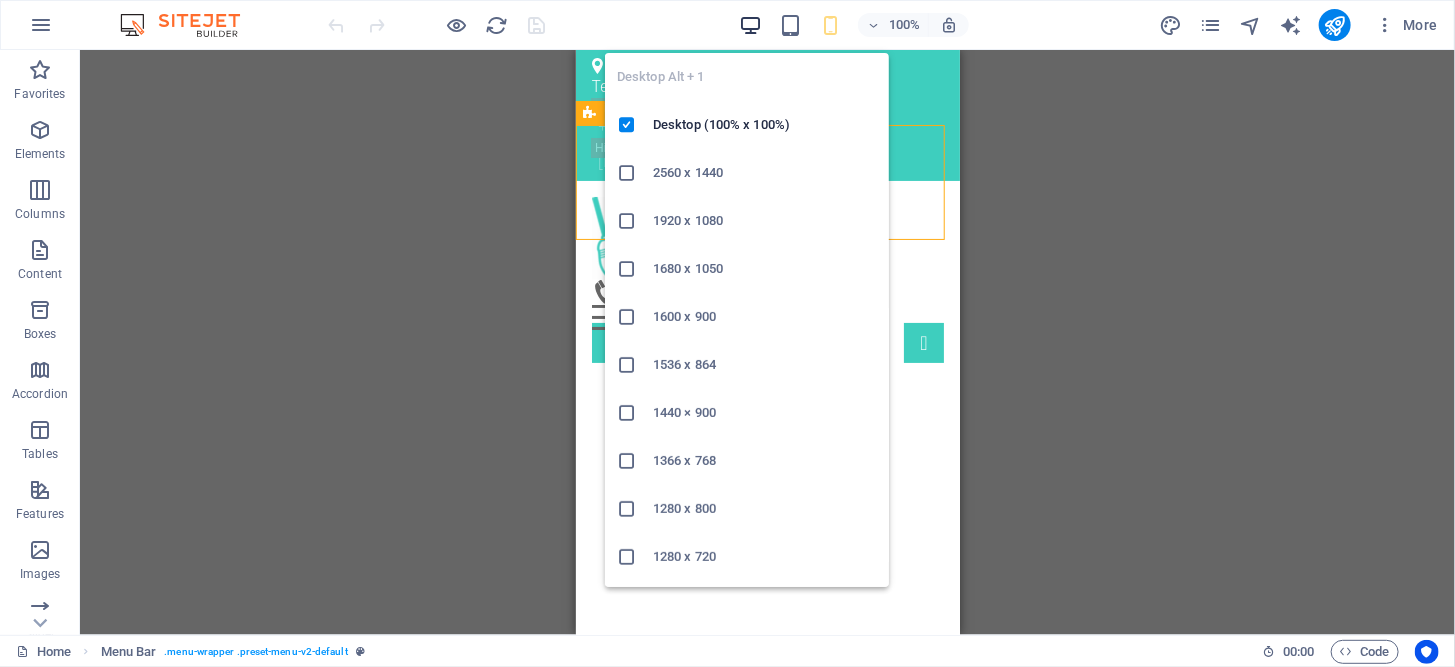 click at bounding box center (750, 25) 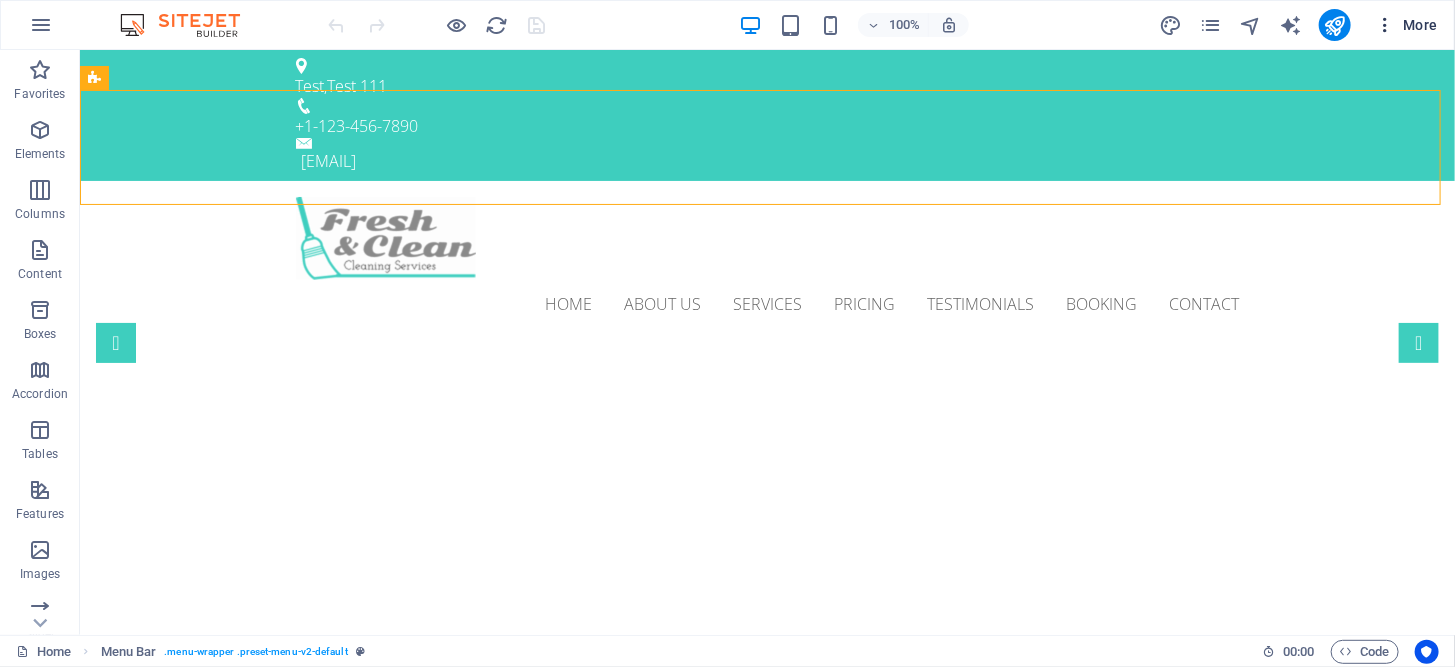 click on "More" at bounding box center (1406, 25) 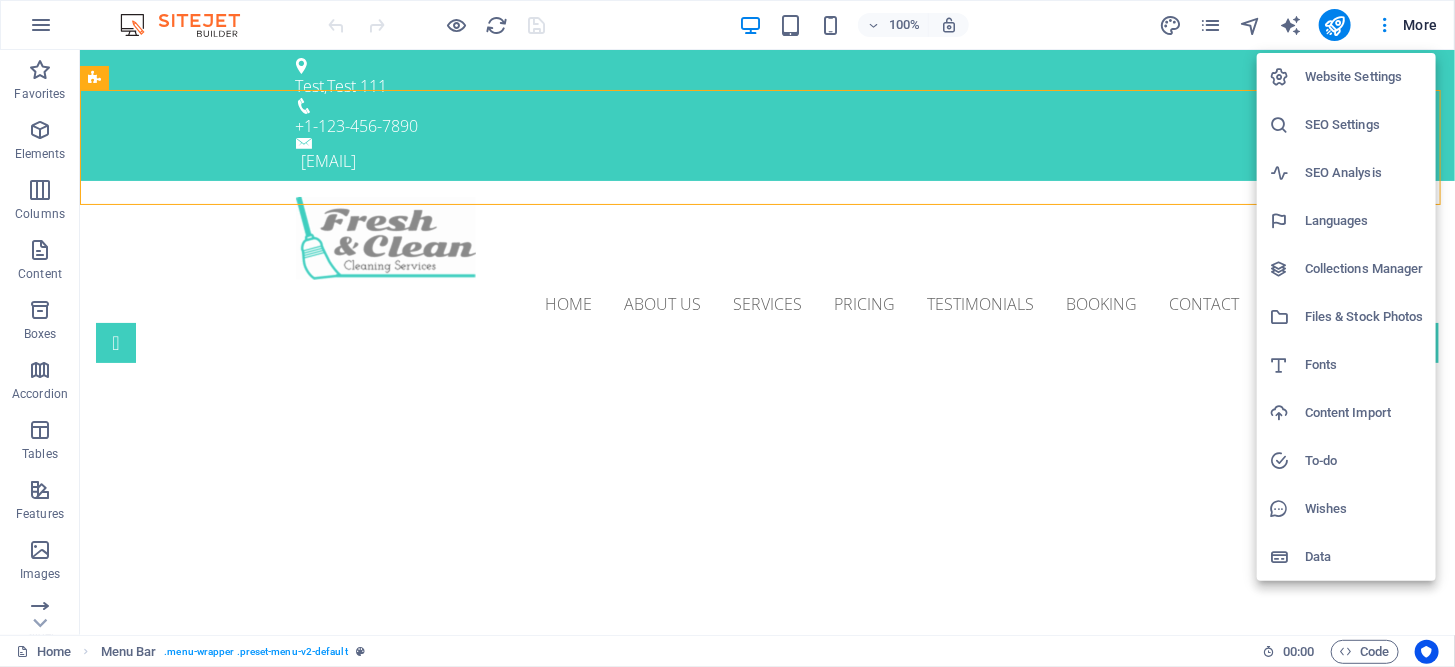 click on "Content Import" at bounding box center [1364, 413] 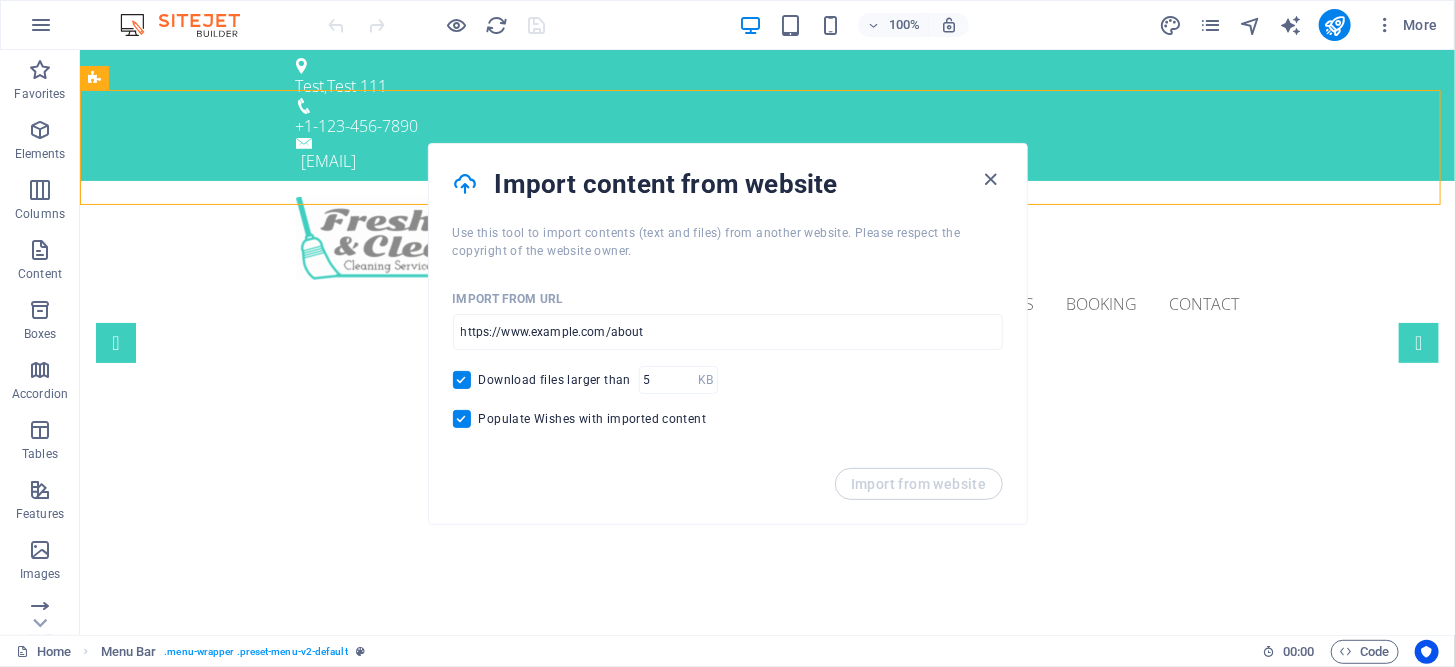 click on "Populate Wishes with imported content" at bounding box center (466, 419) 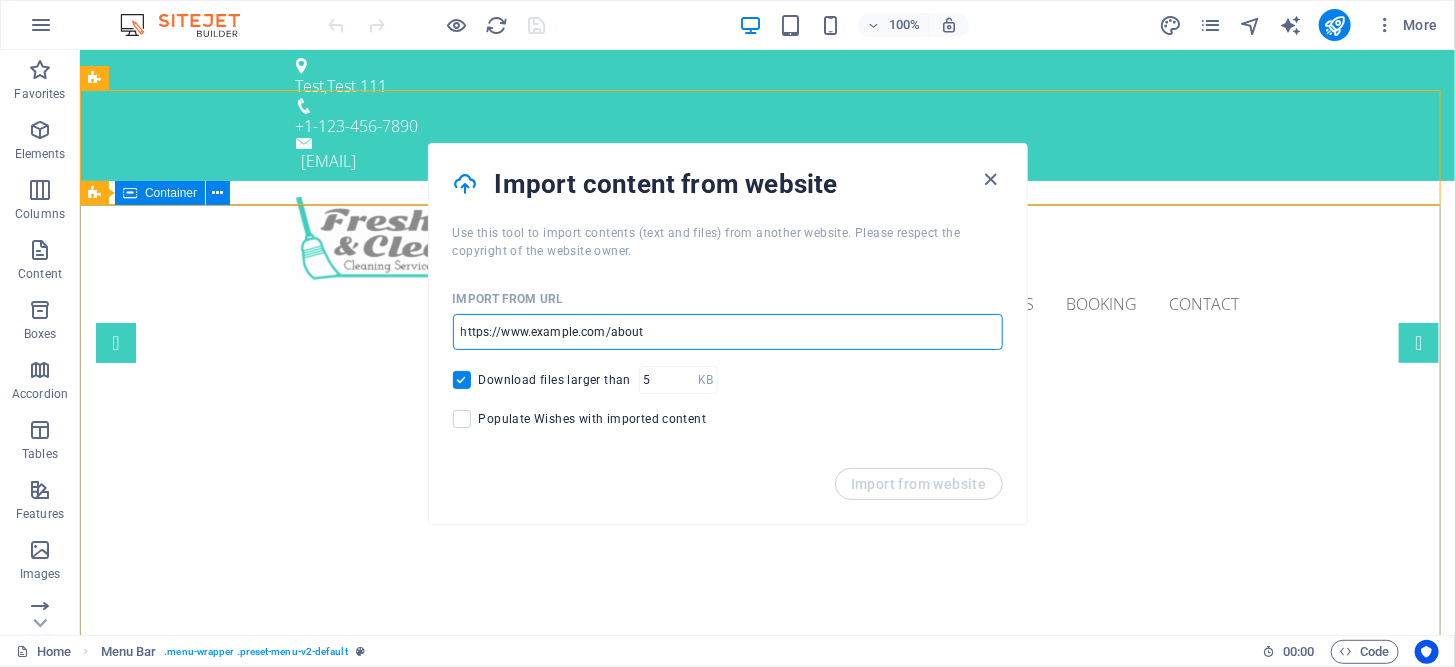 drag, startPoint x: 775, startPoint y: 379, endPoint x: 195, endPoint y: 361, distance: 580.27924 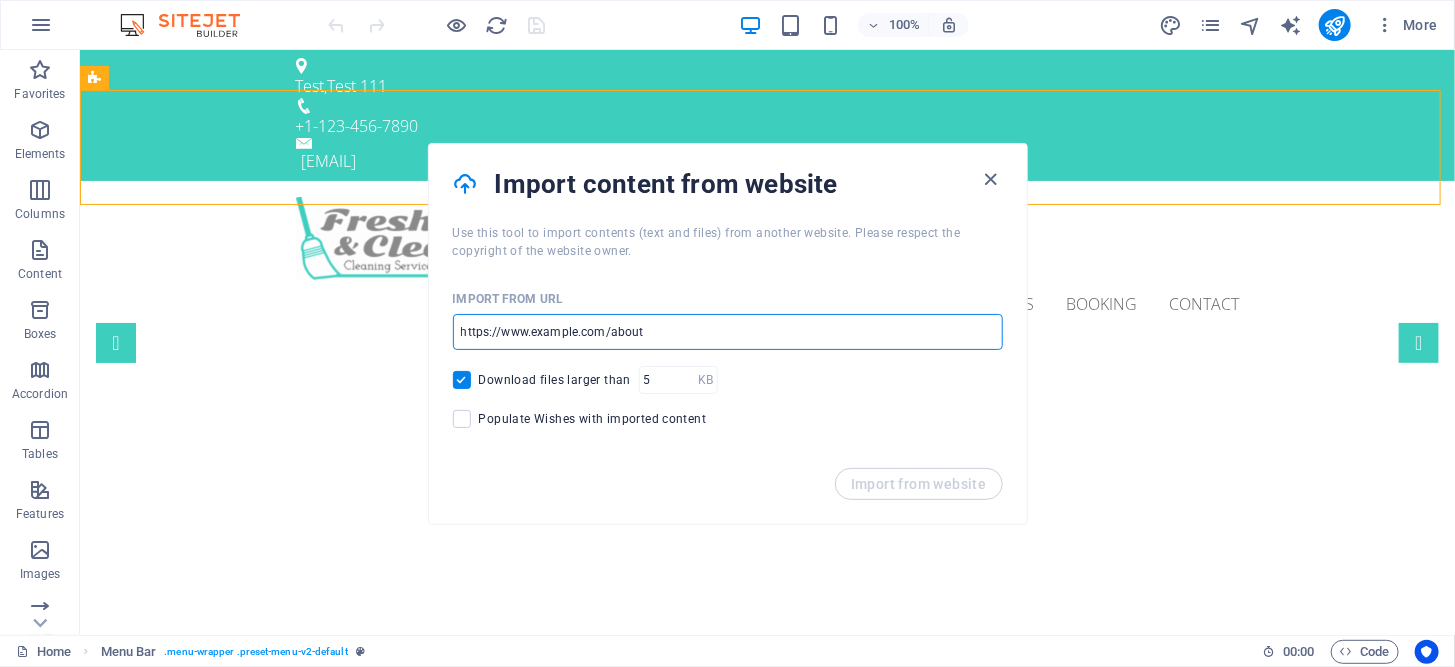 click at bounding box center (728, 332) 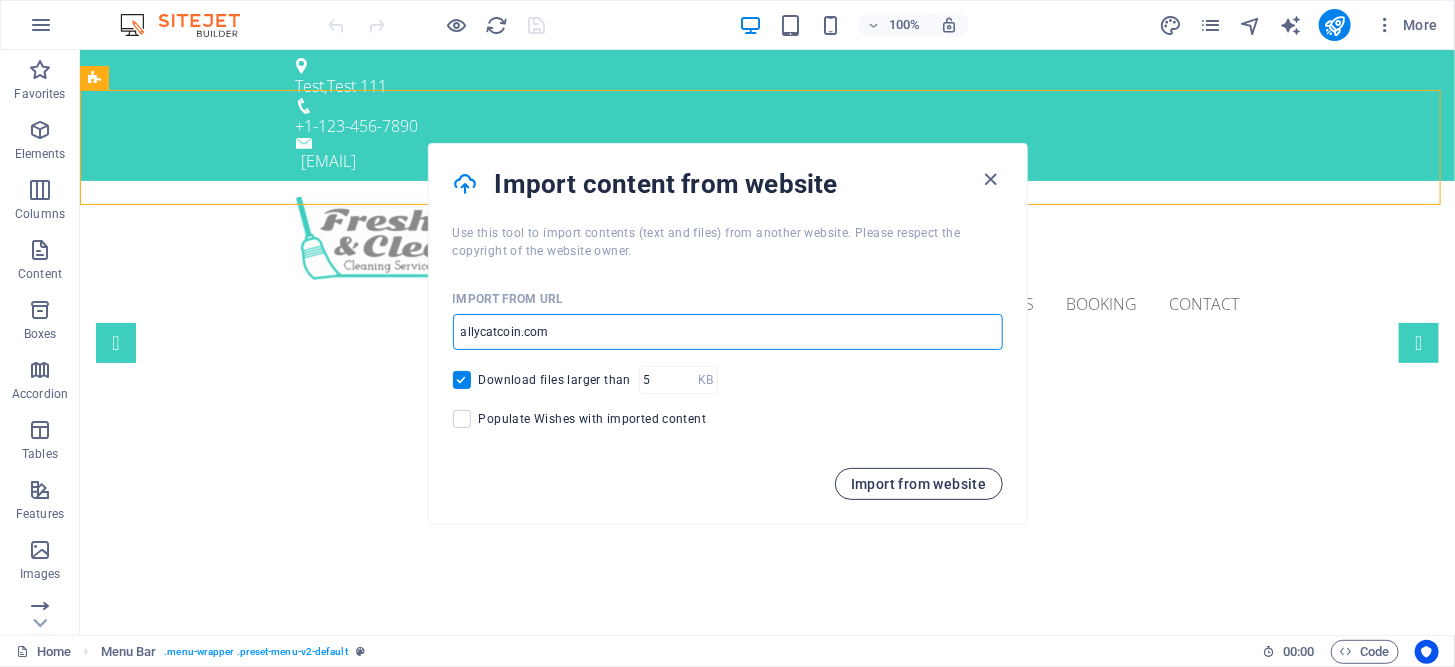 type on "allycatcoin.com" 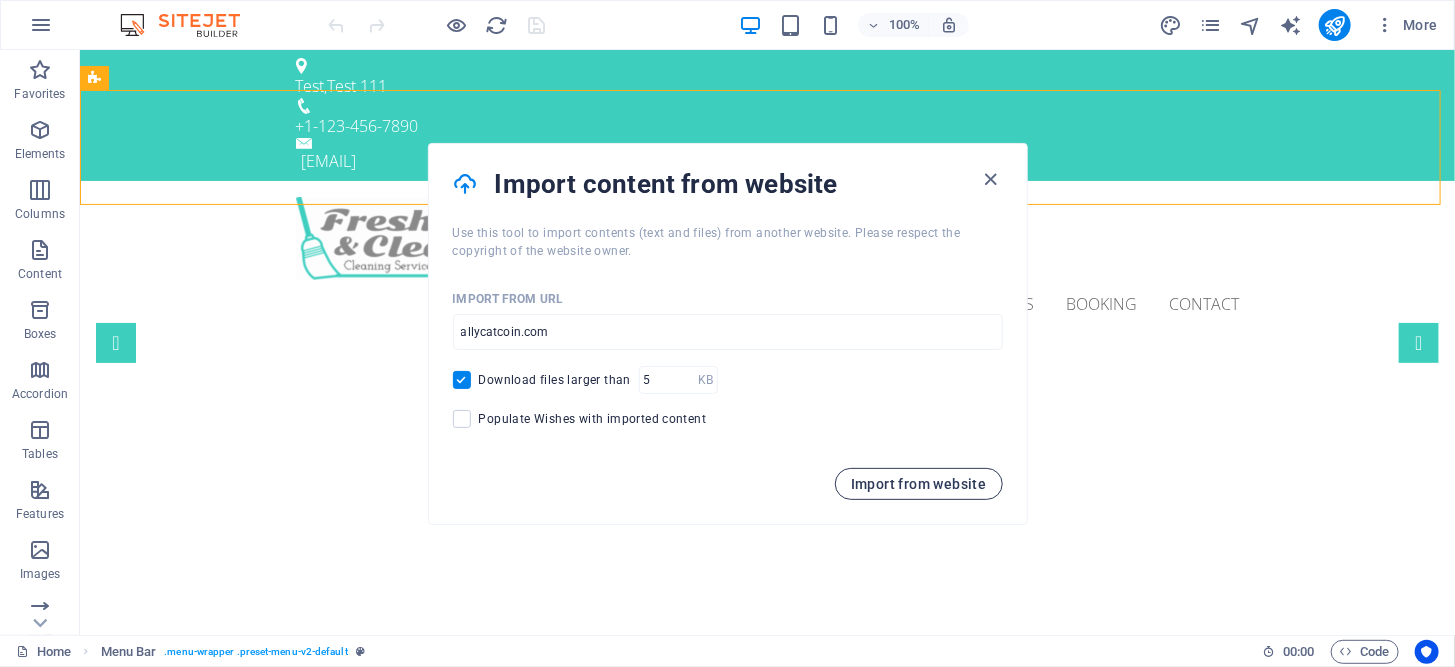 click on "Import from website" at bounding box center (919, 484) 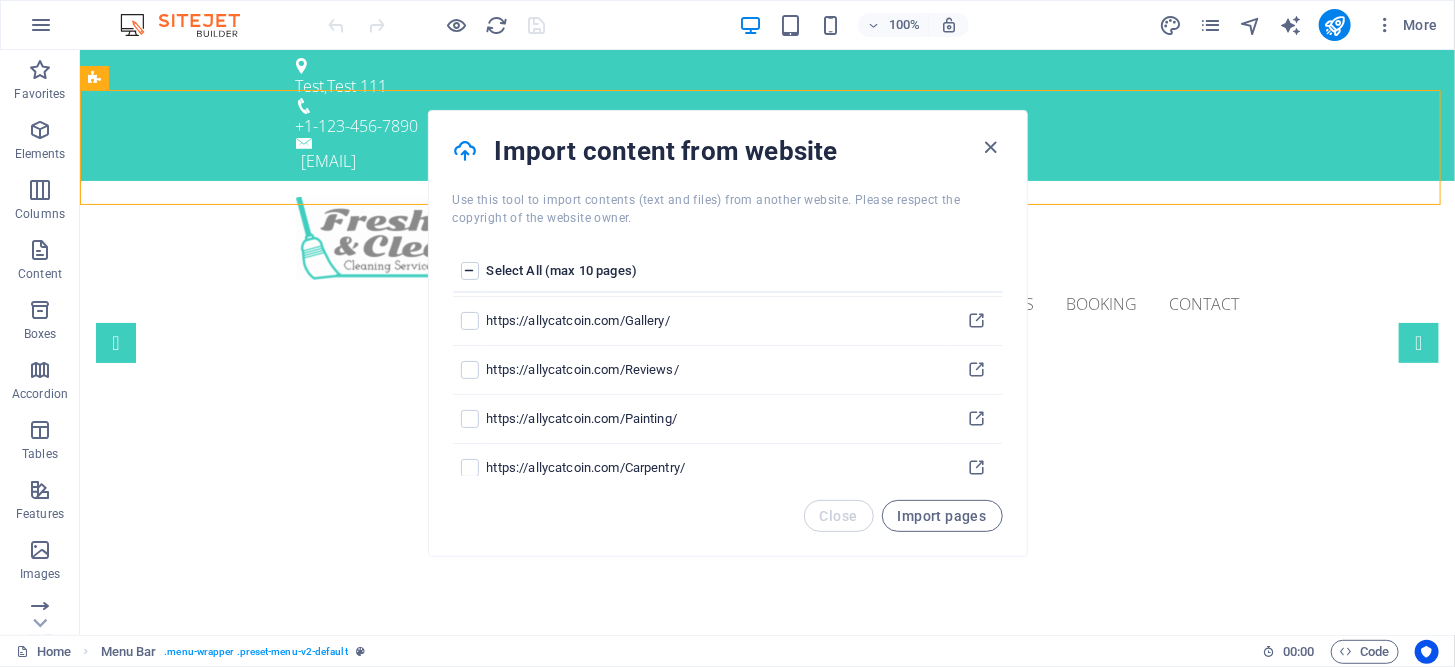 scroll, scrollTop: 0, scrollLeft: 0, axis: both 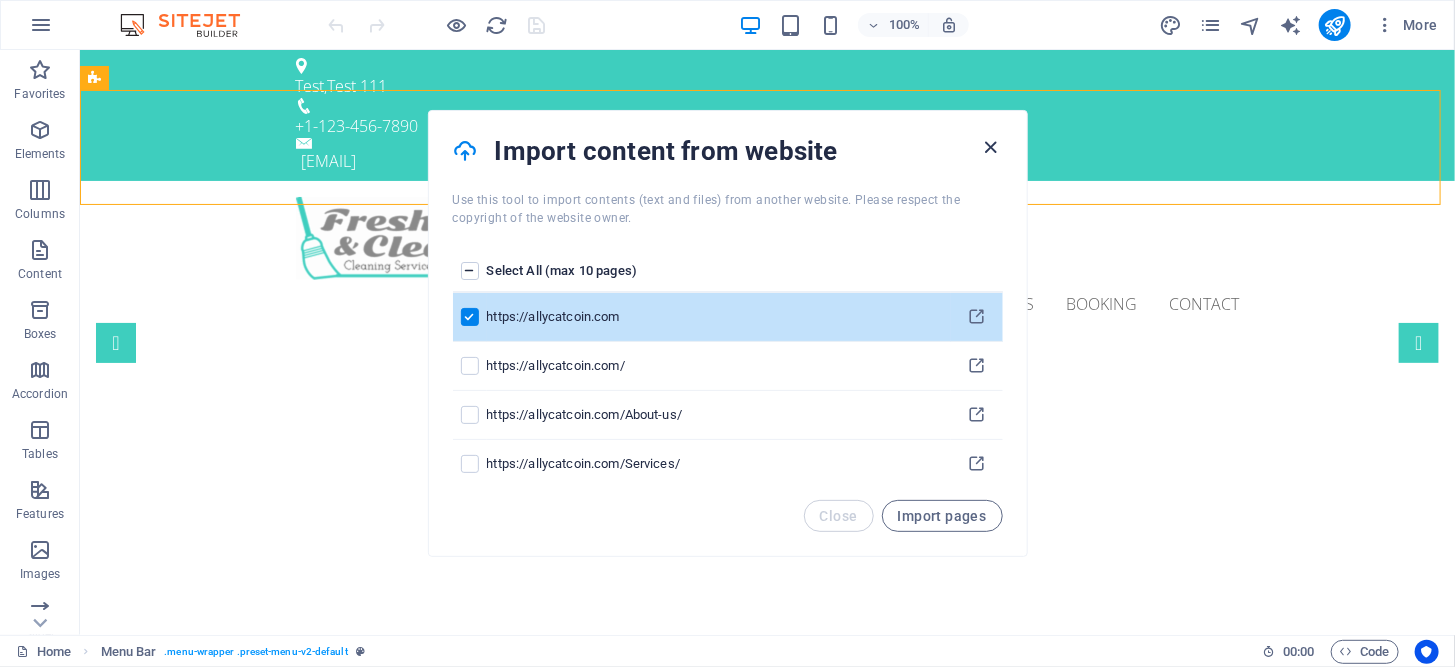 click at bounding box center (990, 147) 